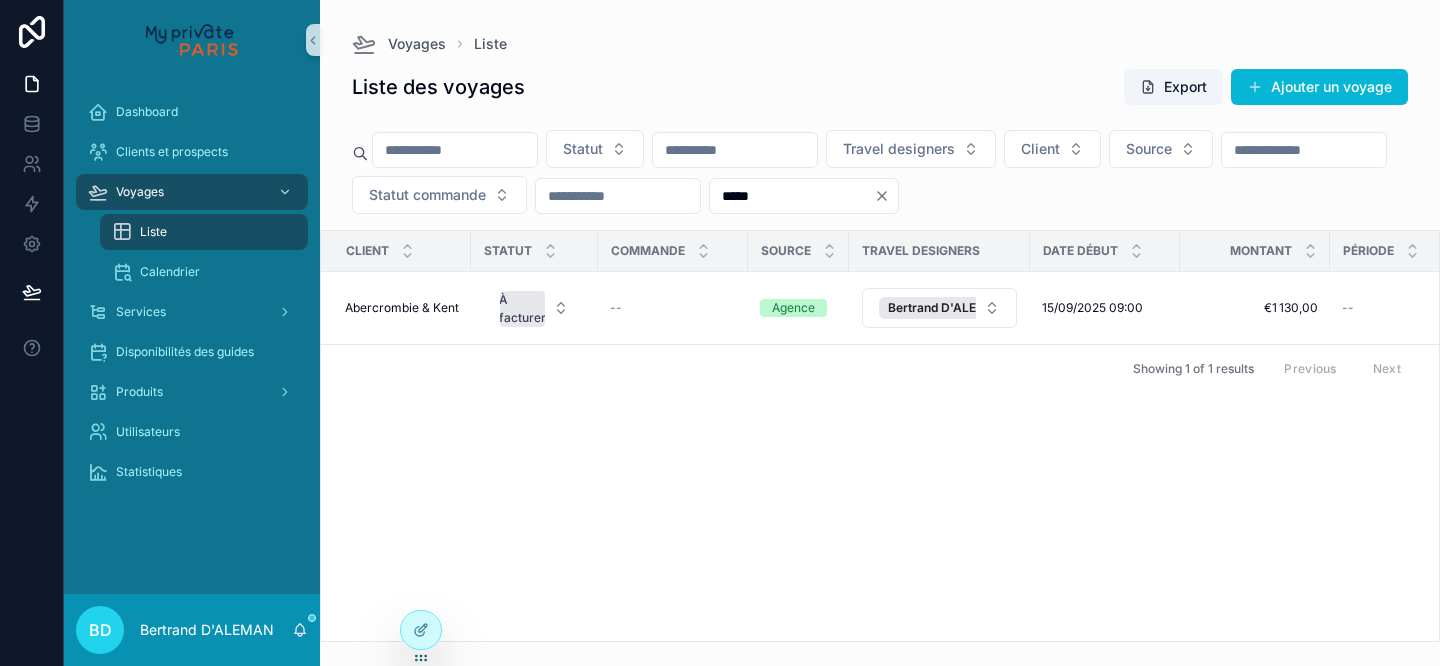 click on "Services" at bounding box center (192, 312) 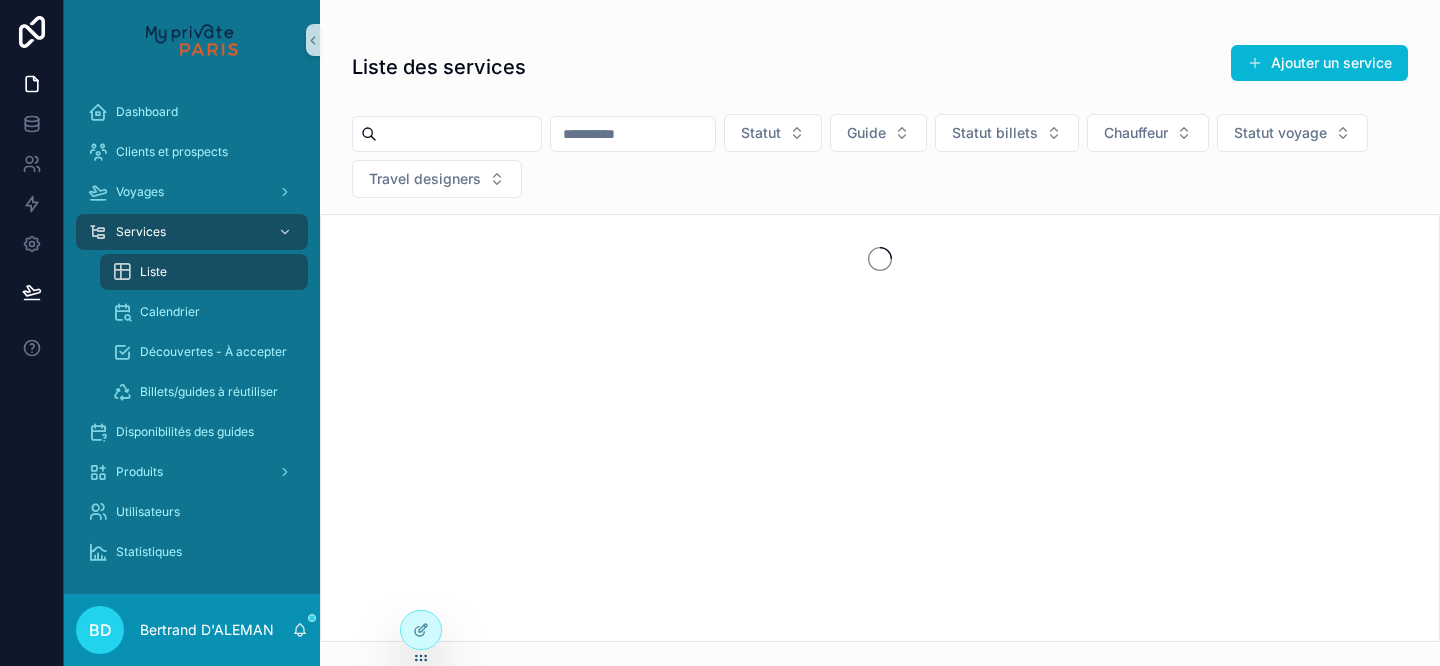 scroll, scrollTop: 0, scrollLeft: 0, axis: both 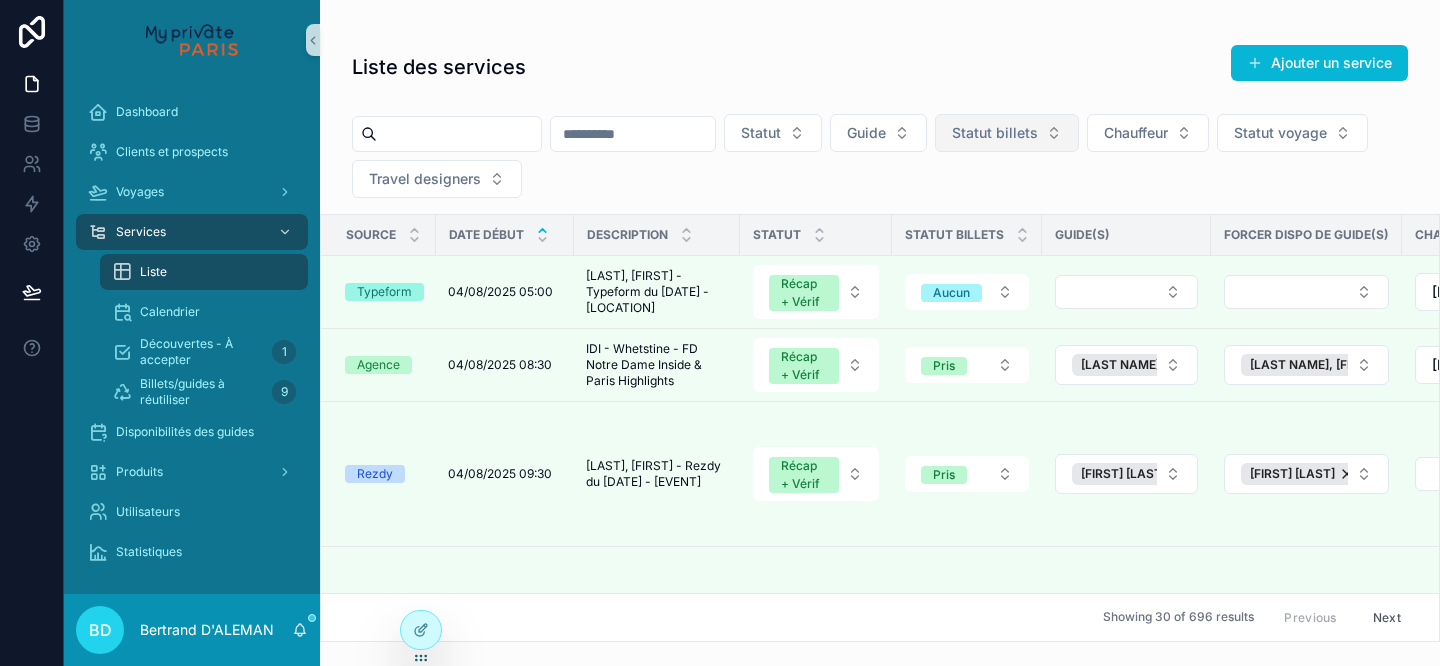 click on "Statut billets" at bounding box center (1007, 133) 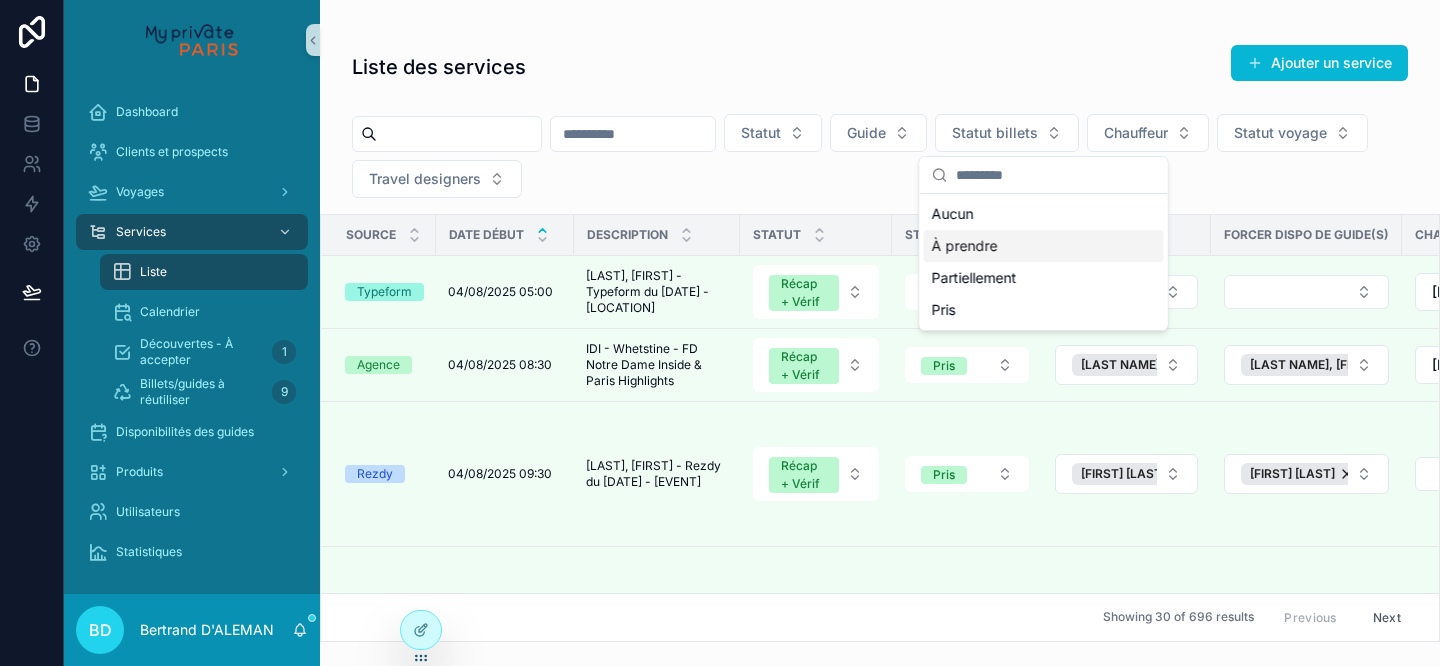 click on "À prendre" at bounding box center (1044, 246) 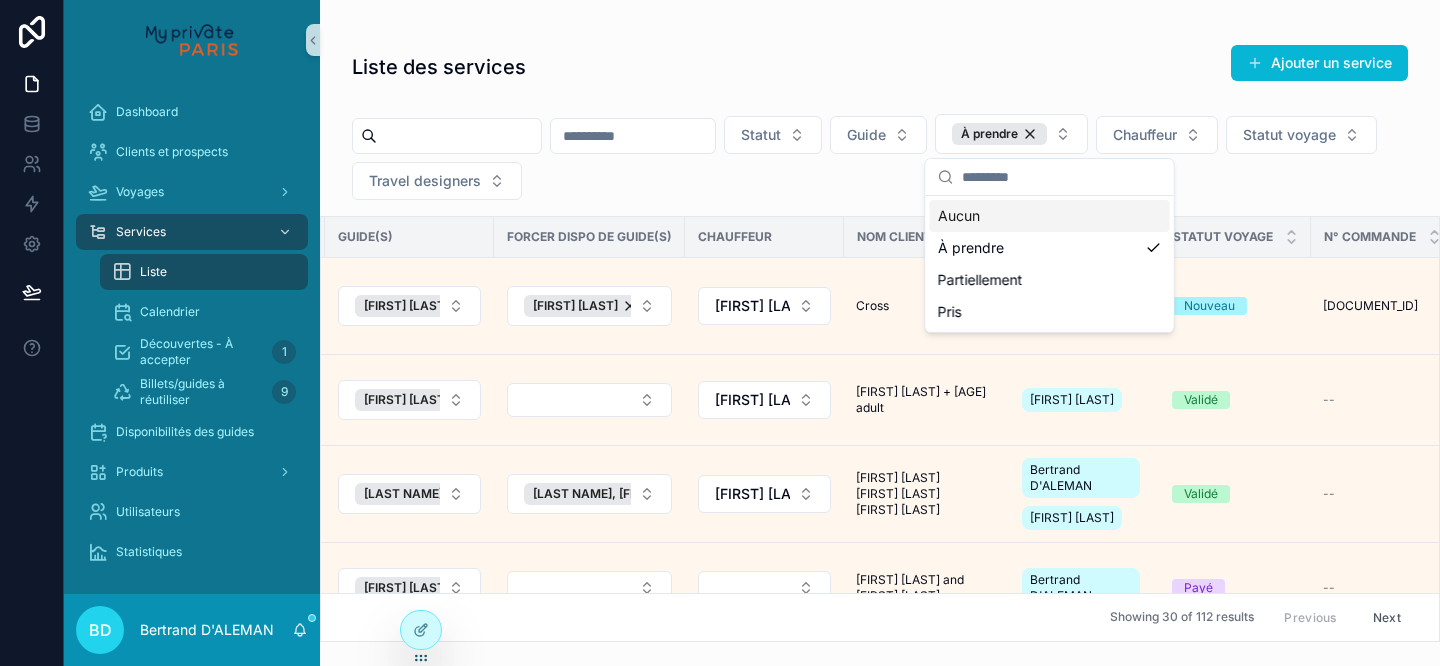 scroll, scrollTop: 0, scrollLeft: 1074, axis: horizontal 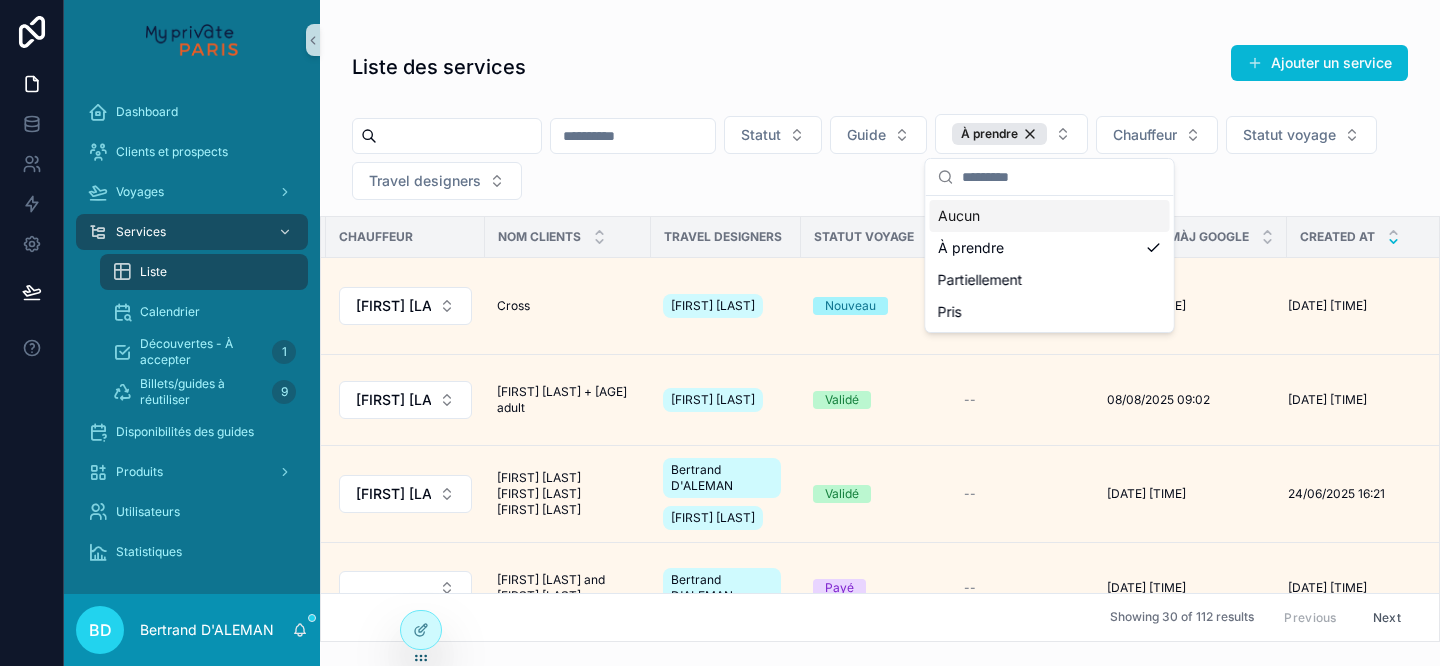 click 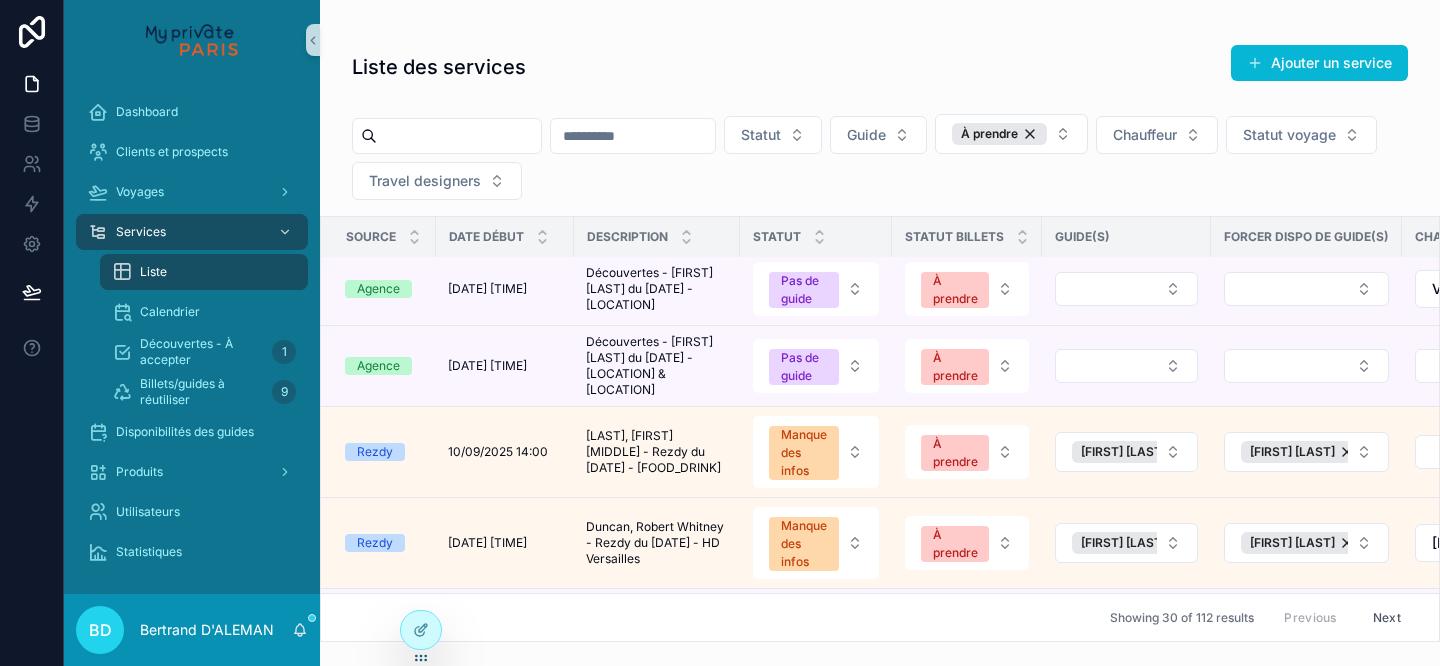 scroll, scrollTop: 2110, scrollLeft: 0, axis: vertical 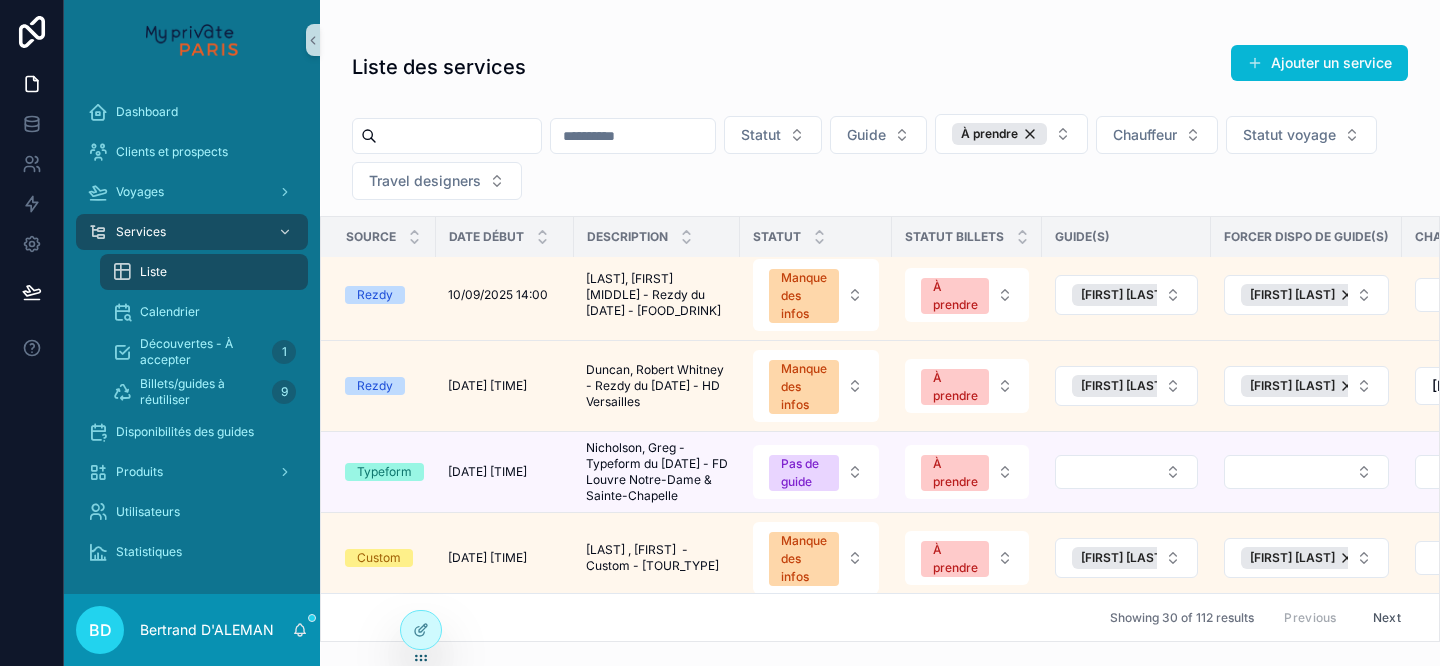 click at bounding box center (459, 136) 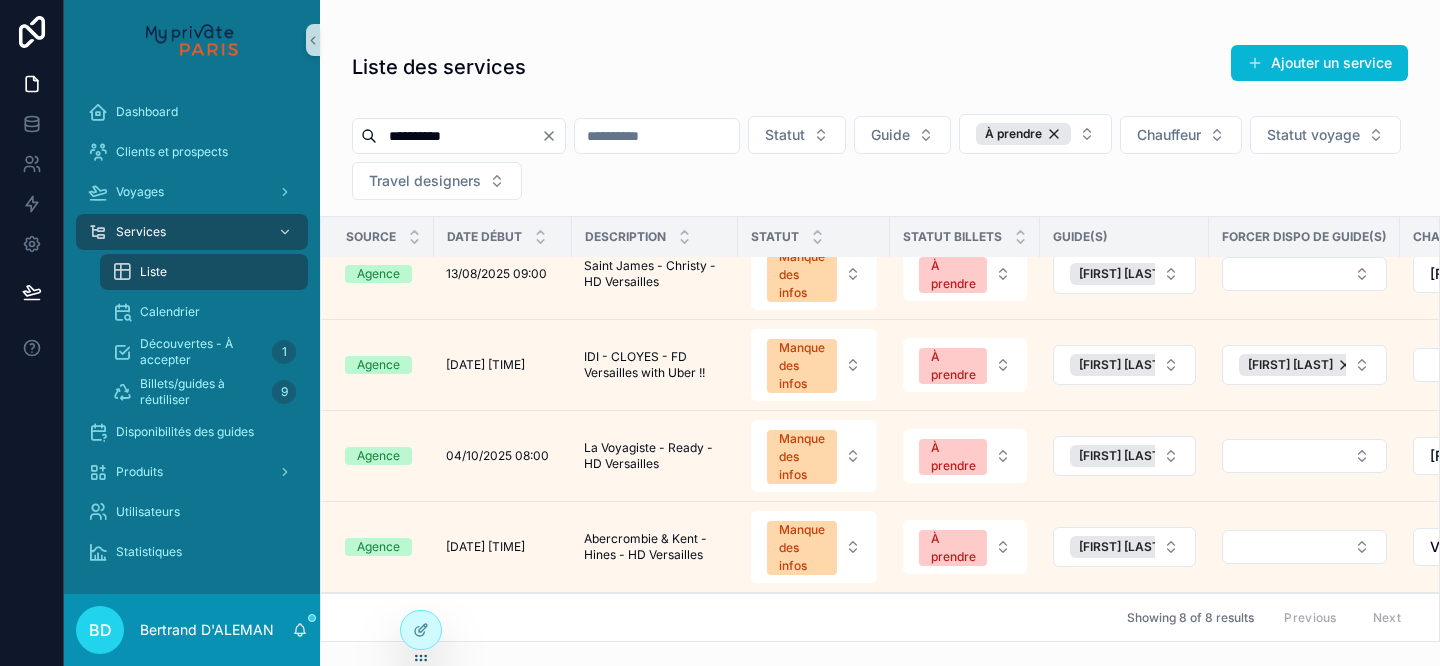 scroll, scrollTop: 0, scrollLeft: 0, axis: both 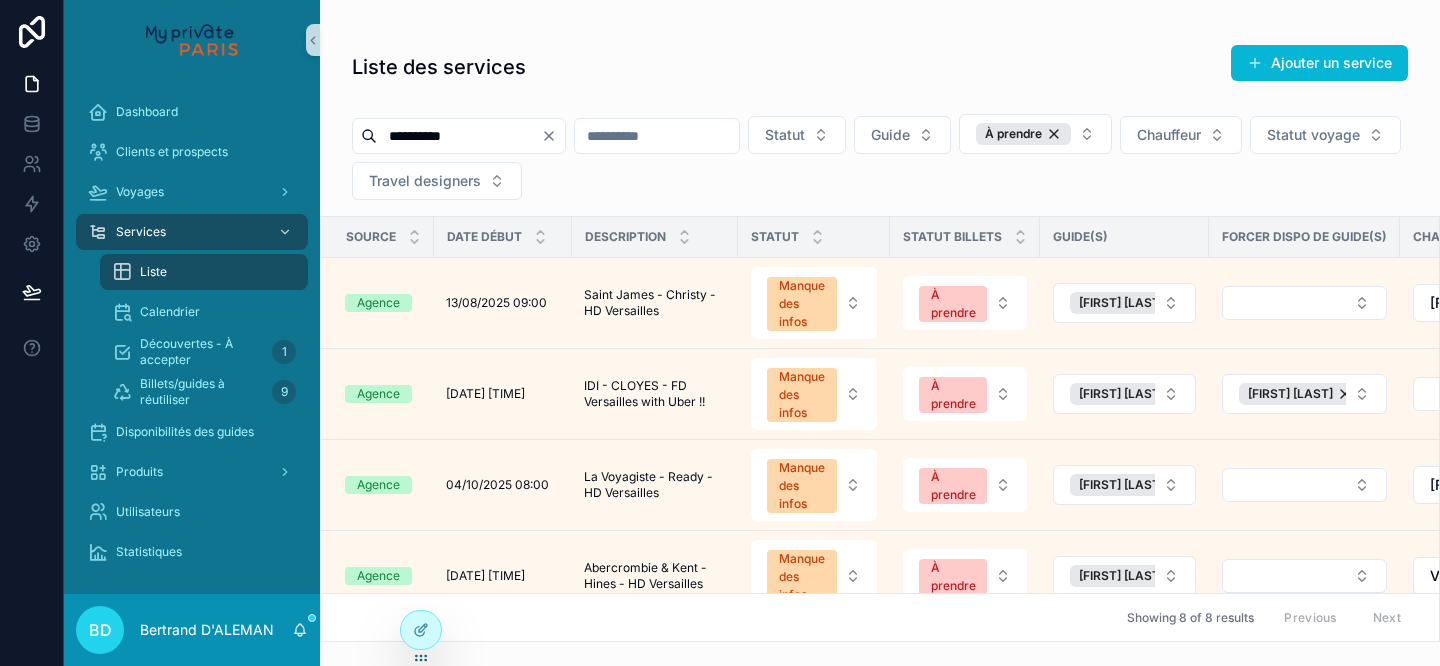 drag, startPoint x: 476, startPoint y: 141, endPoint x: 359, endPoint y: 139, distance: 117.01709 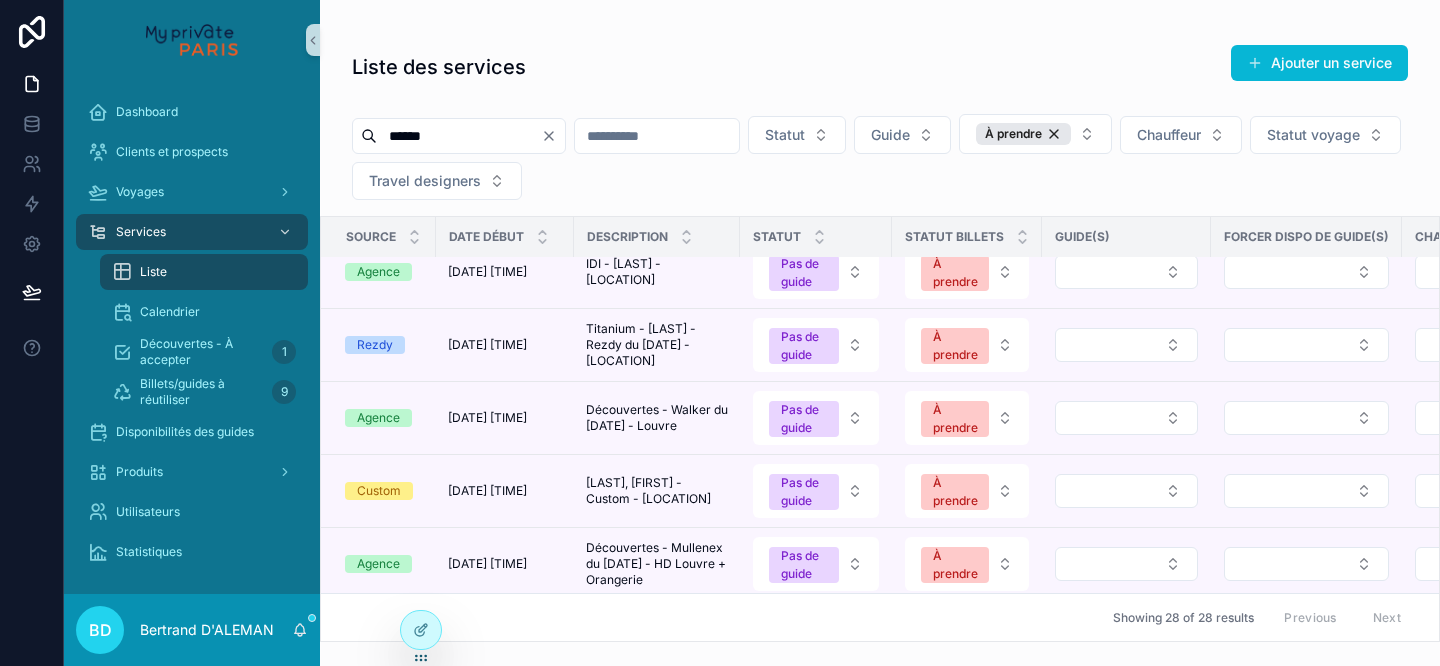 scroll, scrollTop: 1626, scrollLeft: 0, axis: vertical 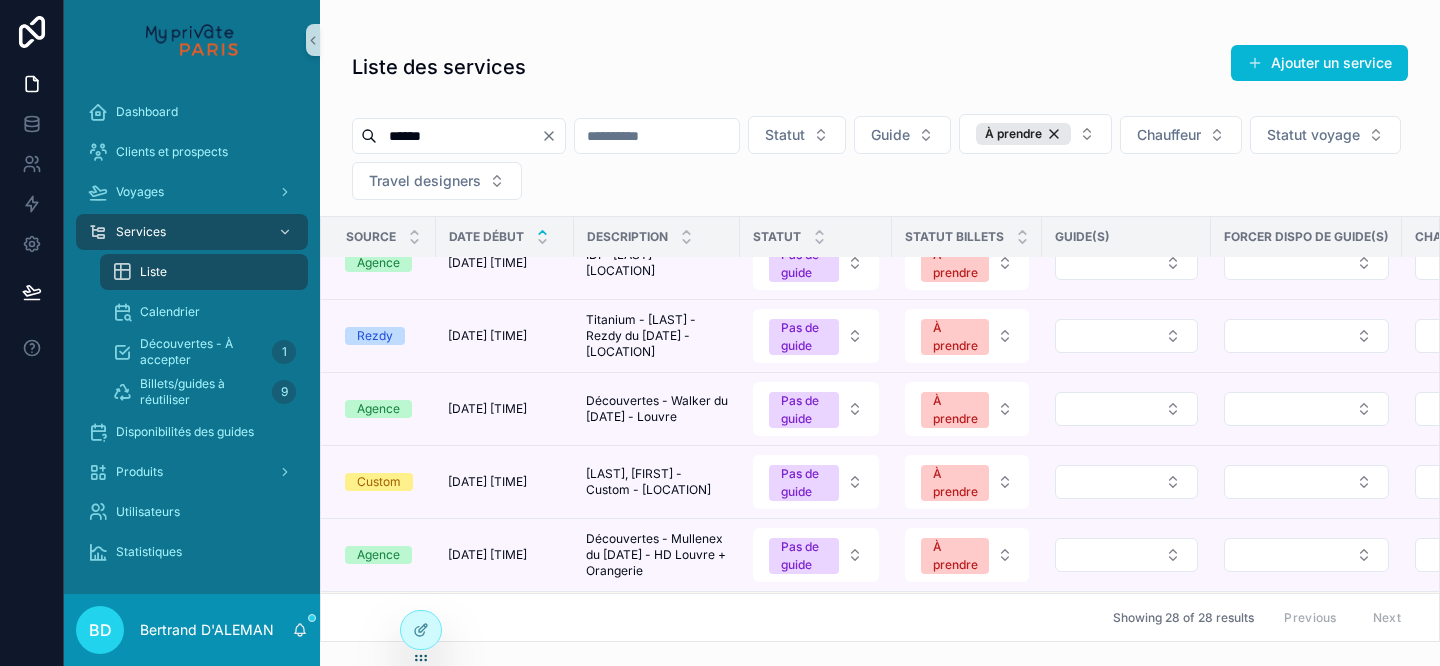 click 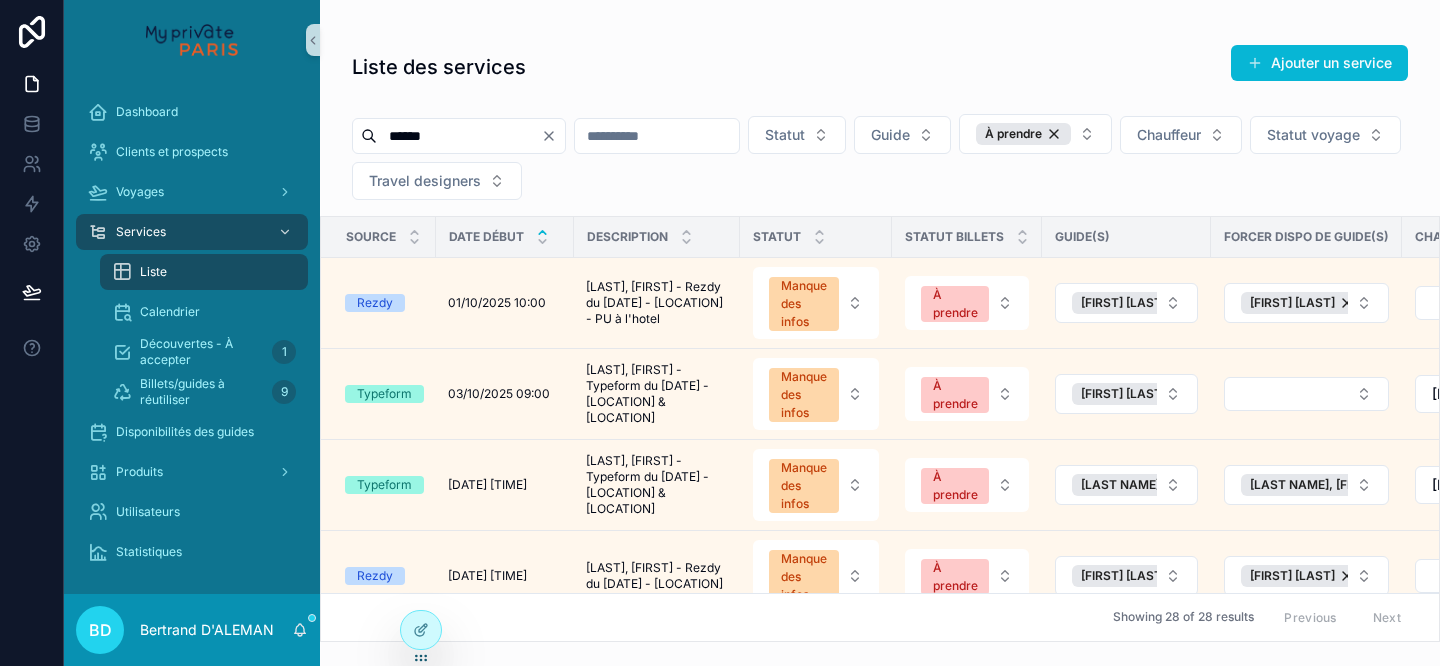 click on "******" at bounding box center [459, 136] 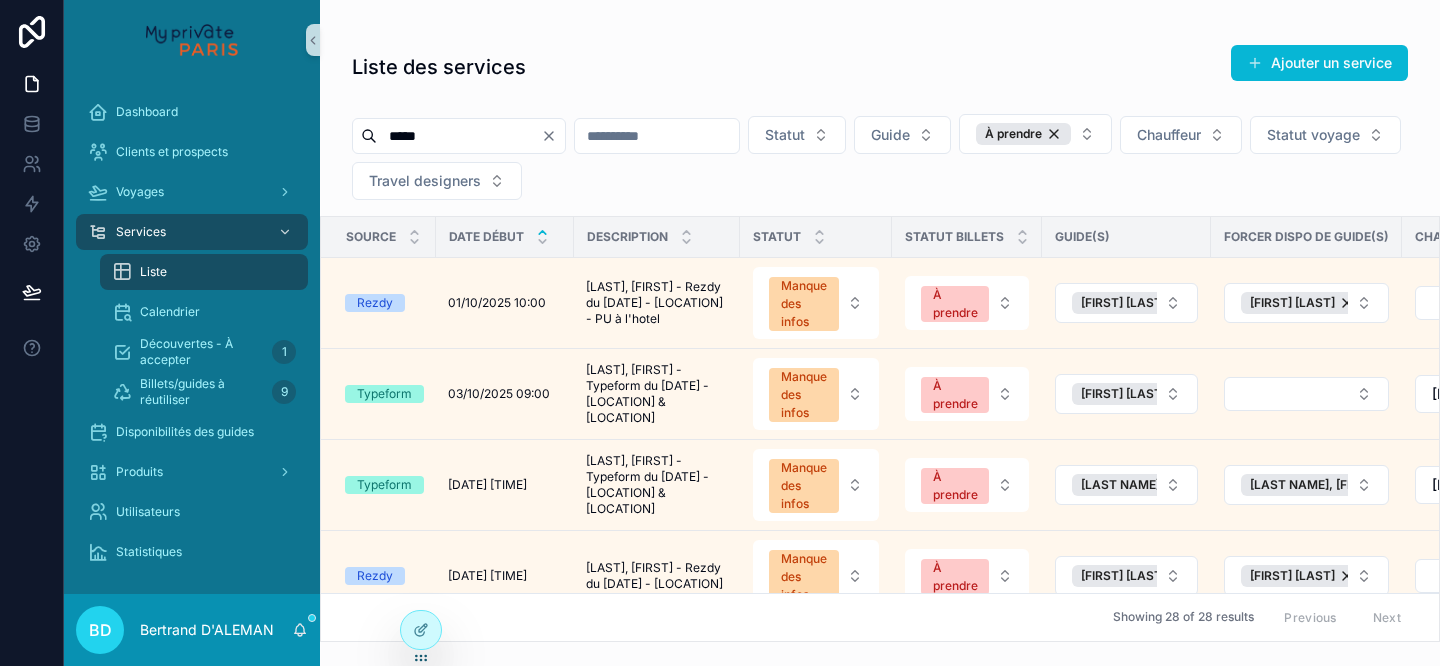type on "*****" 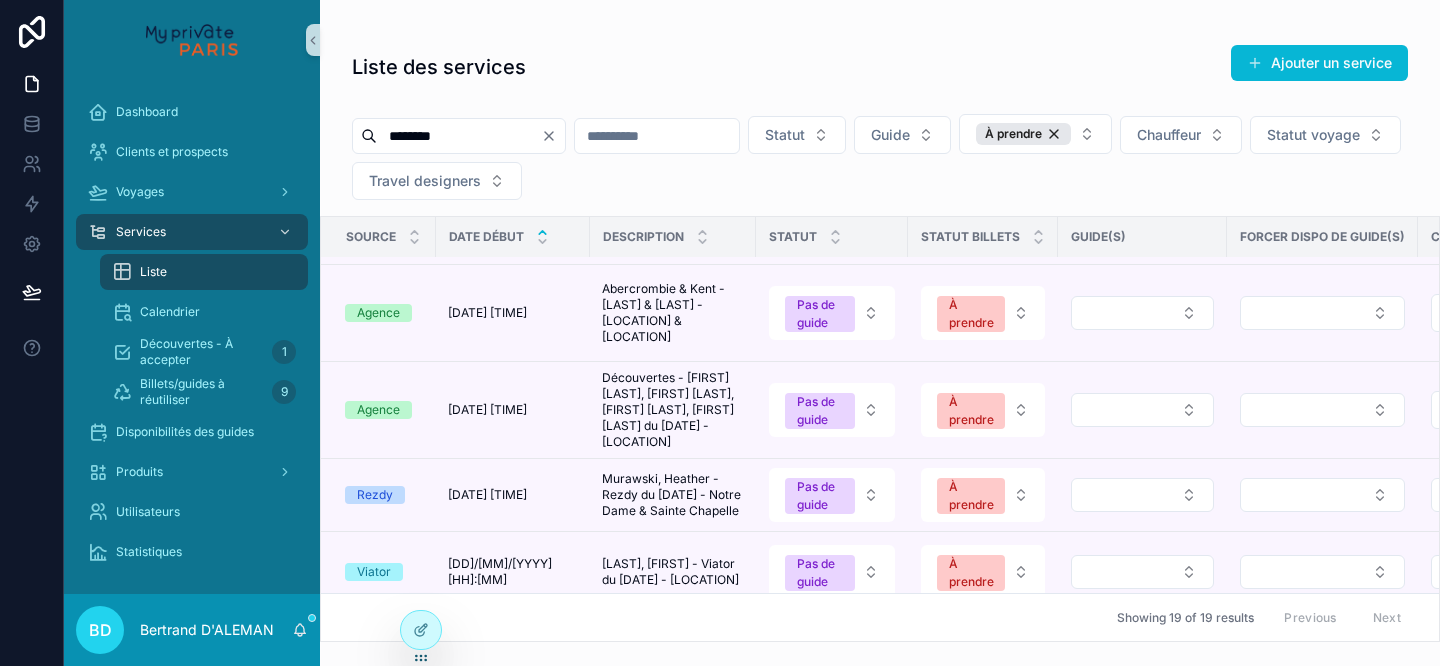 scroll, scrollTop: 584, scrollLeft: 0, axis: vertical 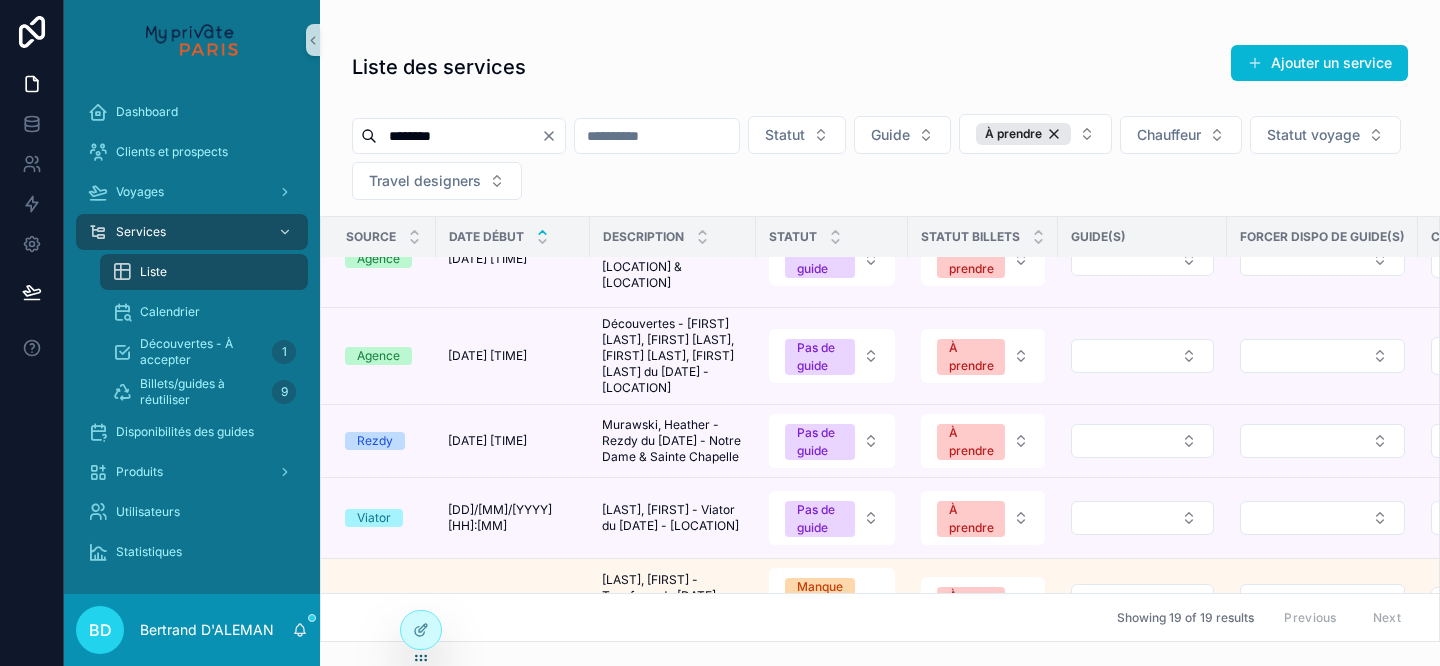 click on "********" at bounding box center (459, 136) 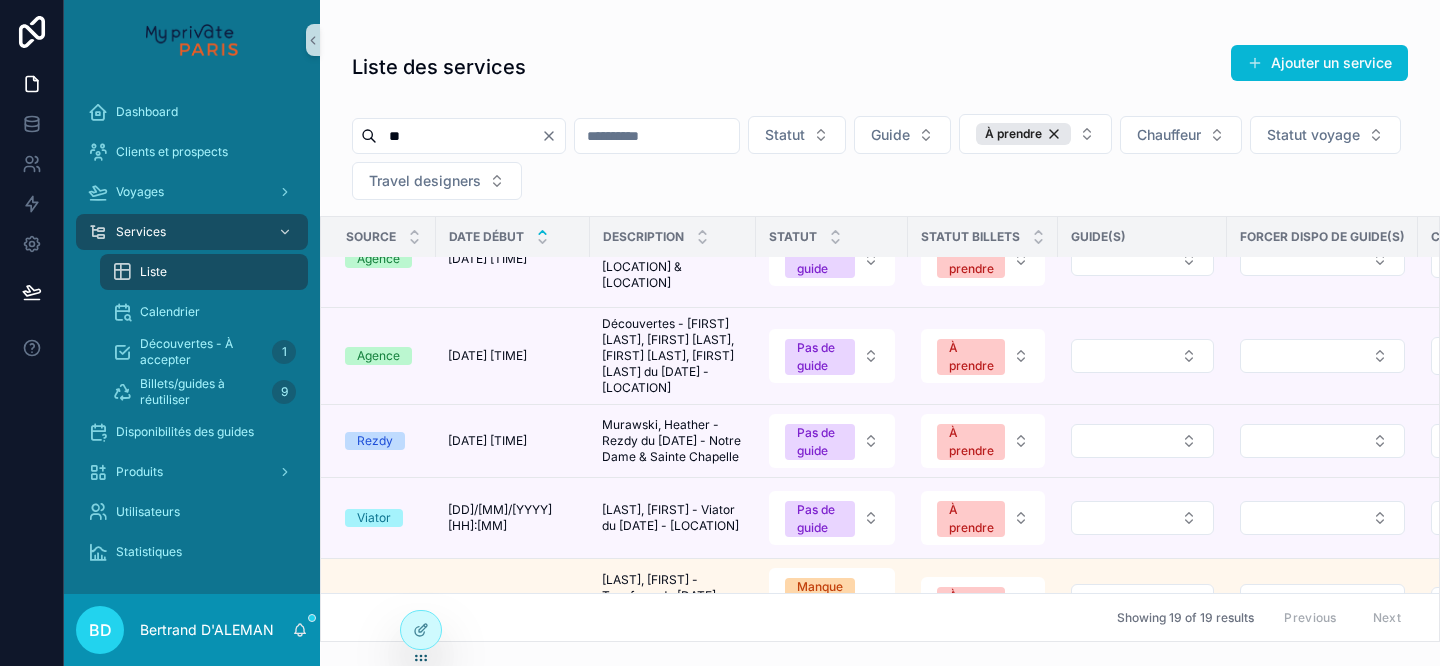 type on "*" 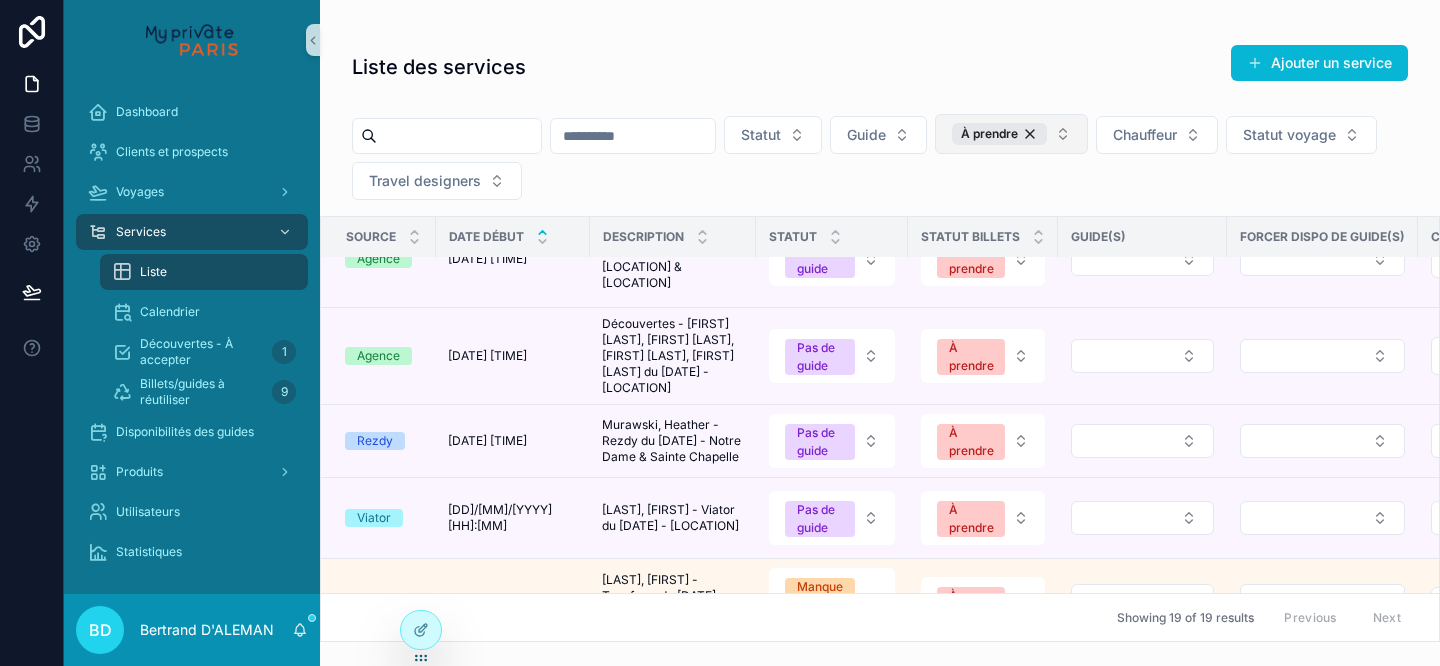 click on "À prendre" at bounding box center (999, 134) 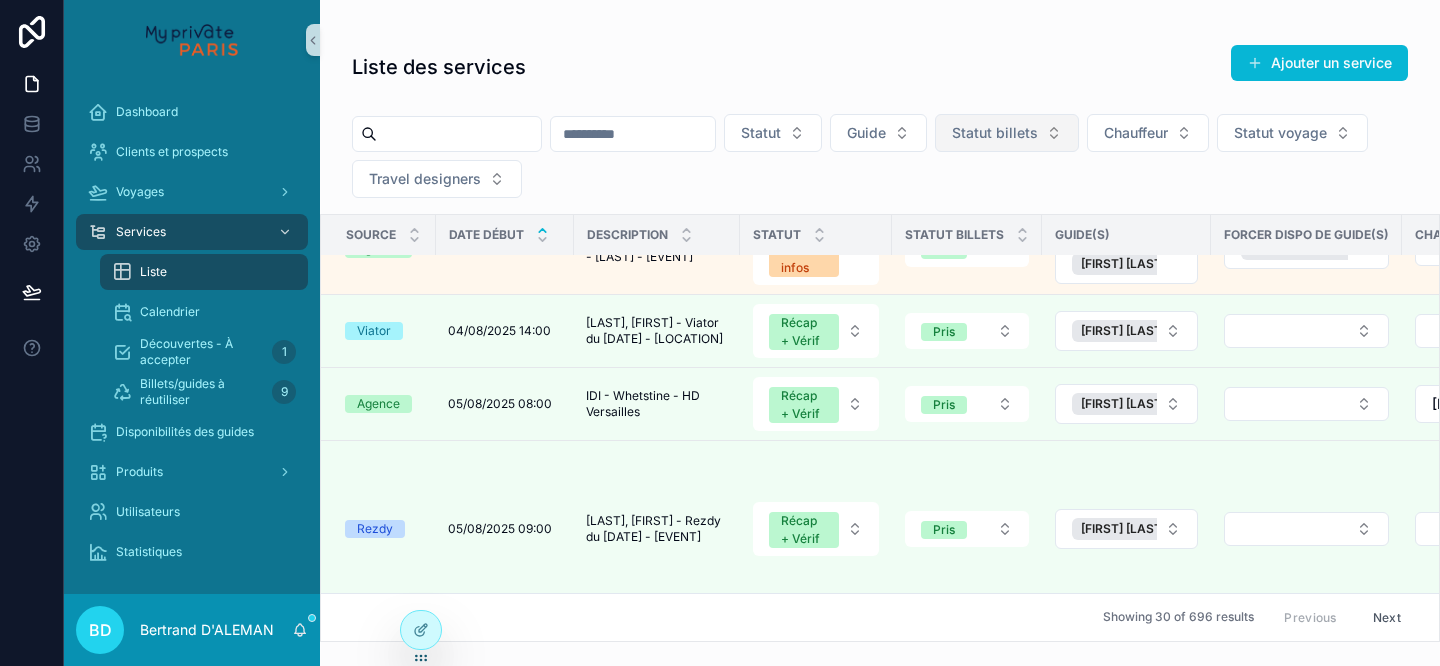 scroll, scrollTop: 850, scrollLeft: 0, axis: vertical 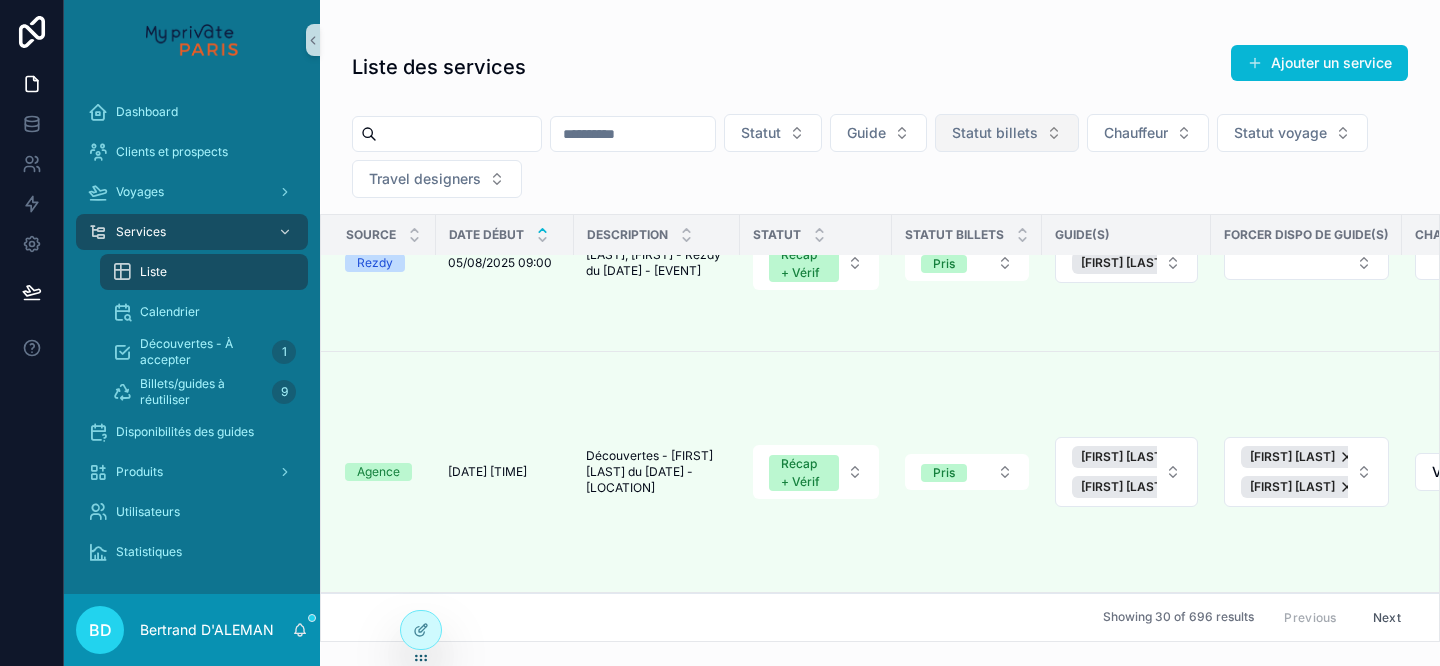 click on "Statut billets" at bounding box center (995, 133) 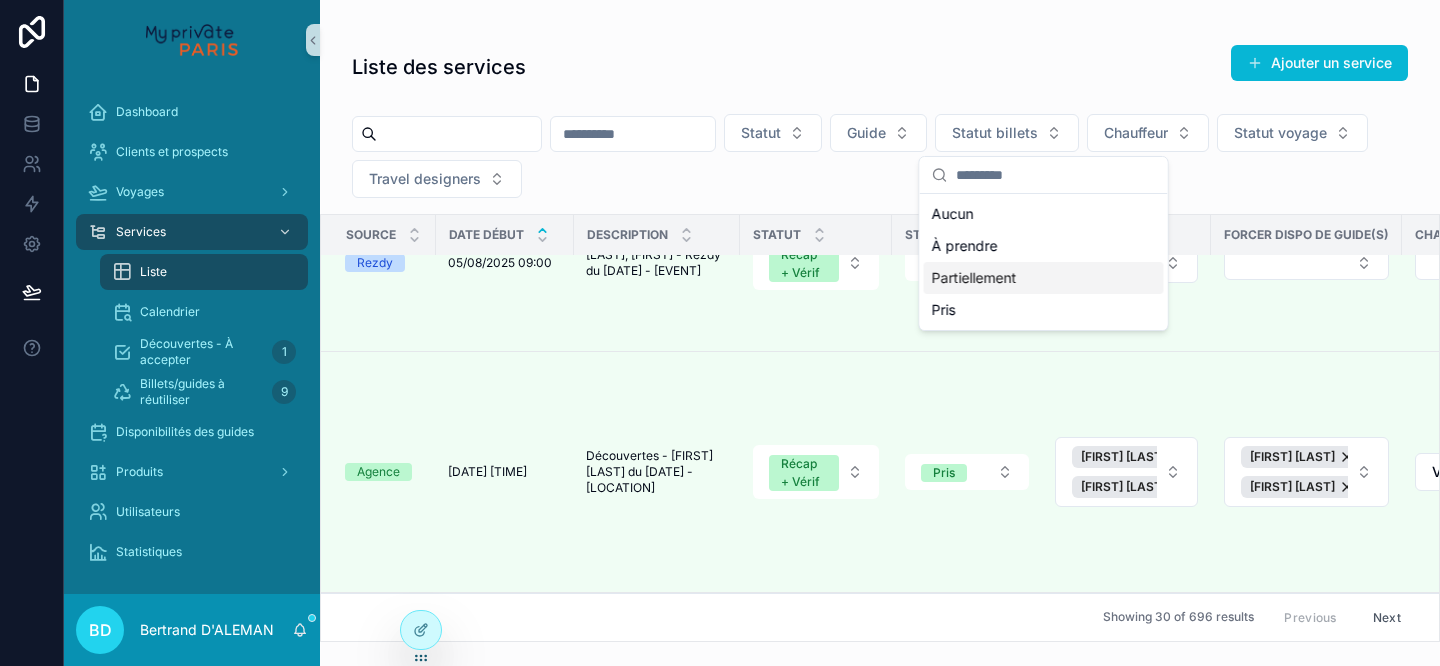 click on "Partiellement" at bounding box center [1044, 278] 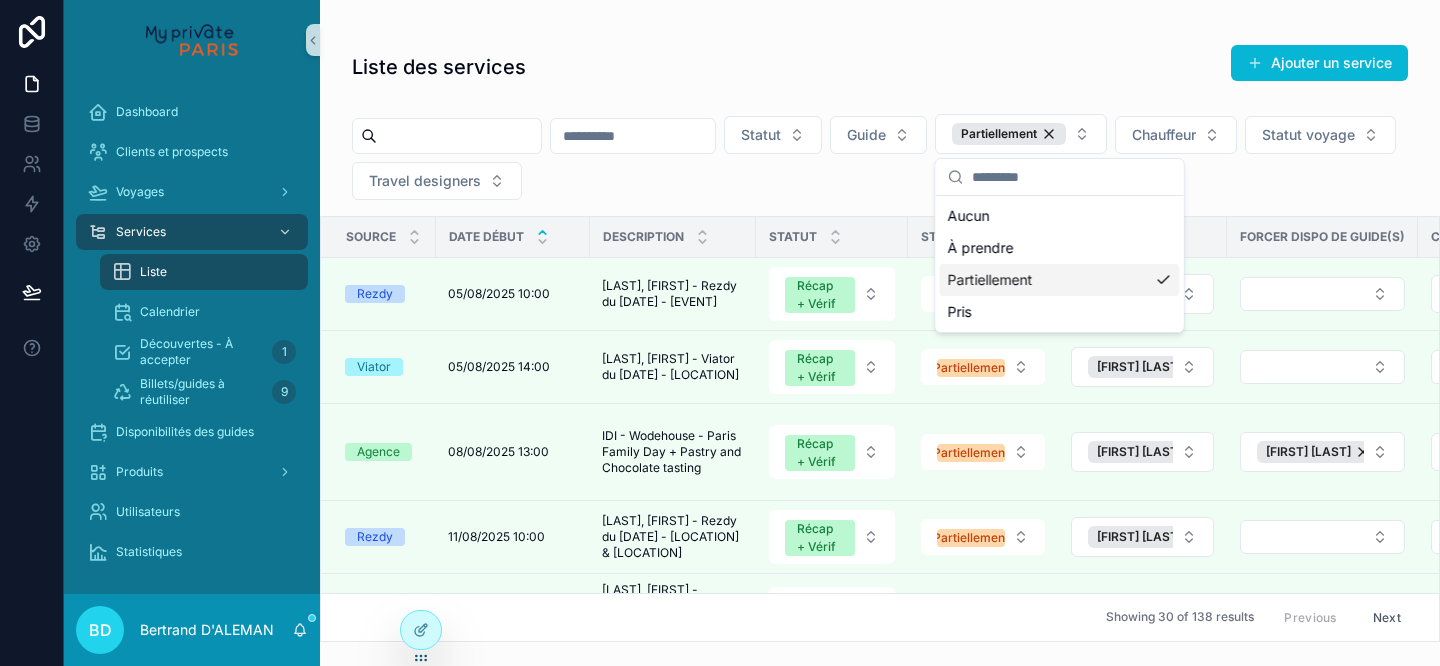 click on "Liste des services Ajouter un service" at bounding box center [880, 67] 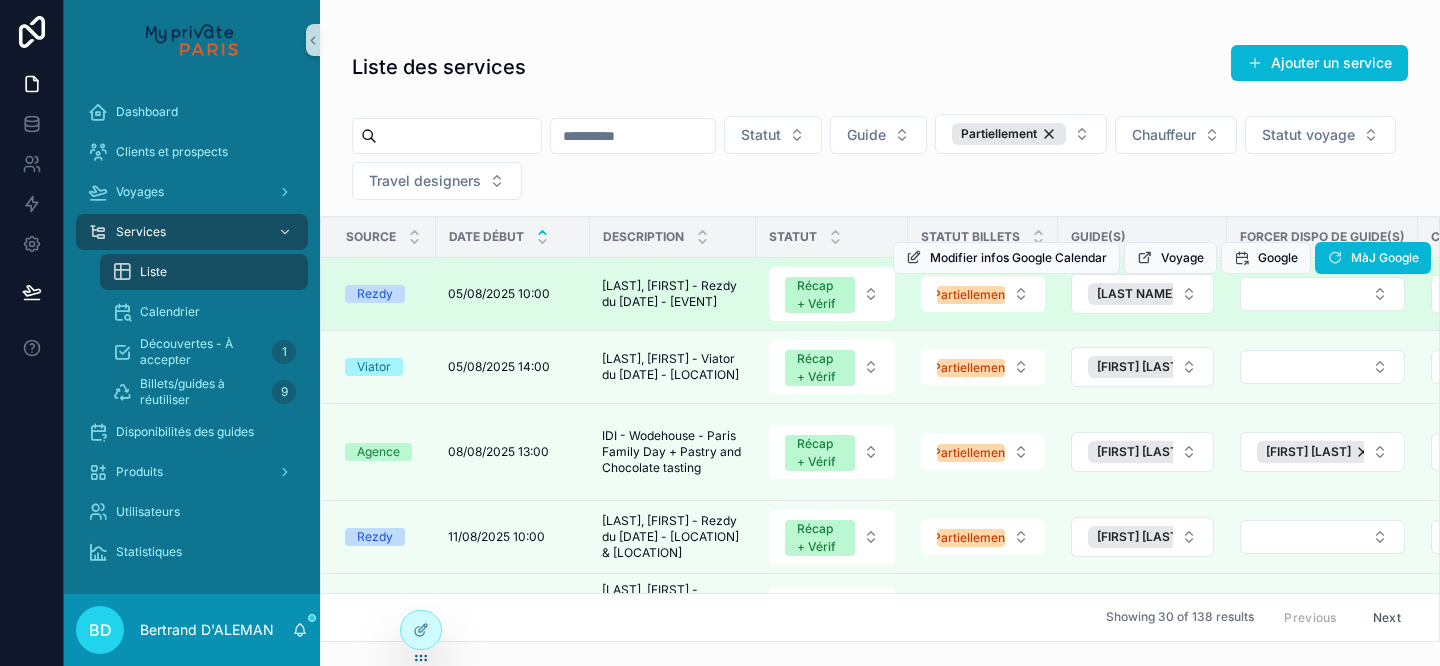 scroll, scrollTop: 20, scrollLeft: 0, axis: vertical 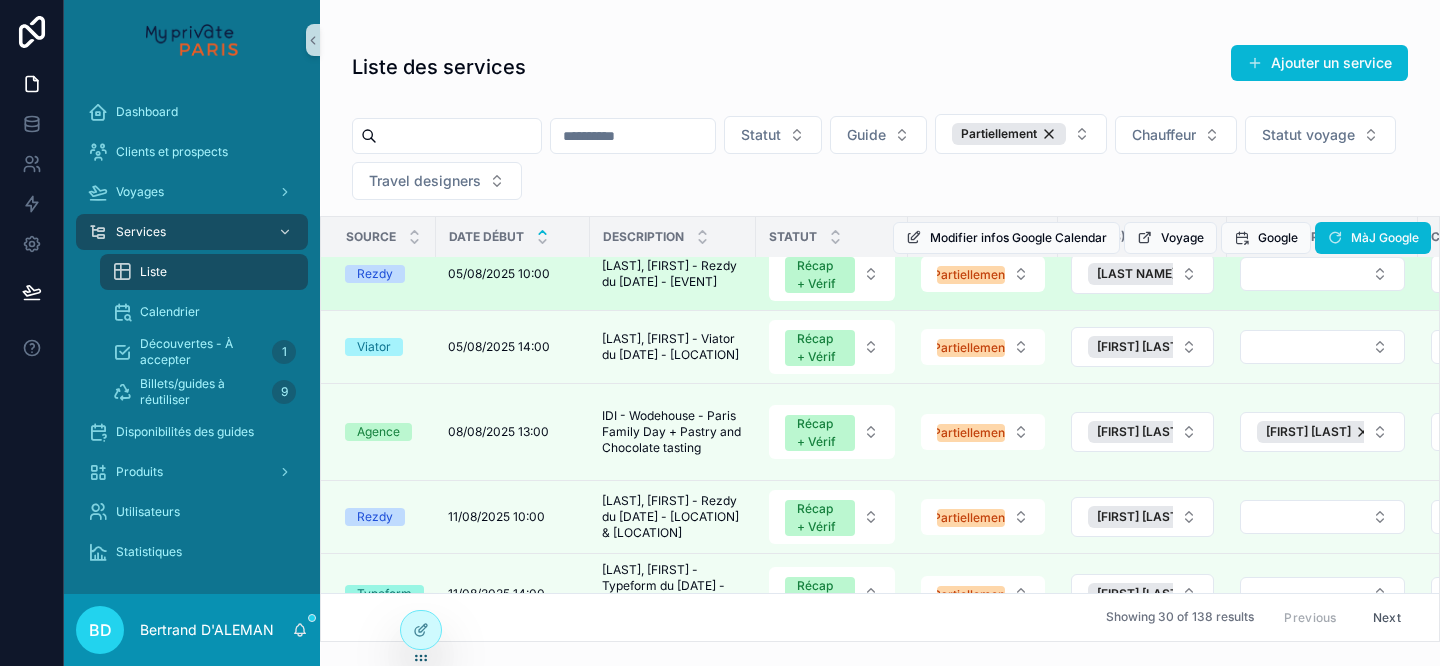 click on "Modifier infos Google Calendar Voyage Google MàJ Google" at bounding box center (1162, 238) 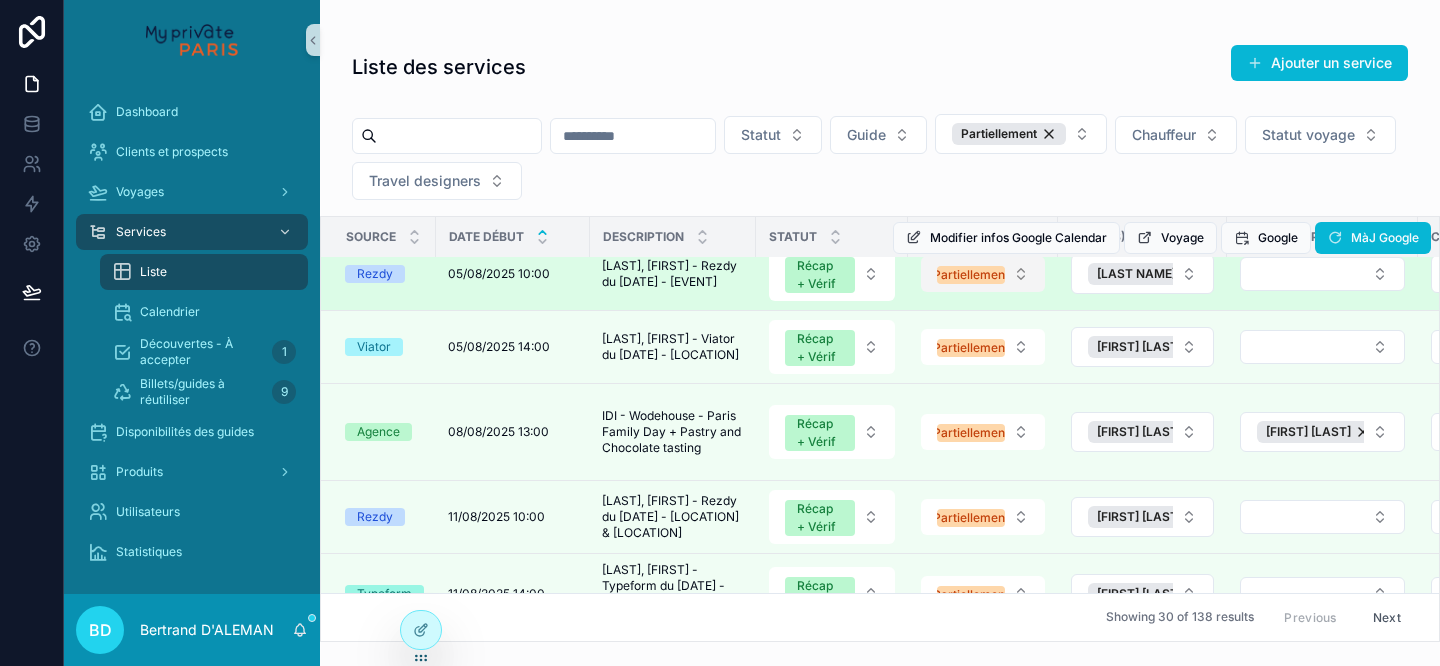 click on "Partiellement" at bounding box center [983, 274] 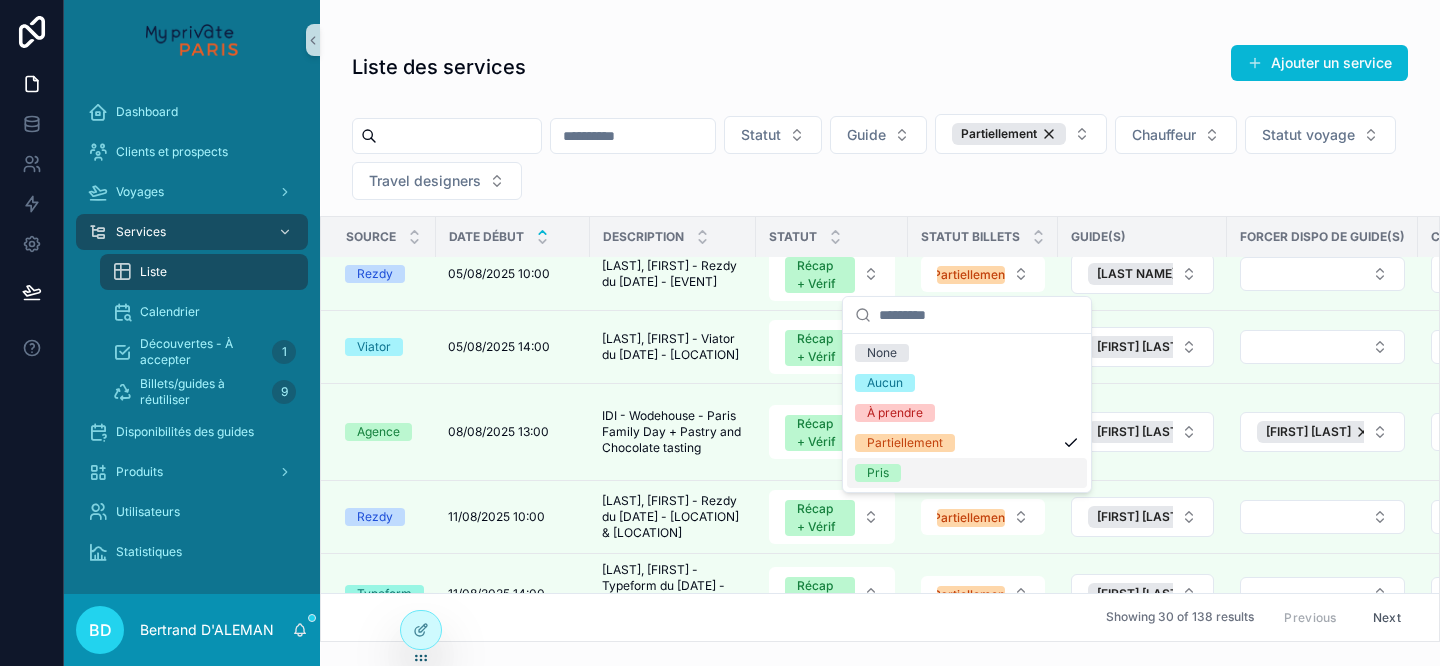 click on "Pris" at bounding box center (967, 473) 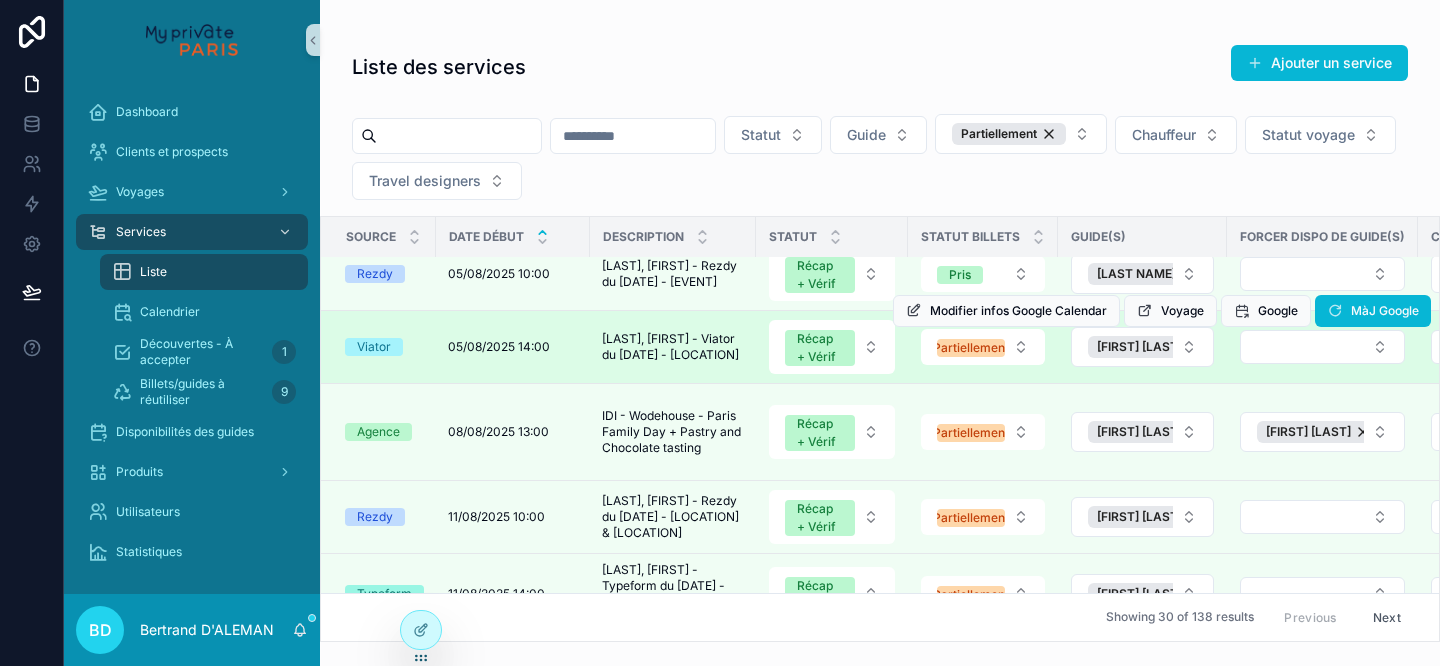 click on "Modifier infos Google Calendar Voyage Google MàJ Google" at bounding box center (1162, 311) 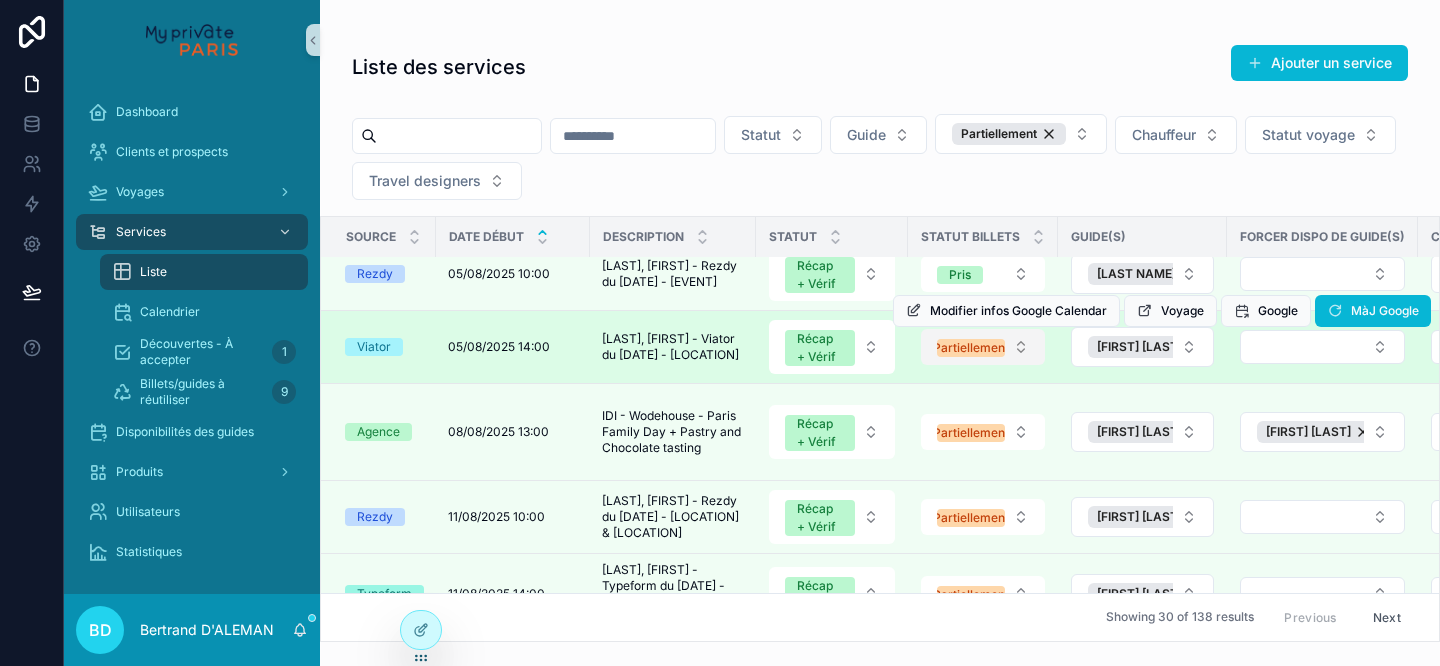 click on "Partiellement" at bounding box center (983, 347) 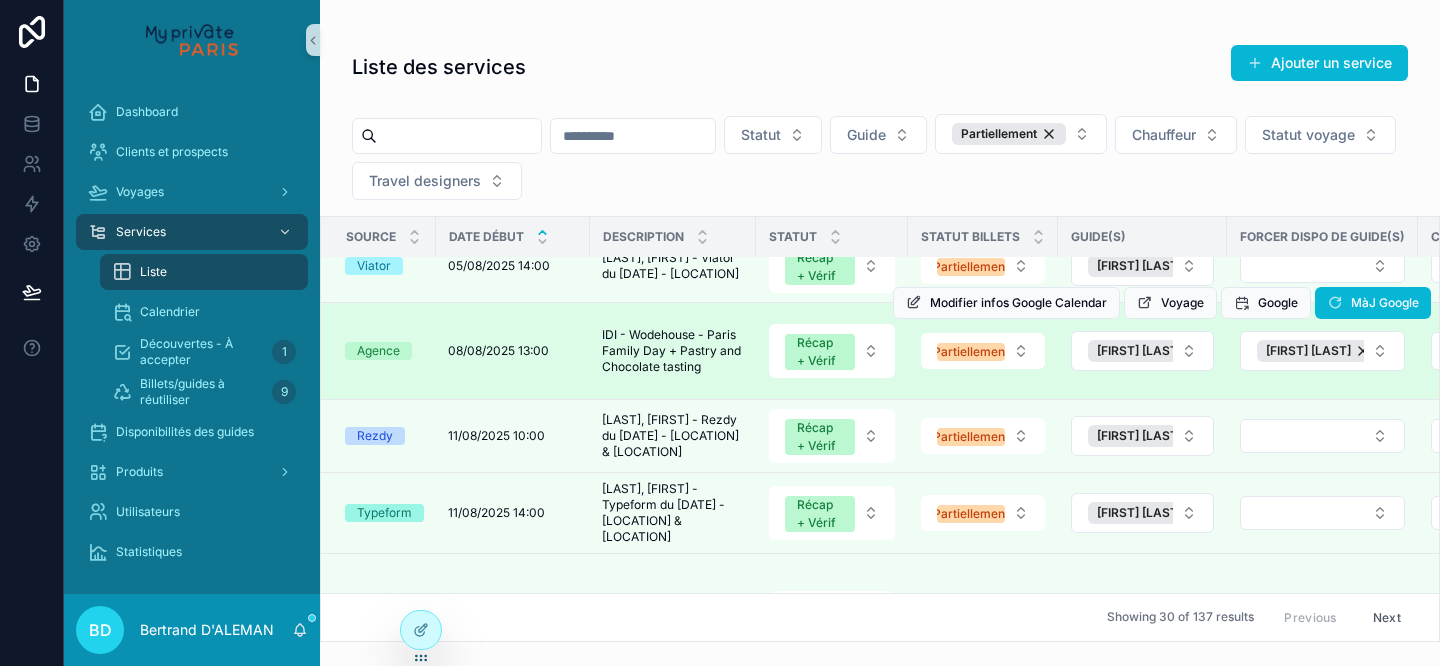 scroll, scrollTop: 0, scrollLeft: 0, axis: both 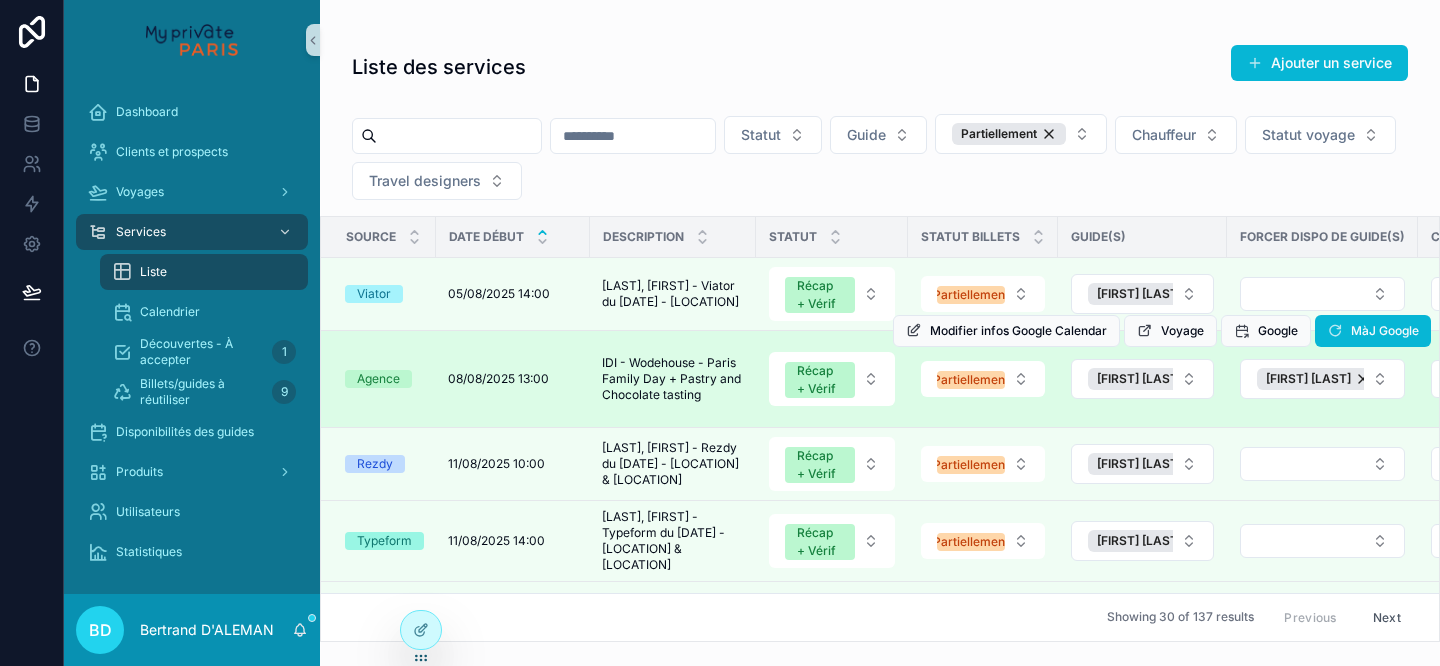 click on "Modifier infos Google Calendar Voyage Google MàJ Google" at bounding box center (1162, 331) 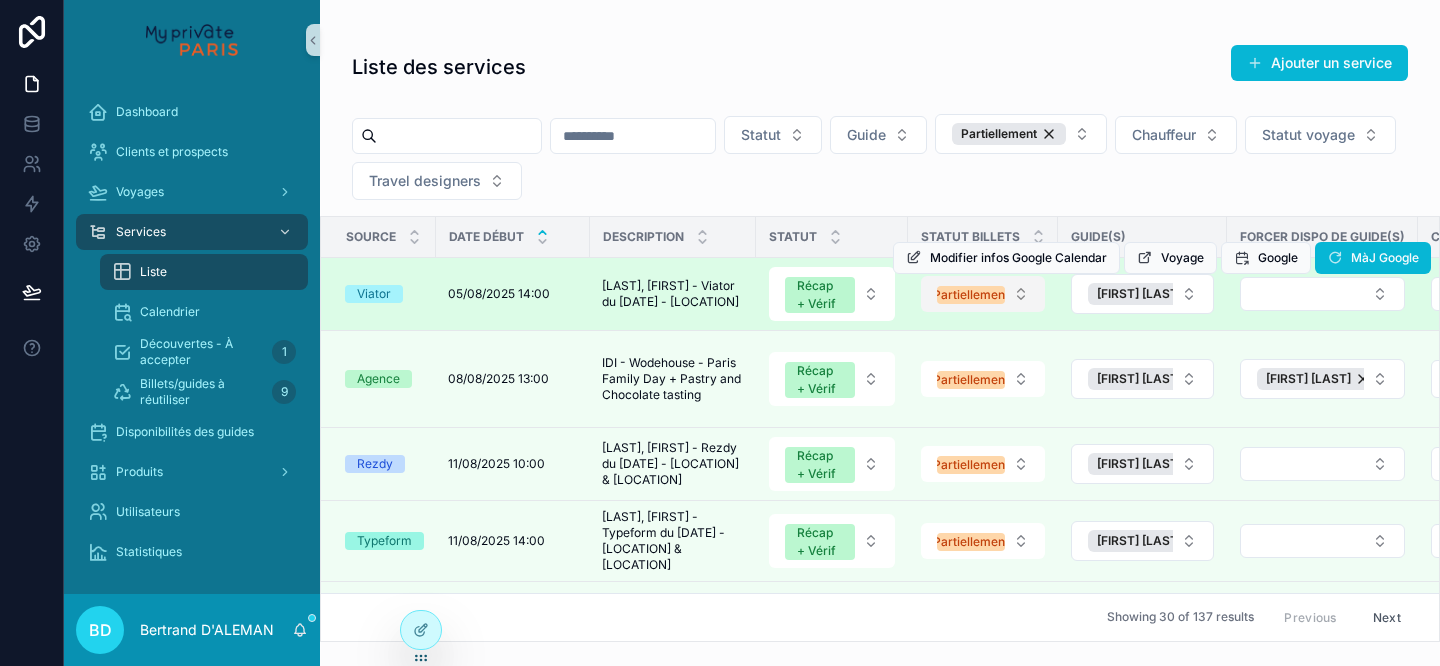 click on "Partiellement" at bounding box center [983, 294] 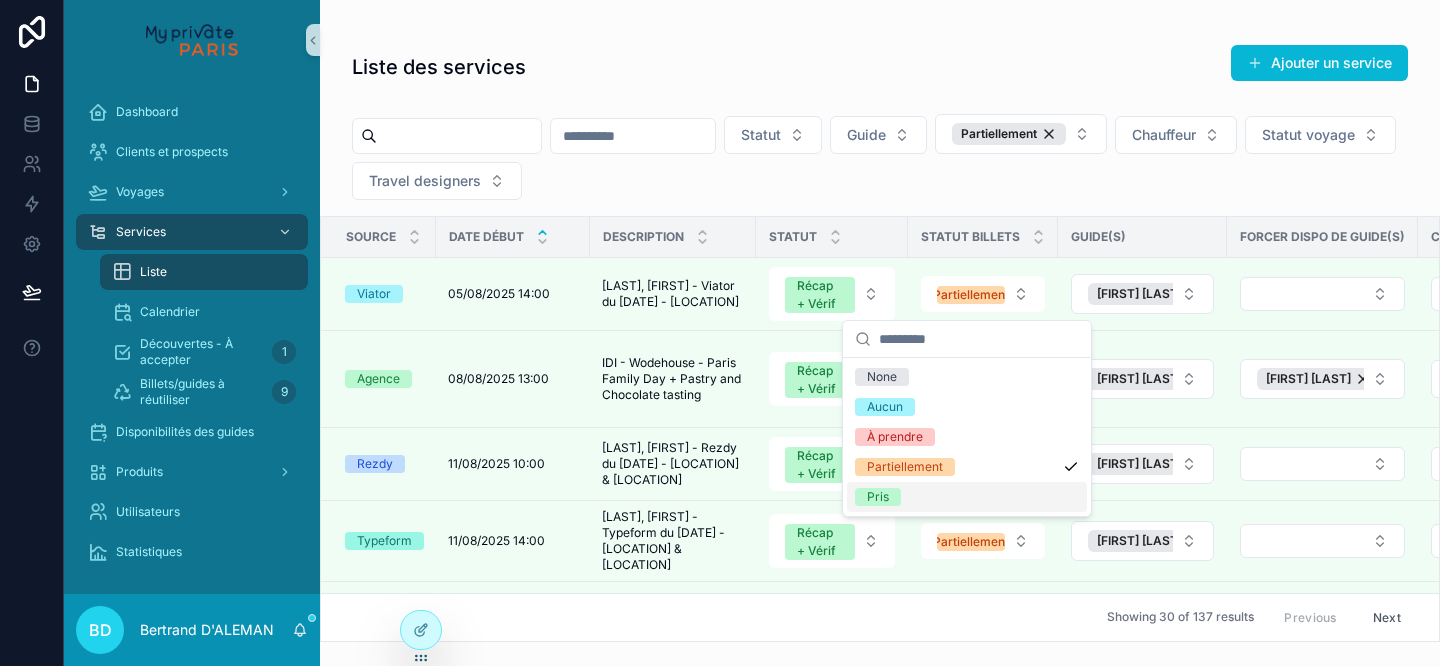 click on "Pris" at bounding box center [878, 497] 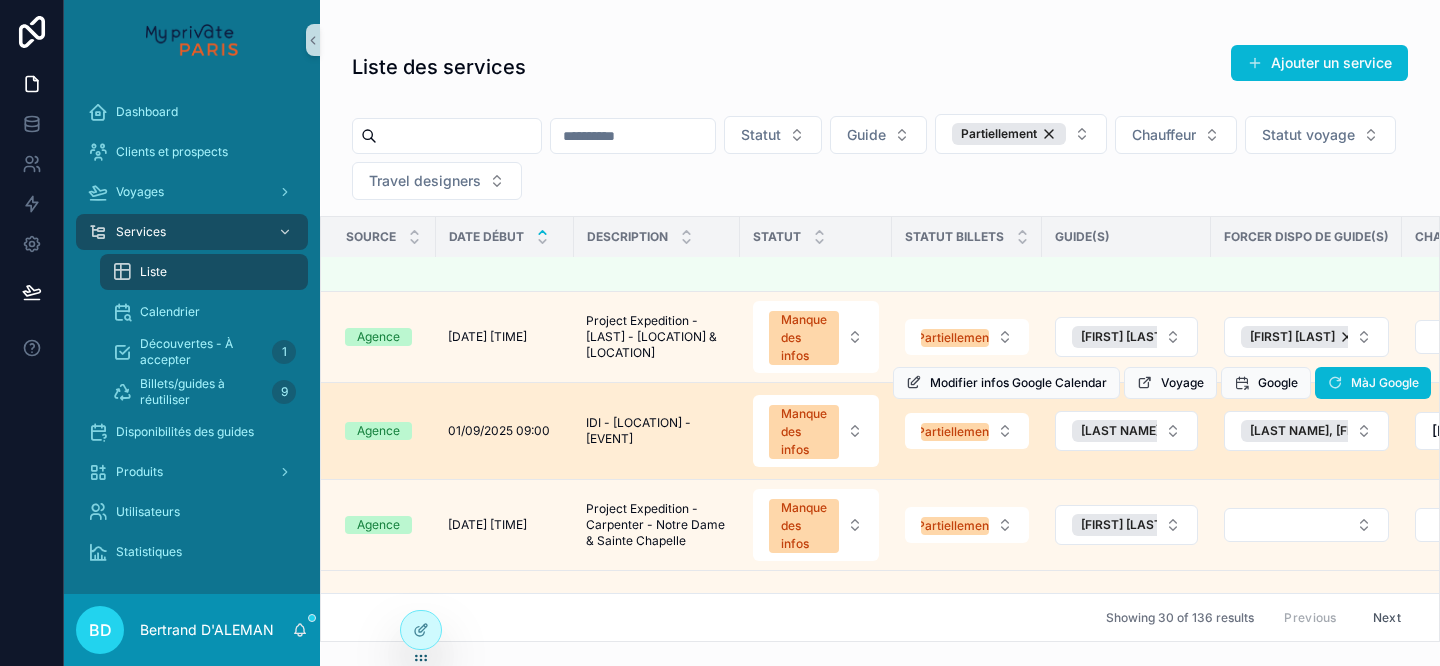 scroll, scrollTop: 2428, scrollLeft: 0, axis: vertical 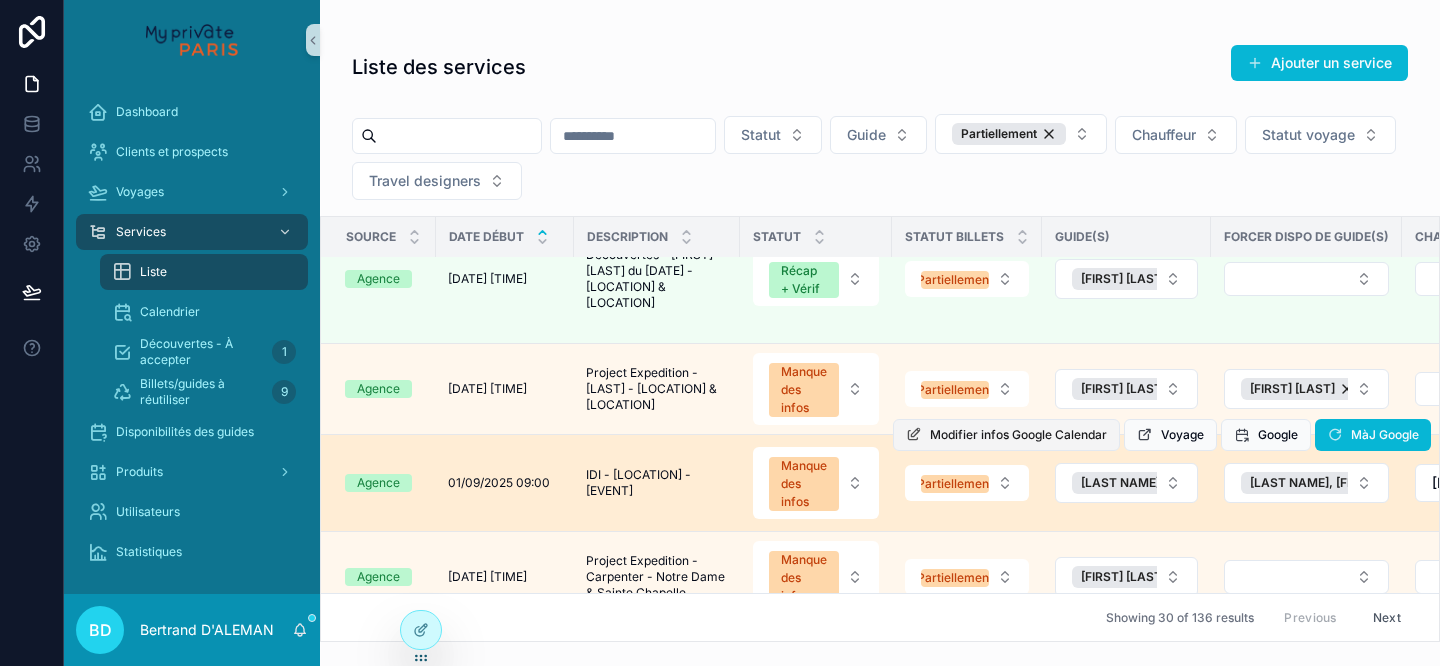 click on "Modifier infos Google Calendar" at bounding box center [1018, 435] 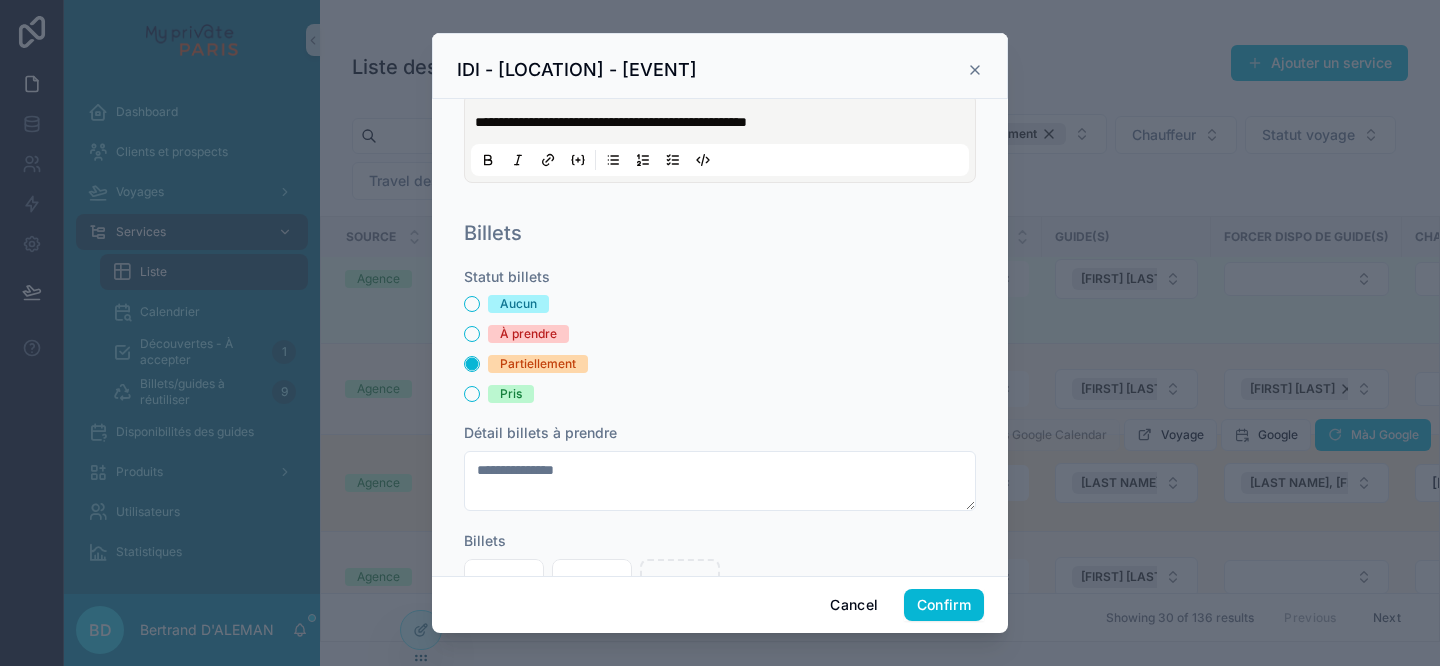 scroll, scrollTop: 533, scrollLeft: 0, axis: vertical 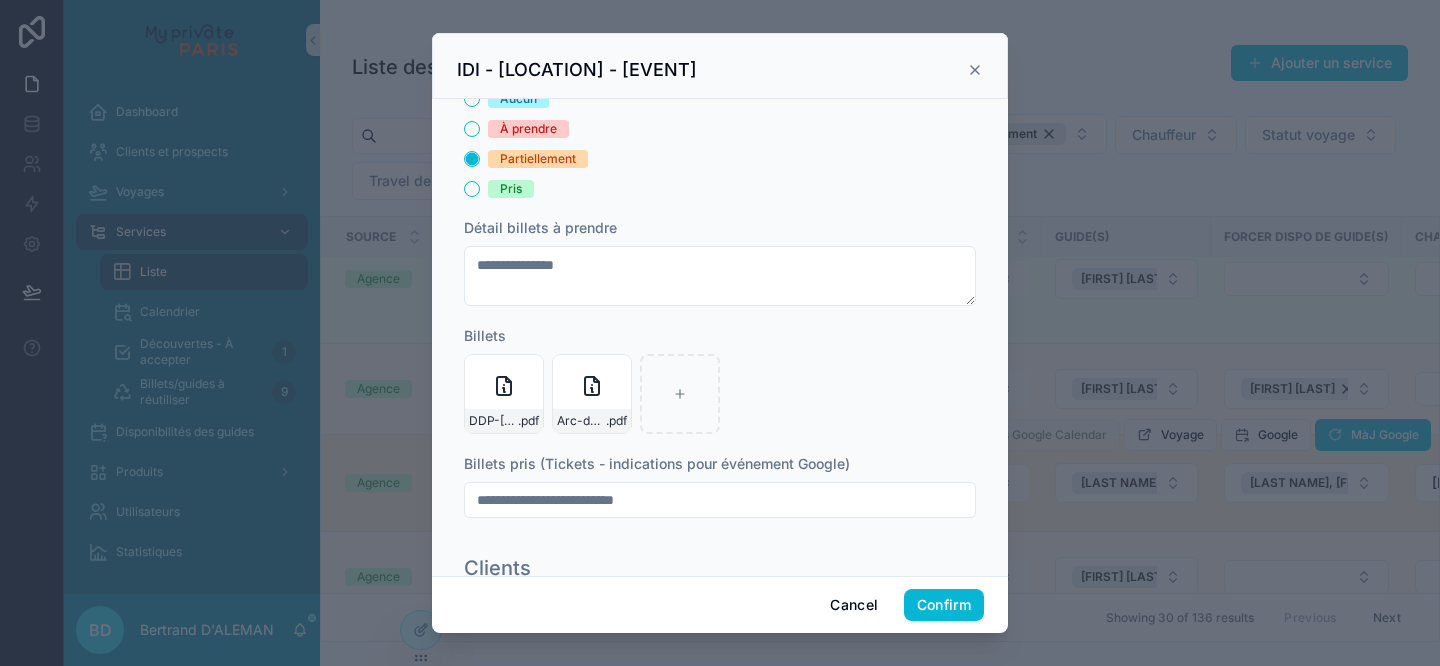 click 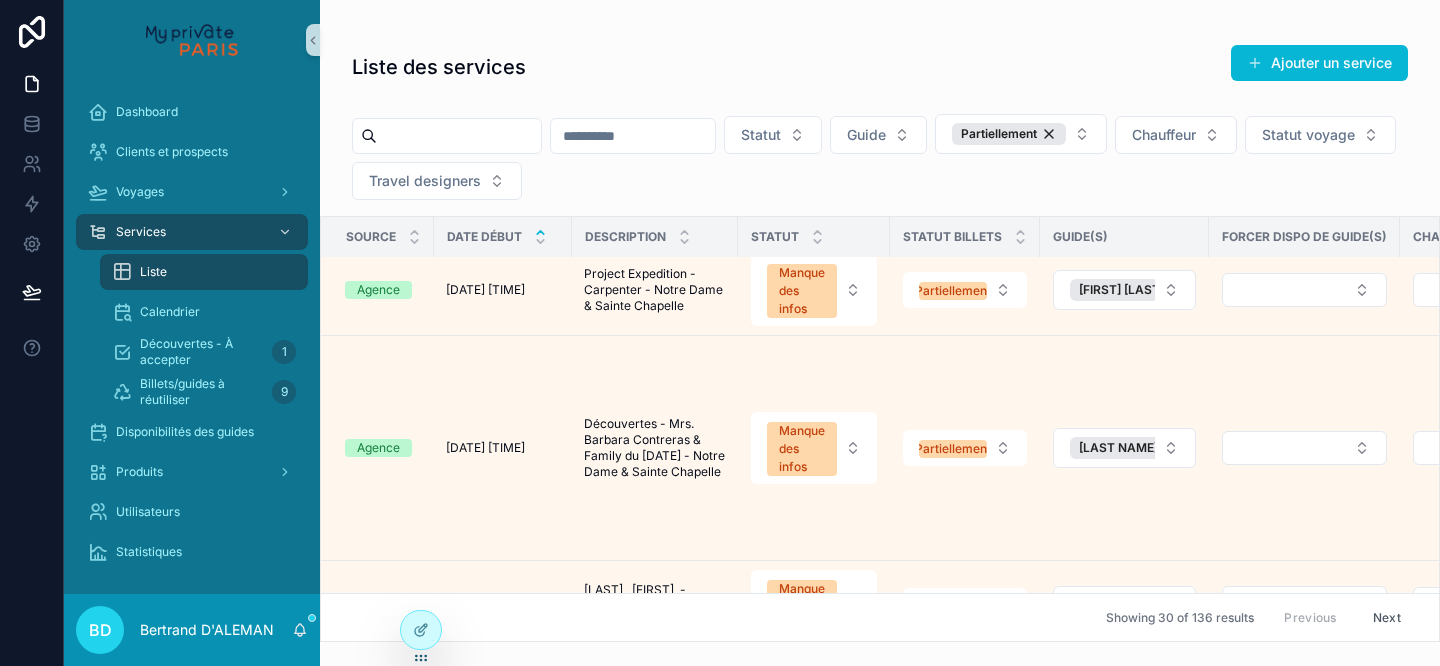 scroll, scrollTop: 2748, scrollLeft: 0, axis: vertical 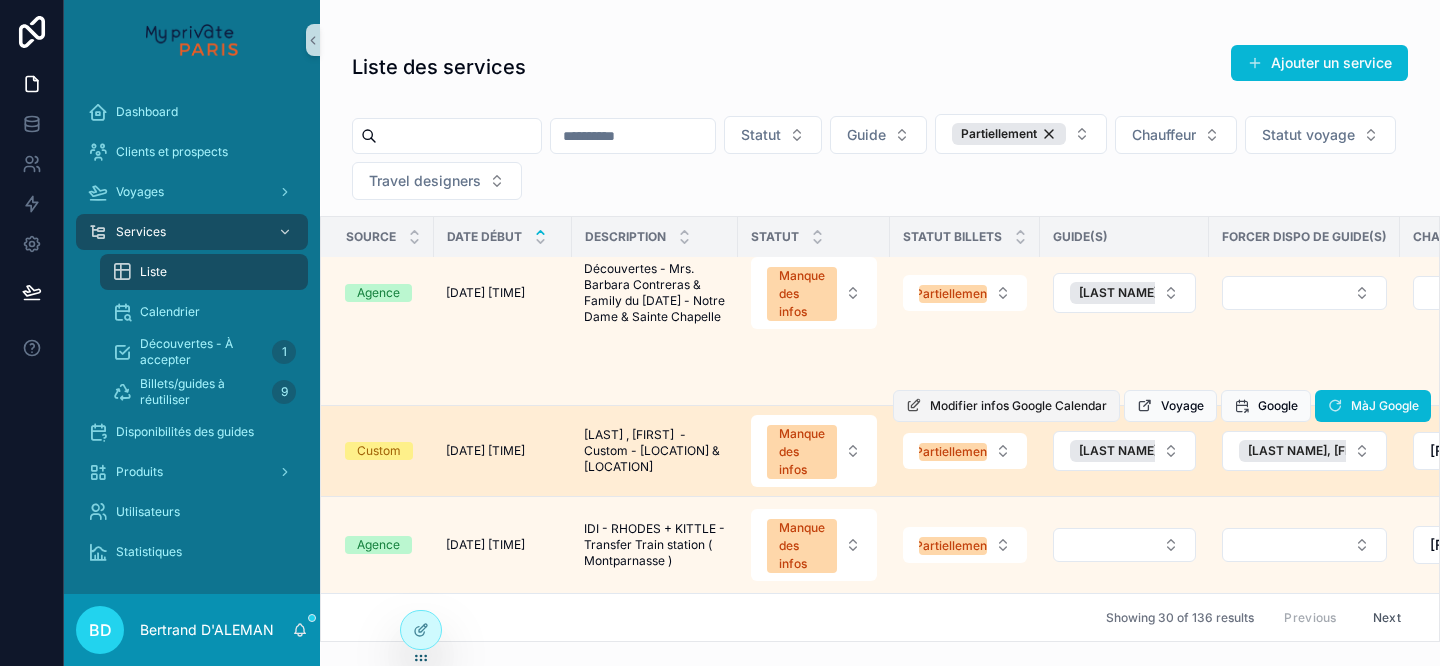 click on "Modifier infos Google Calendar" at bounding box center [1006, 406] 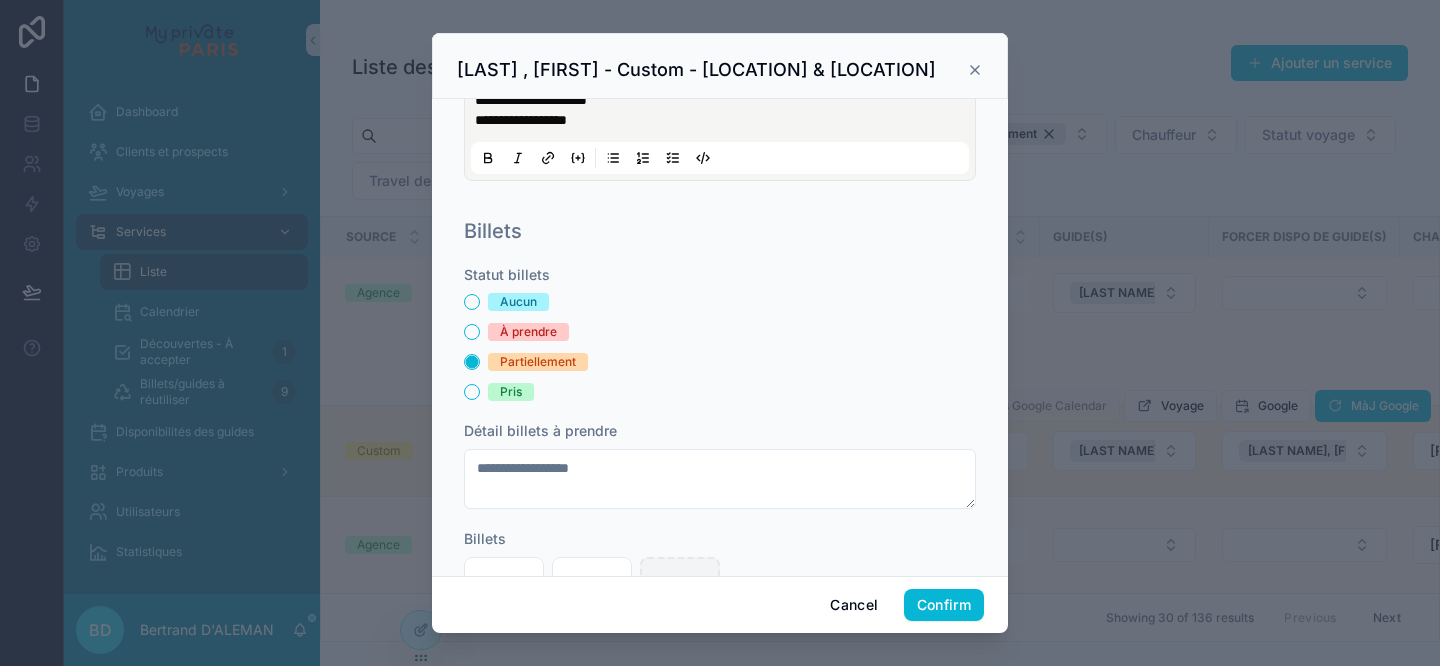scroll, scrollTop: 0, scrollLeft: 0, axis: both 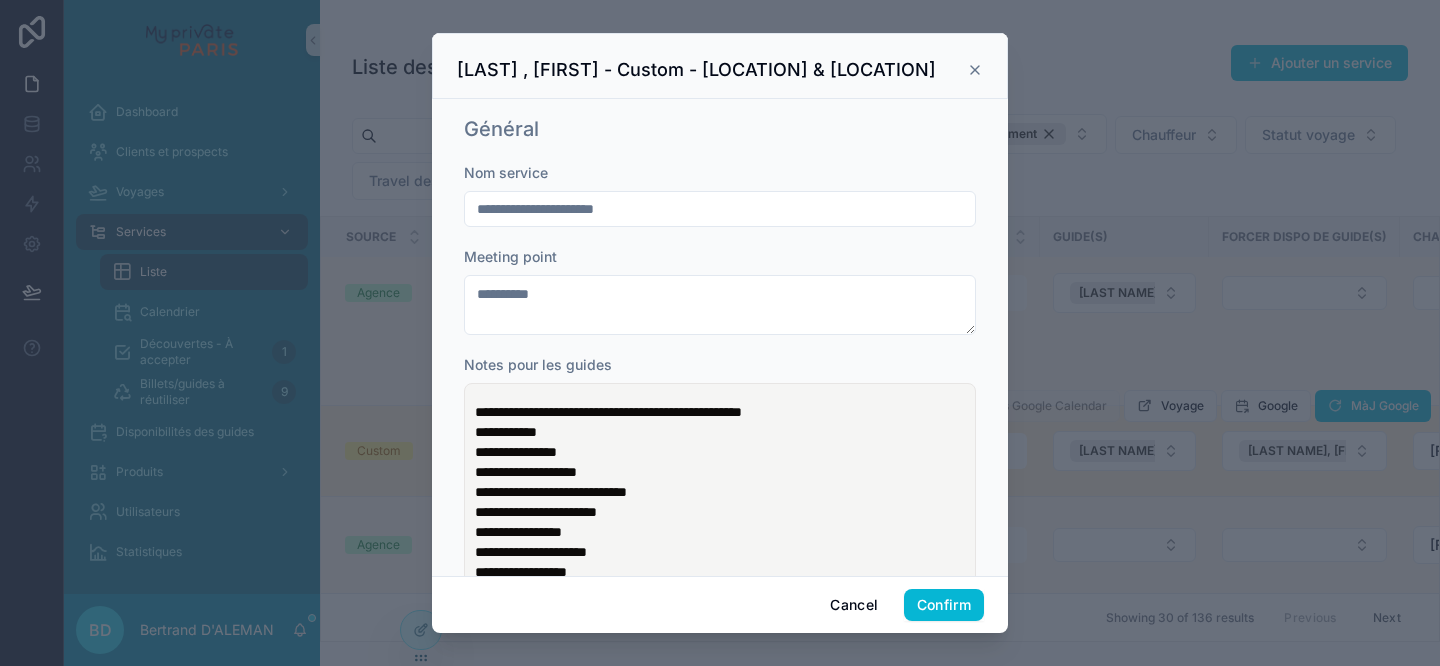 click 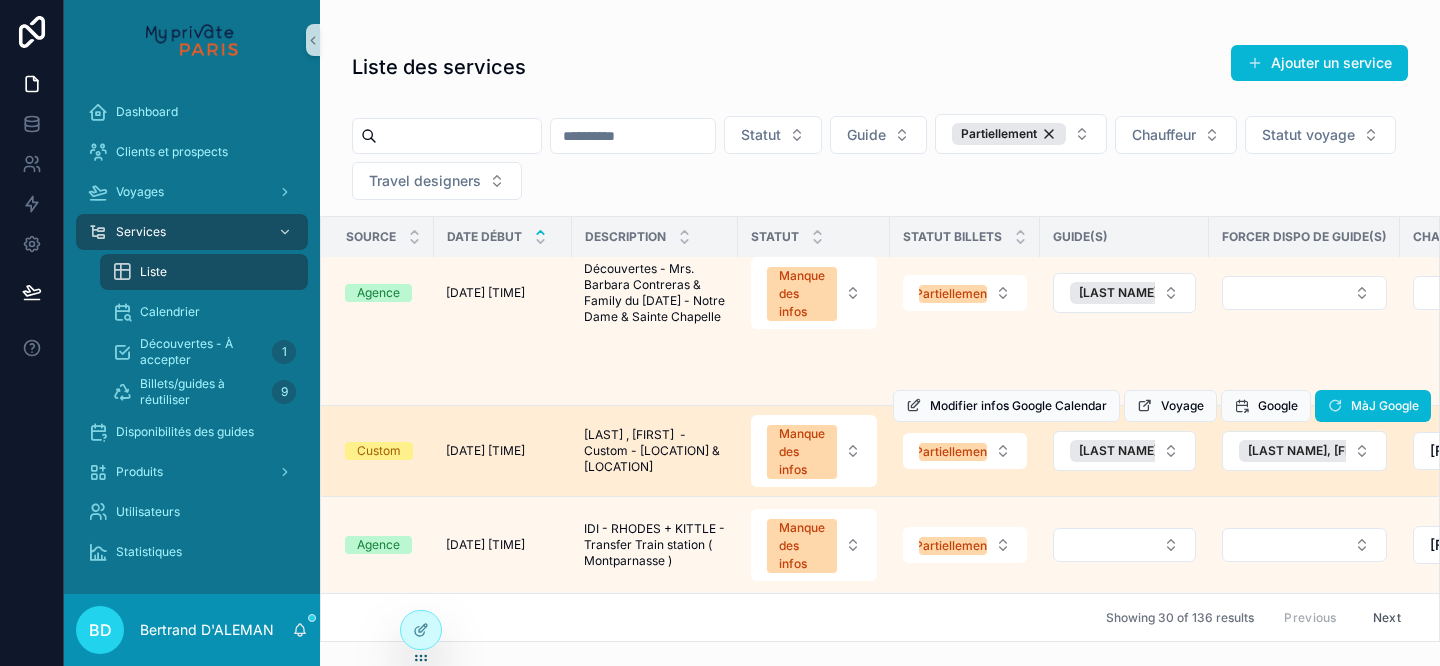 click on "Next" at bounding box center [1387, 617] 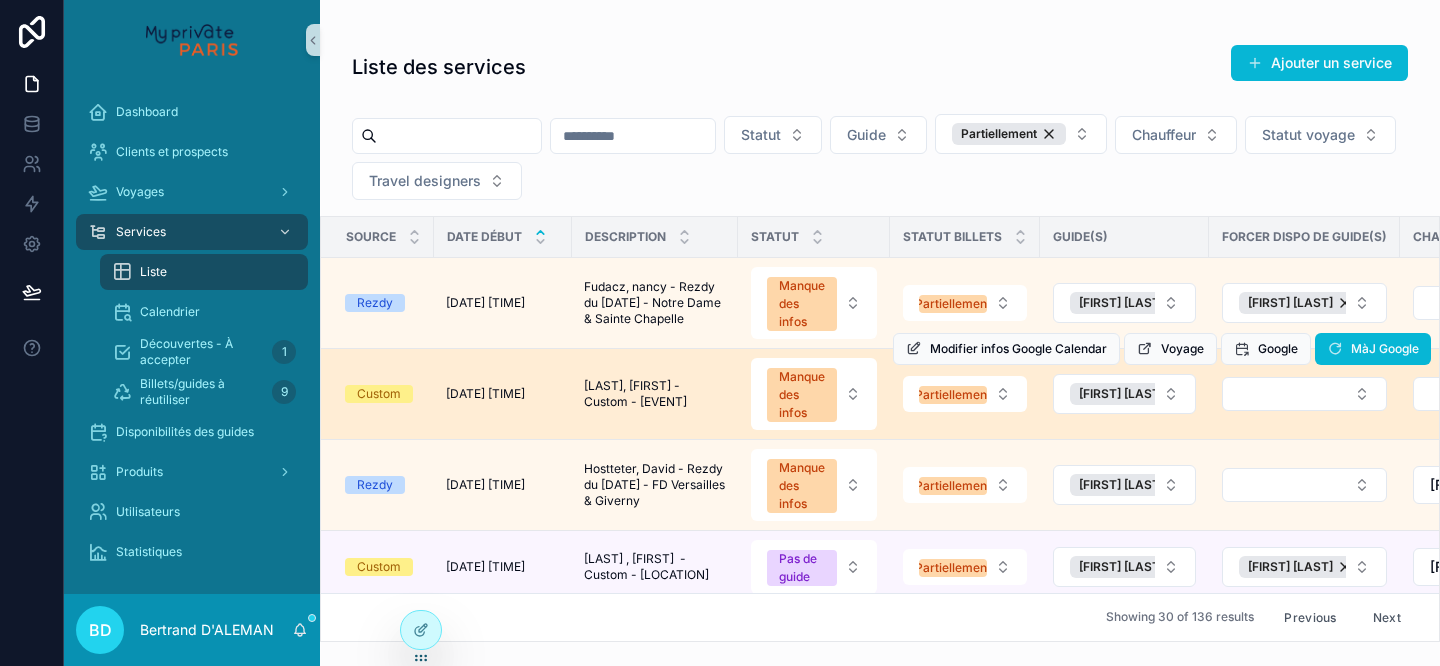 scroll, scrollTop: 21, scrollLeft: 0, axis: vertical 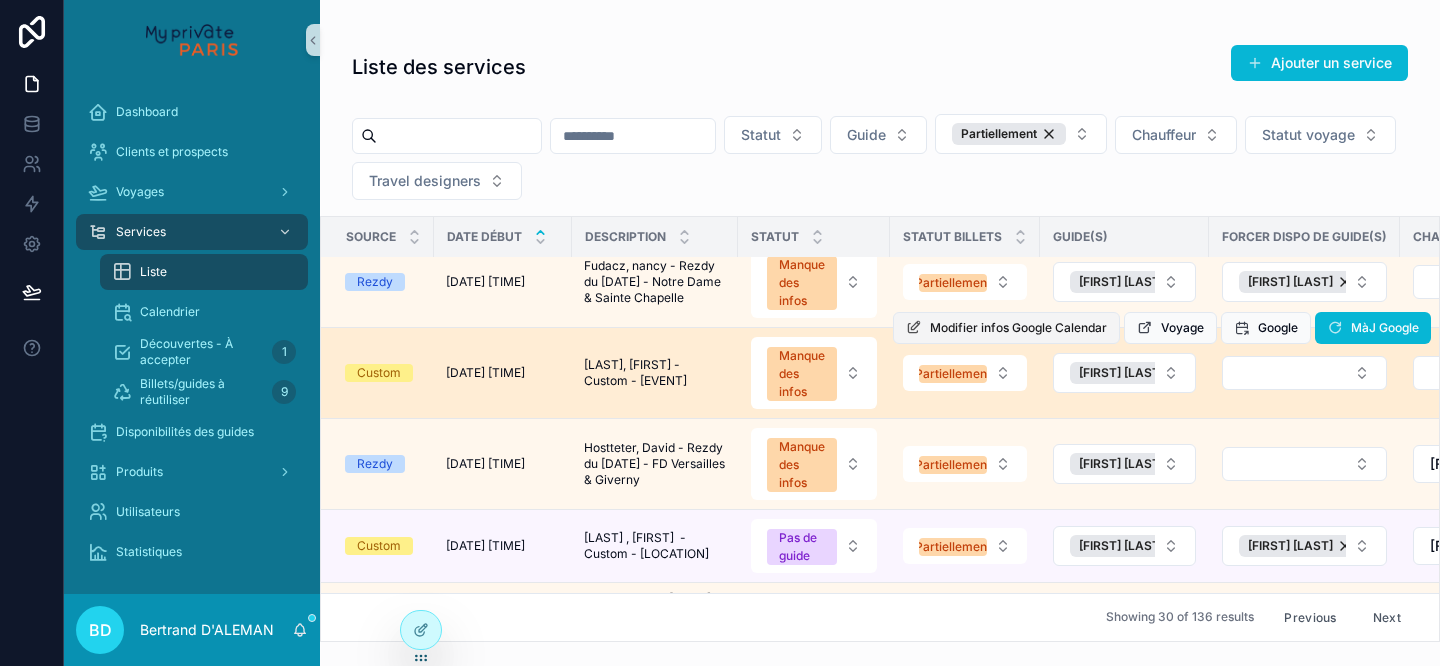 click on "Modifier infos Google Calendar" at bounding box center (1018, 328) 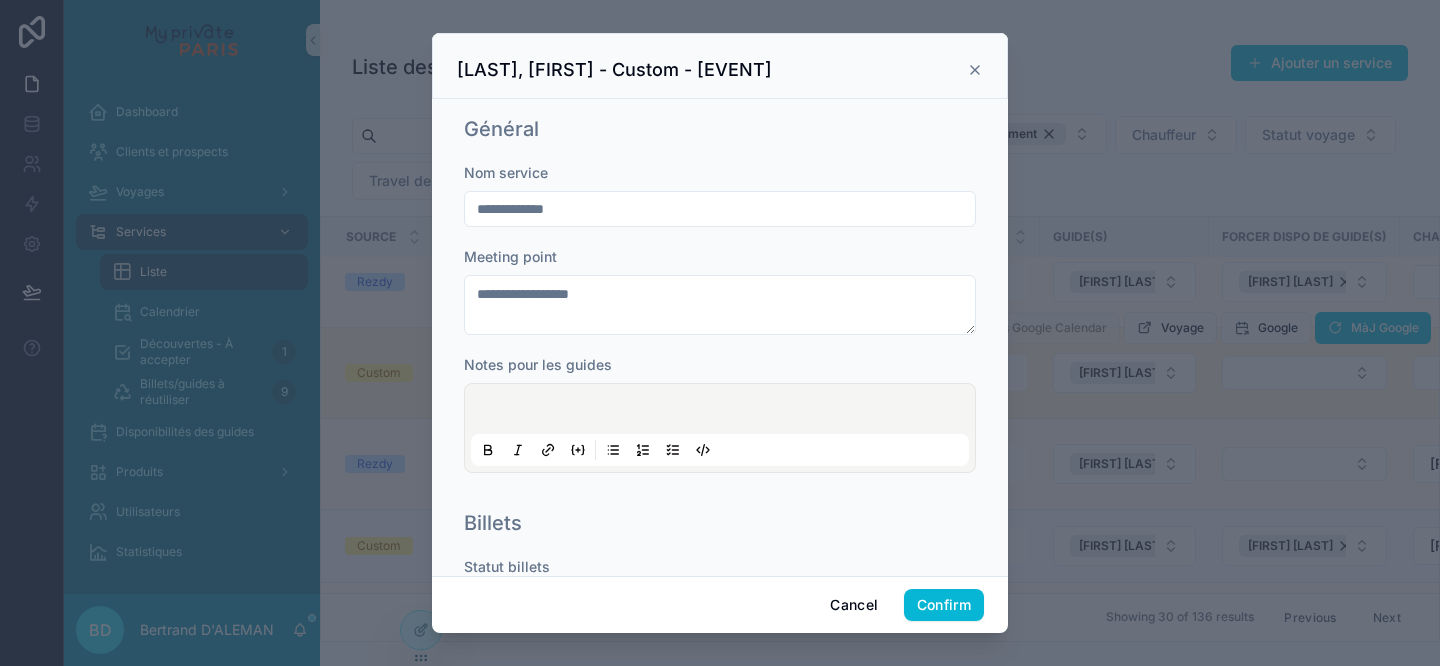 scroll, scrollTop: 323, scrollLeft: 0, axis: vertical 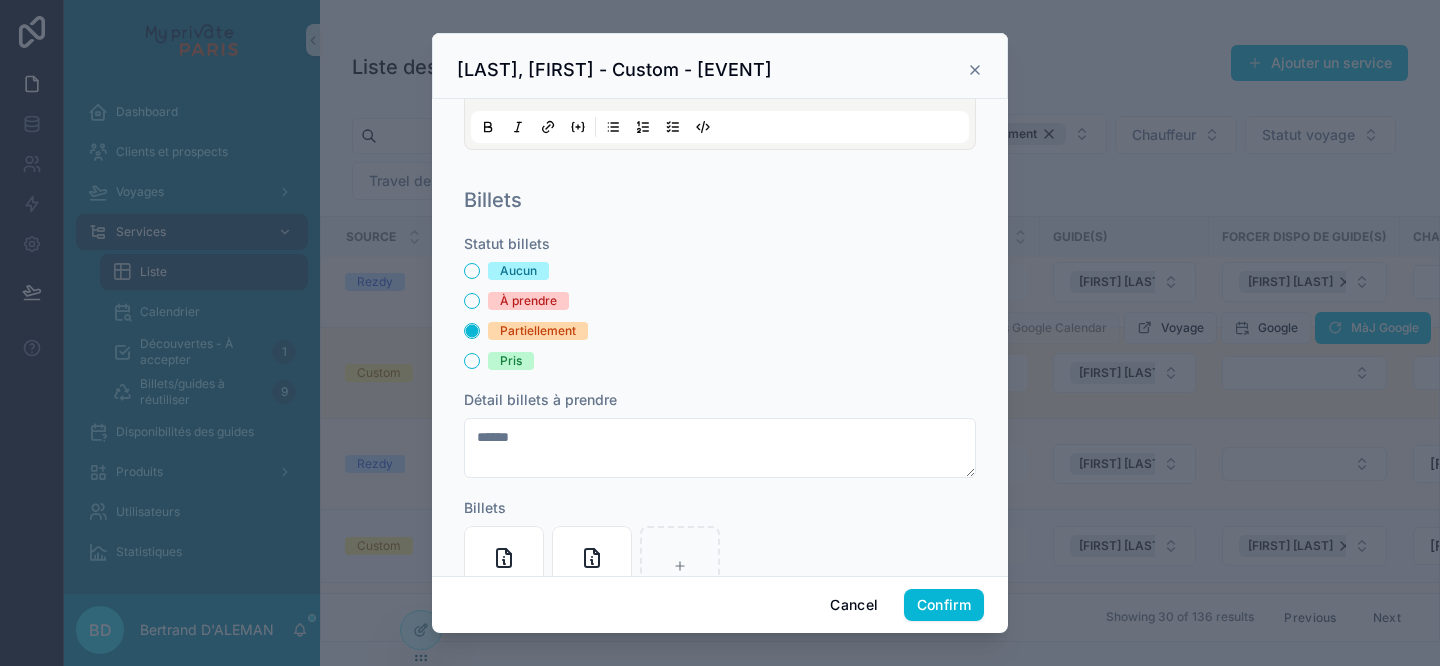 click 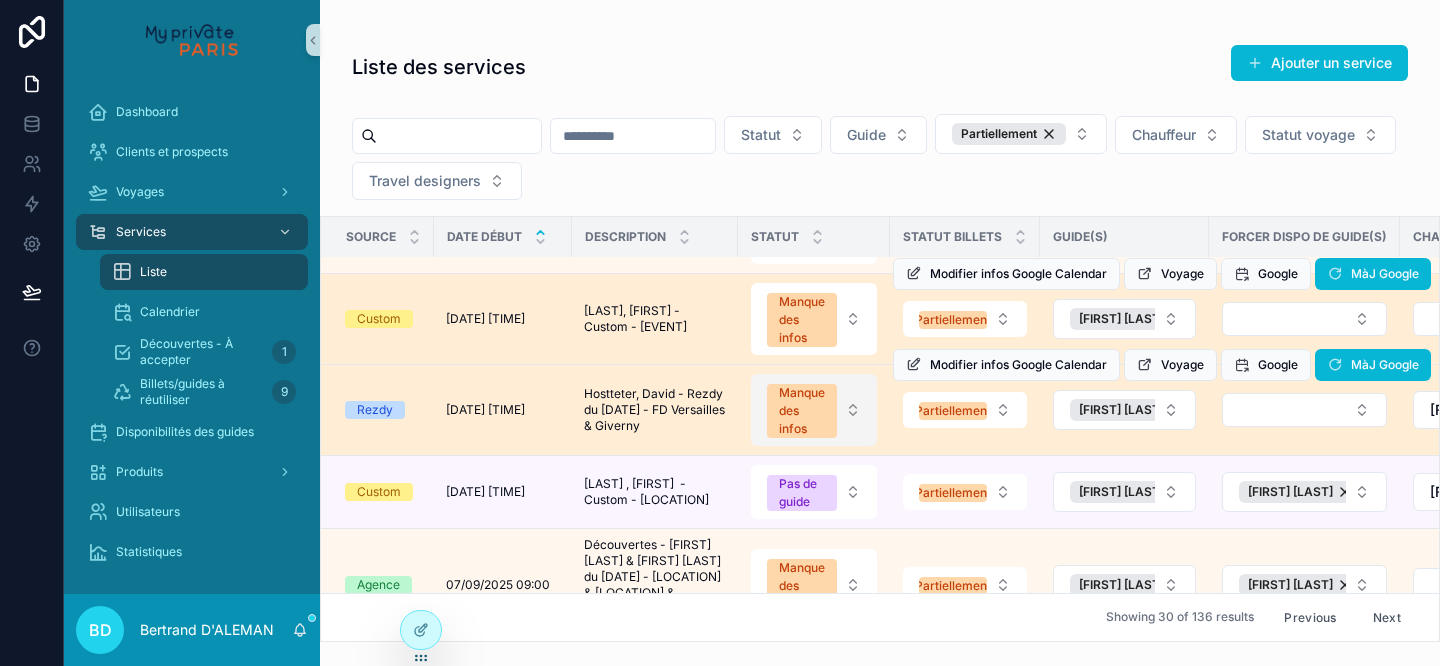 scroll, scrollTop: 93, scrollLeft: 0, axis: vertical 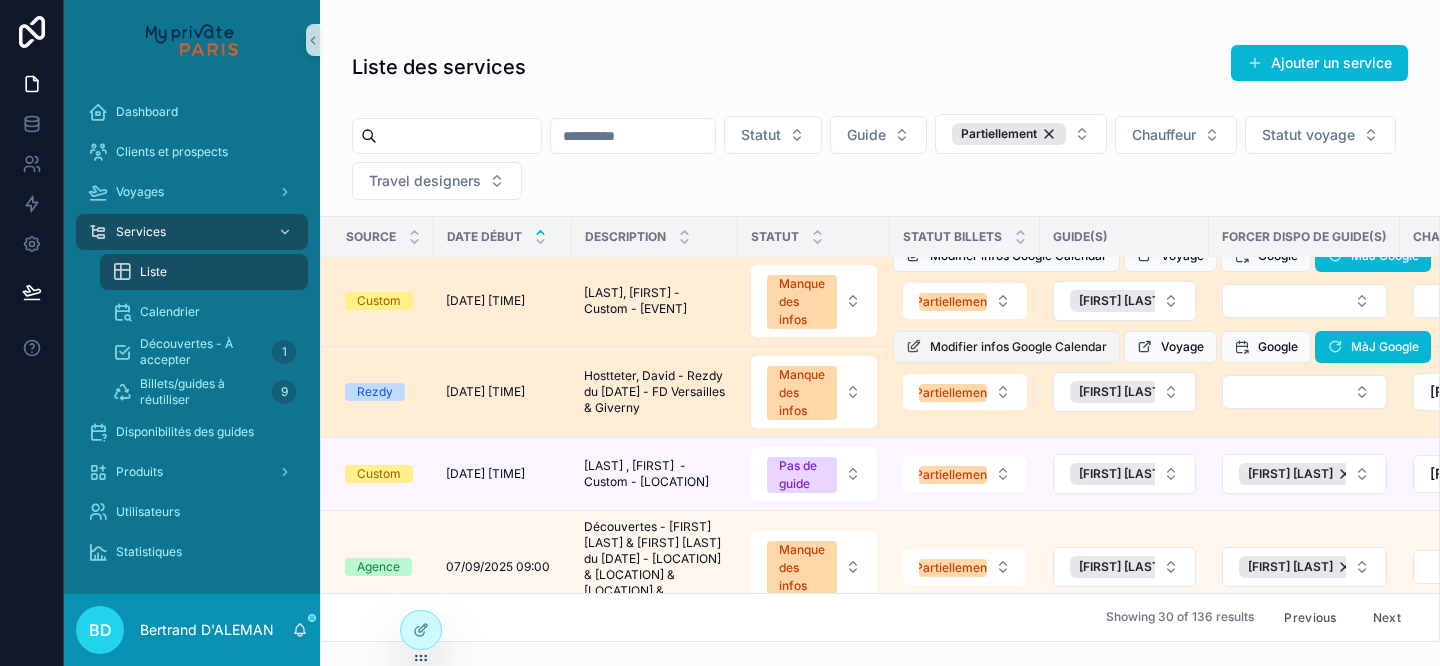 click on "Modifier infos Google Calendar" at bounding box center (1018, 347) 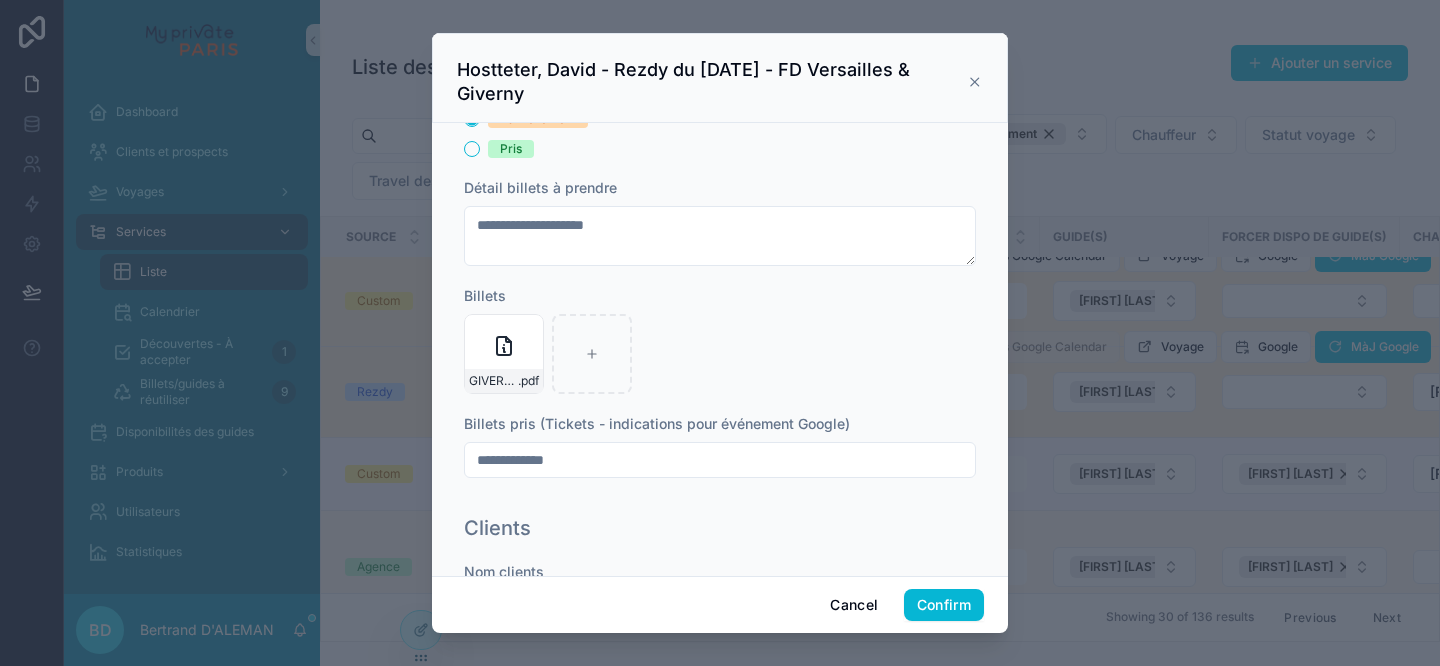 scroll, scrollTop: 0, scrollLeft: 0, axis: both 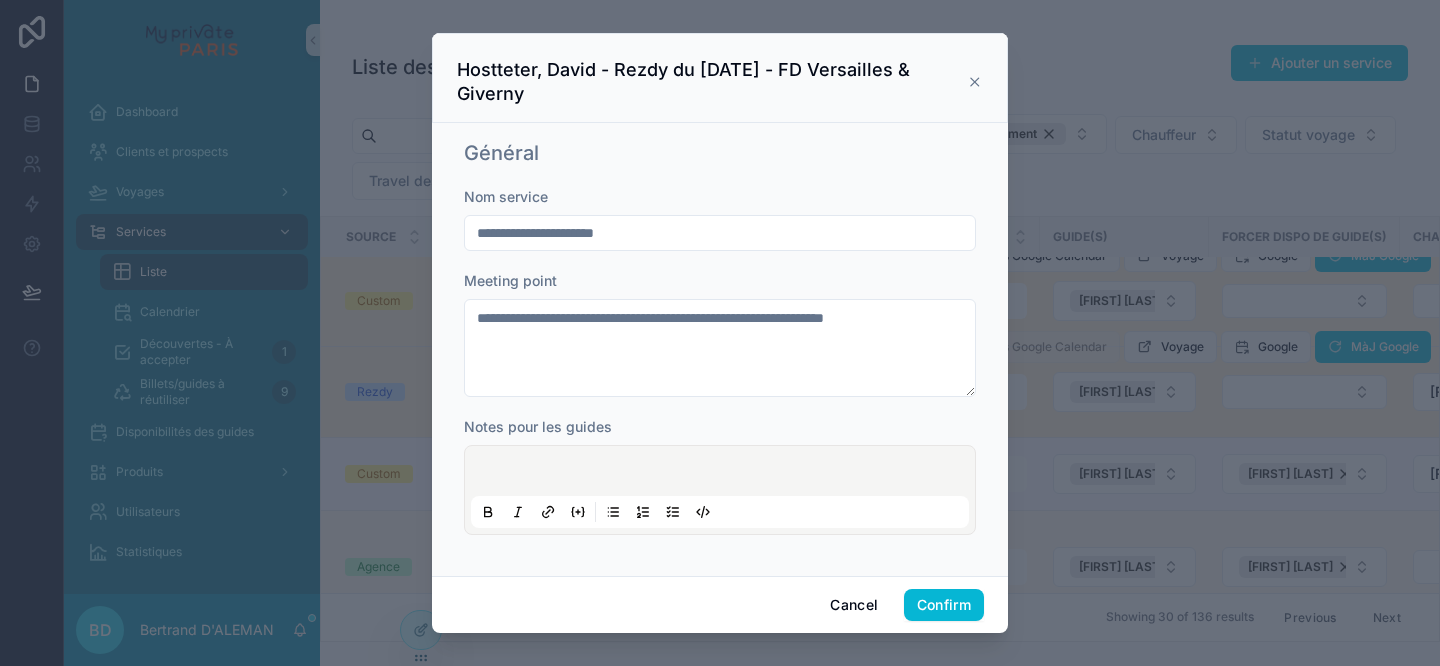click 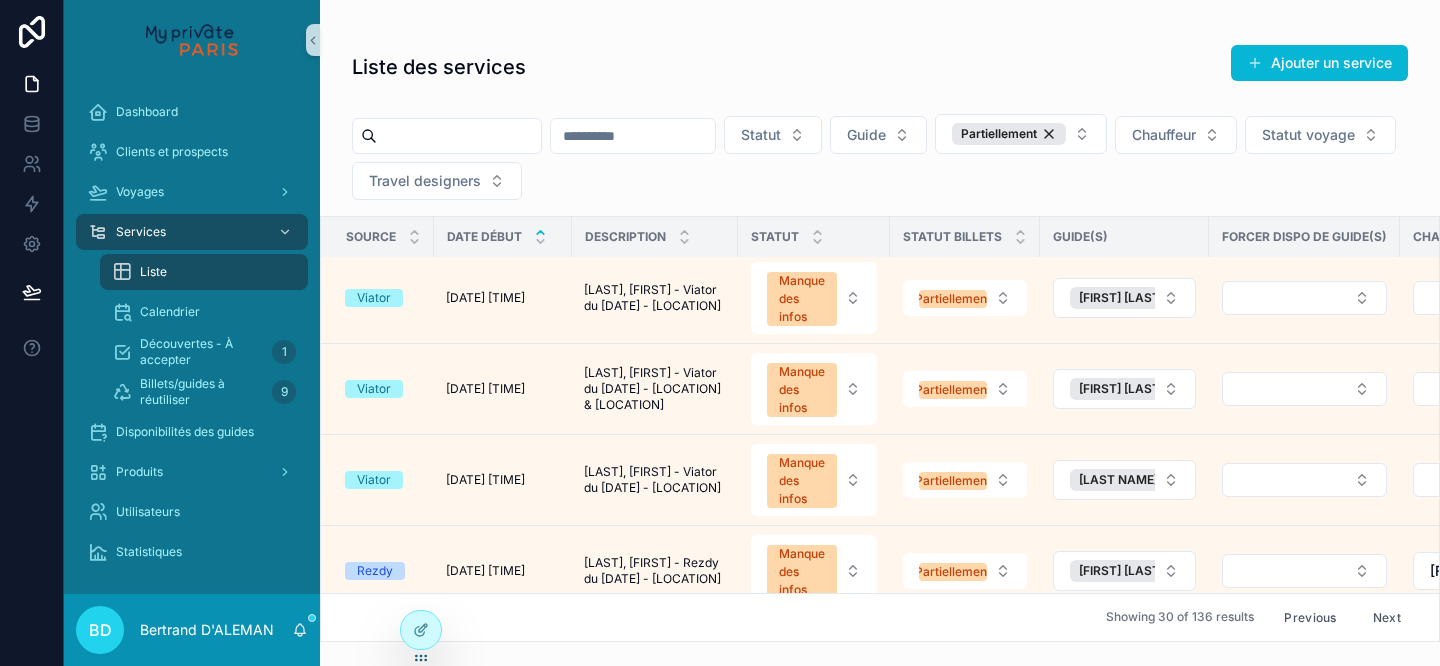 scroll, scrollTop: 941, scrollLeft: 0, axis: vertical 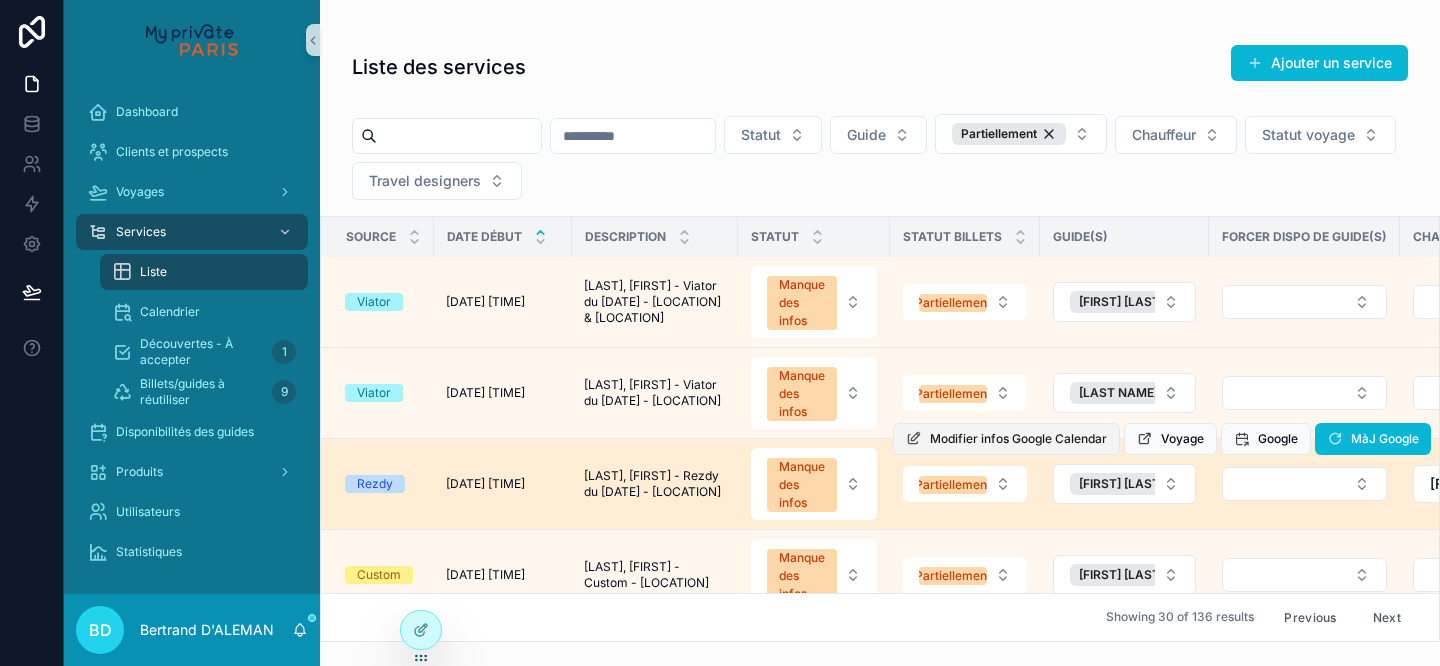 click on "Modifier infos Google Calendar" at bounding box center [1018, 439] 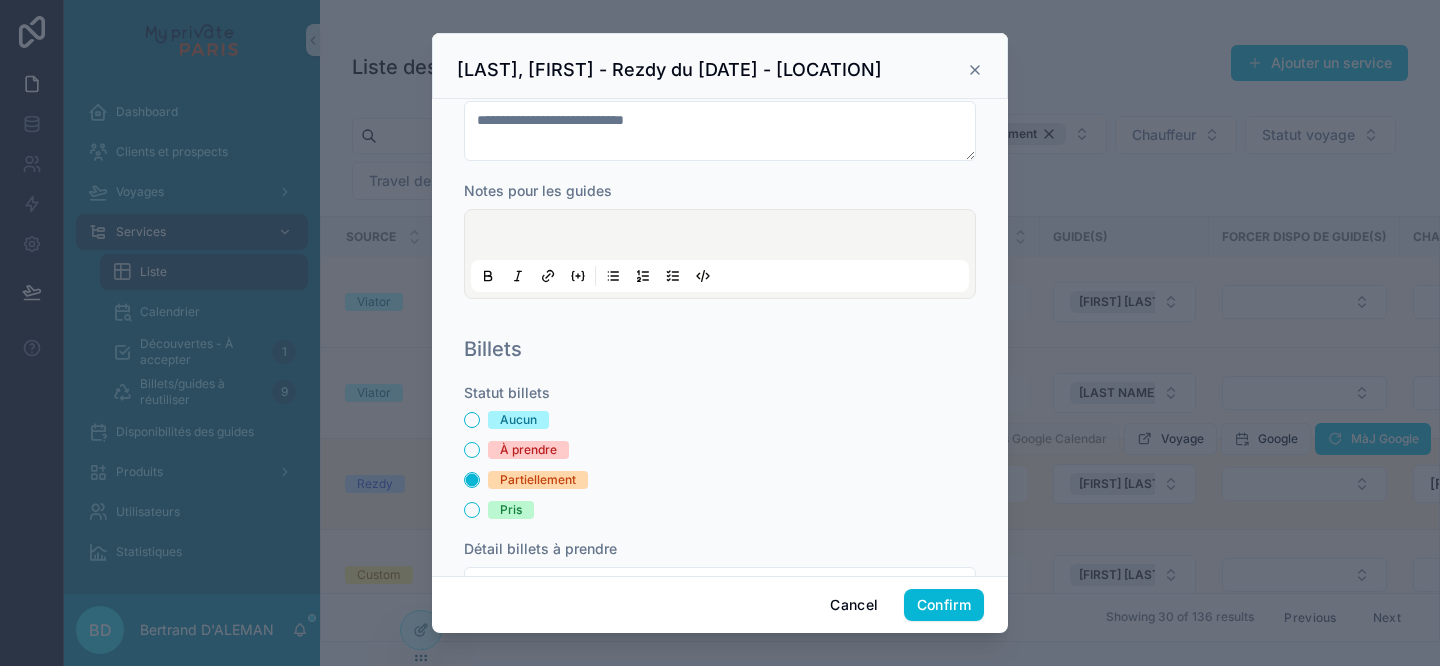 scroll, scrollTop: 472, scrollLeft: 0, axis: vertical 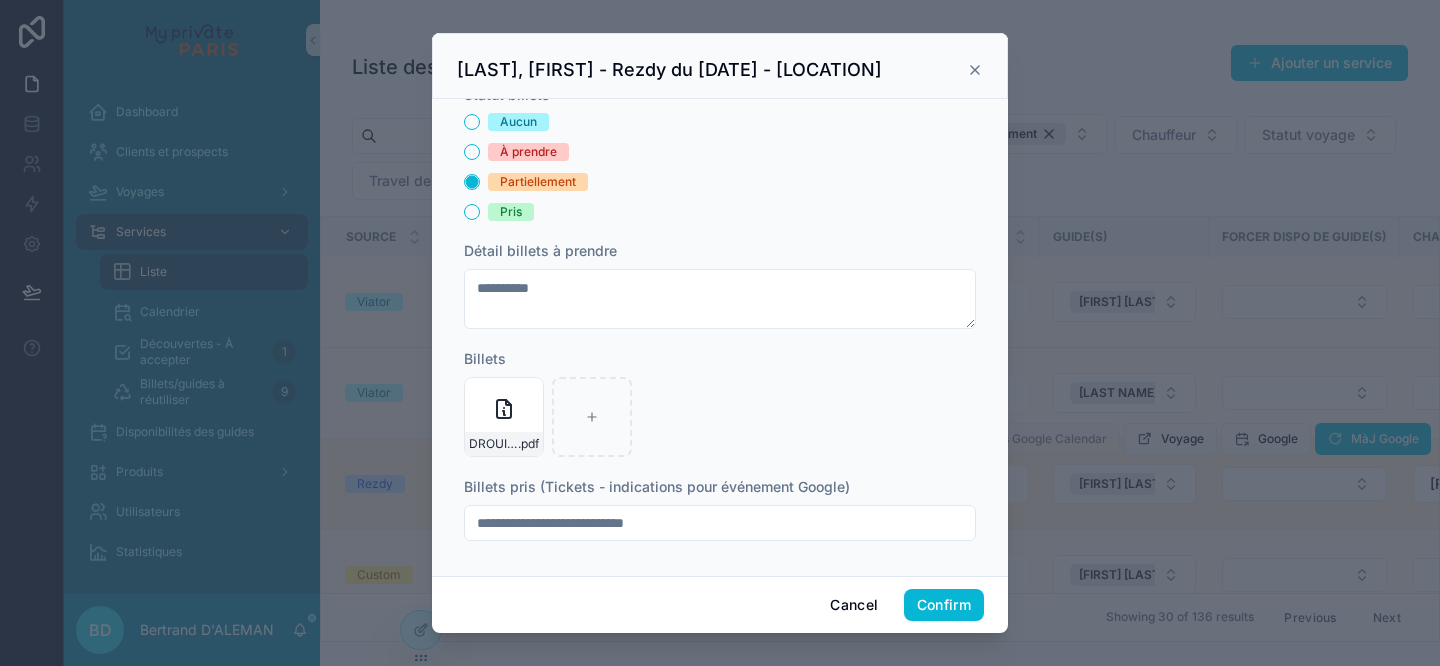 click 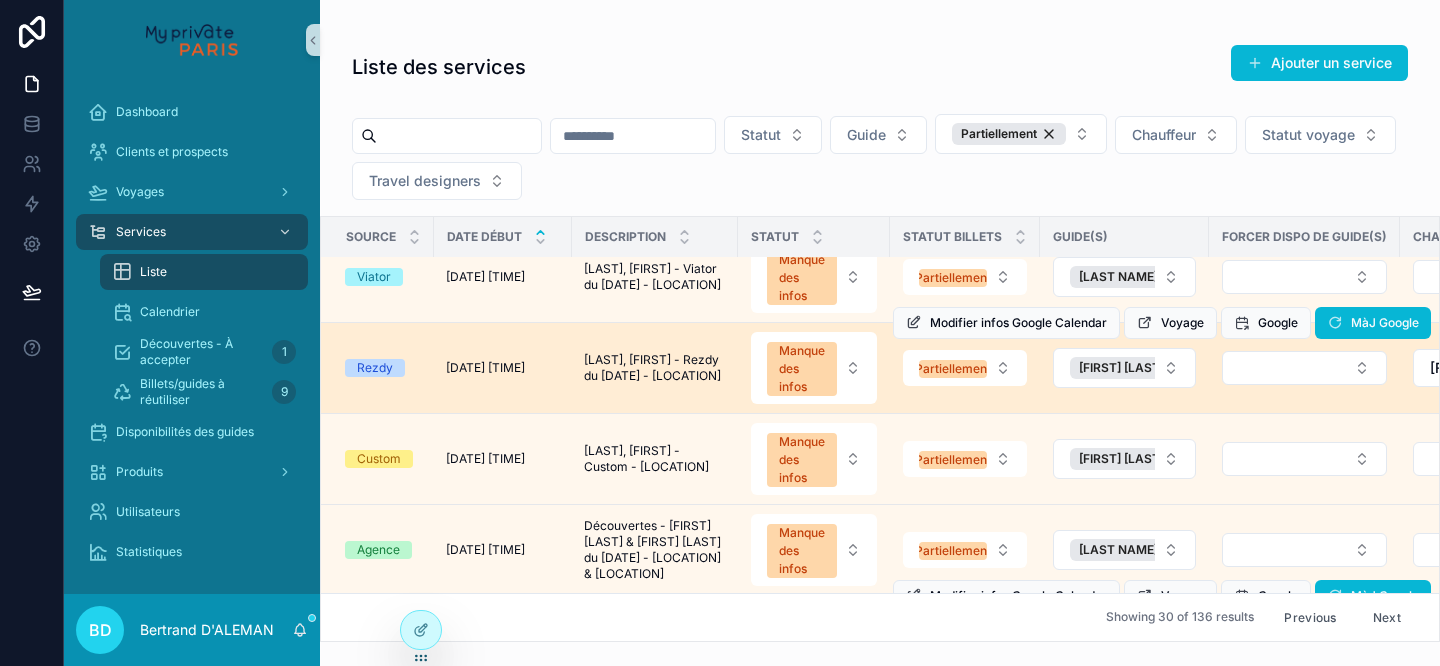 scroll, scrollTop: 1185, scrollLeft: 0, axis: vertical 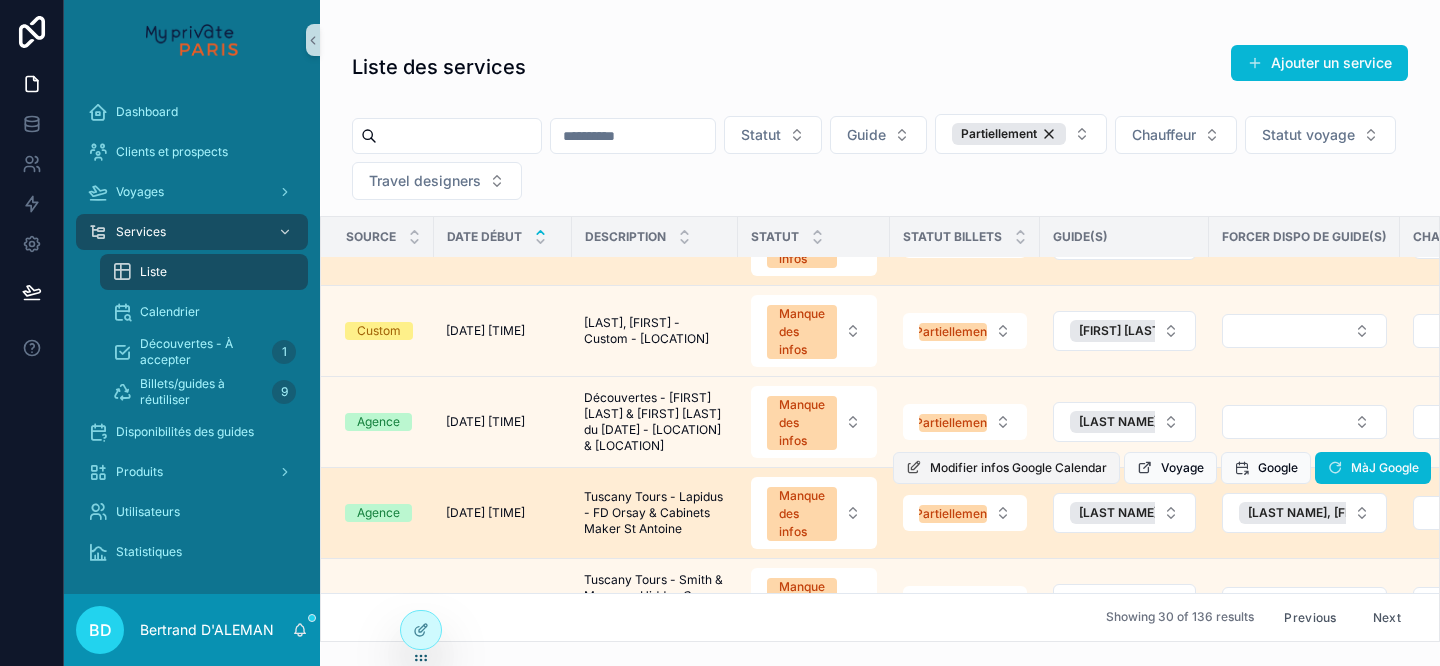 click on "Modifier infos Google Calendar" at bounding box center [1018, 468] 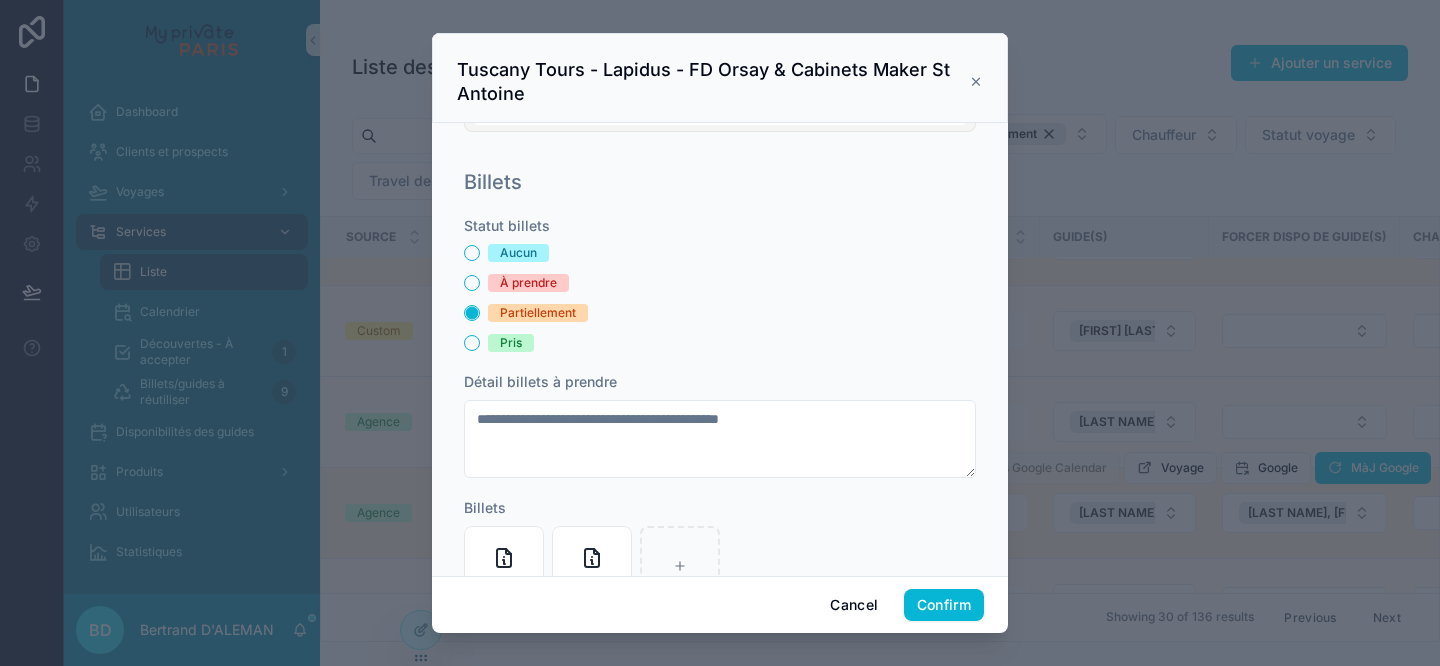 scroll, scrollTop: 666, scrollLeft: 0, axis: vertical 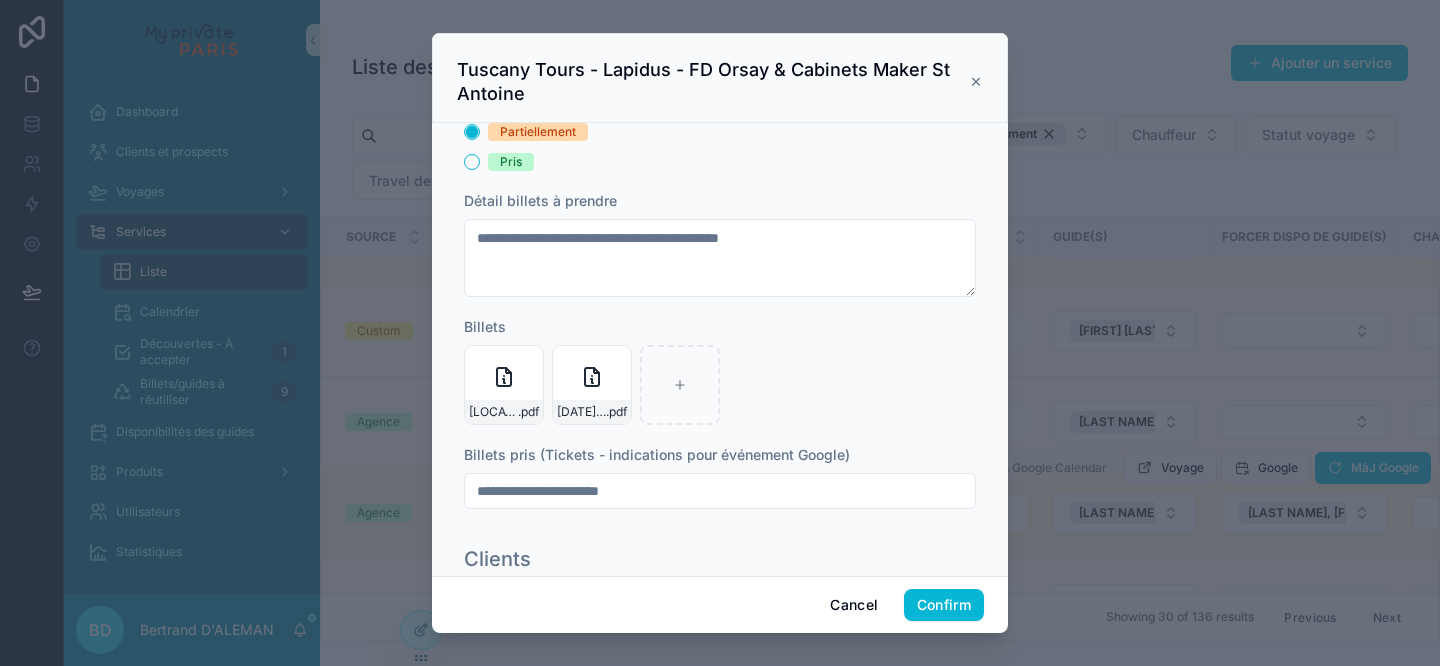click 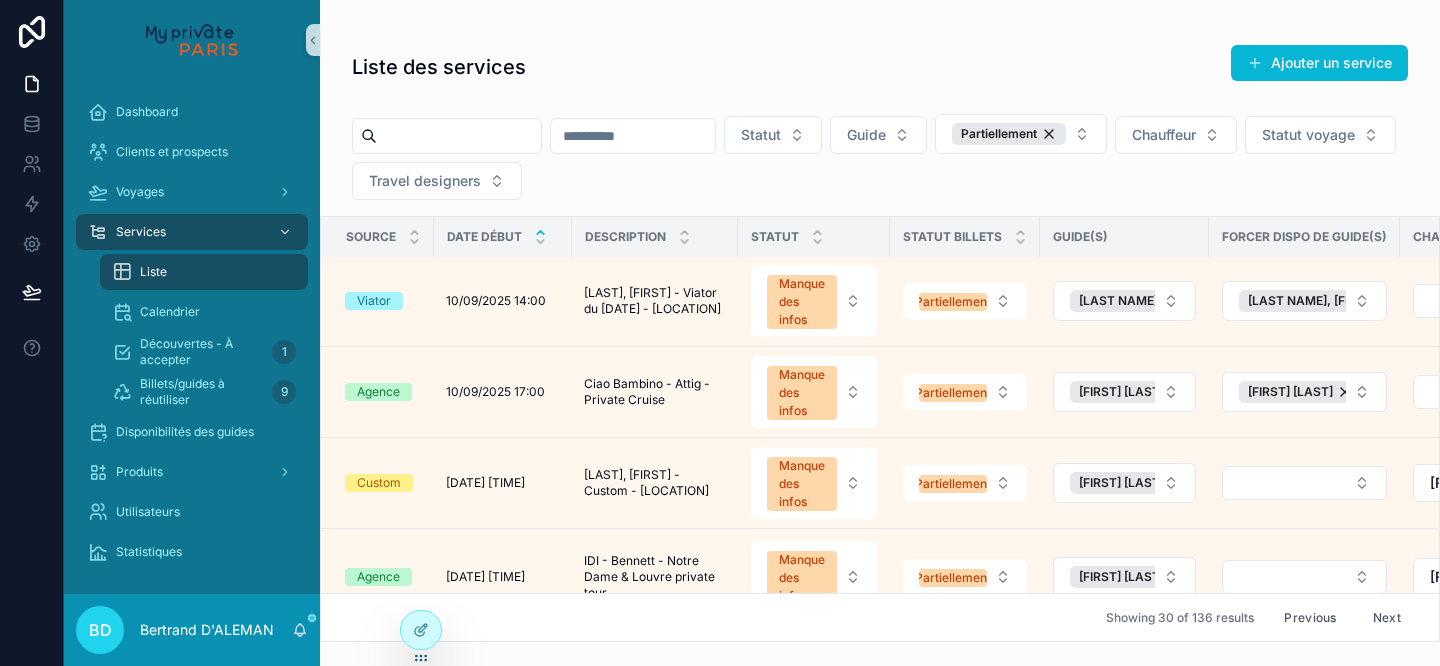scroll, scrollTop: 1580, scrollLeft: 0, axis: vertical 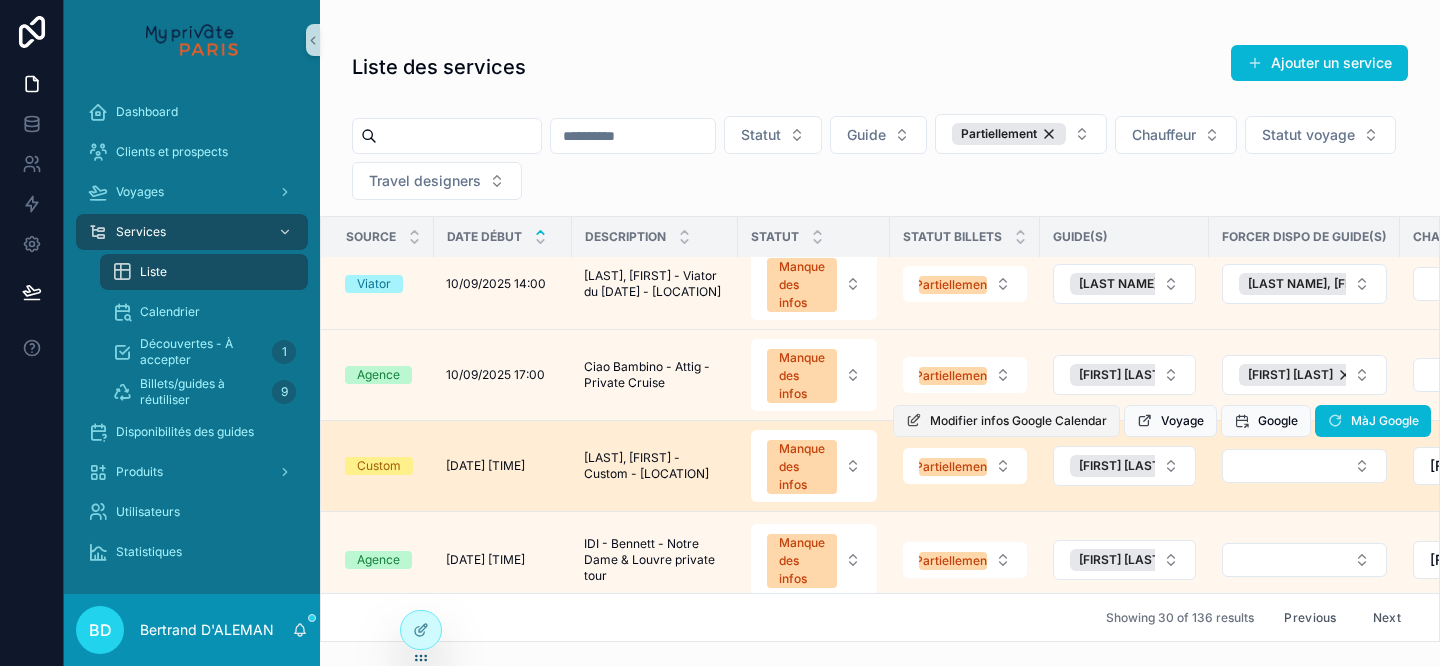 click on "Modifier infos Google Calendar" at bounding box center [1018, 421] 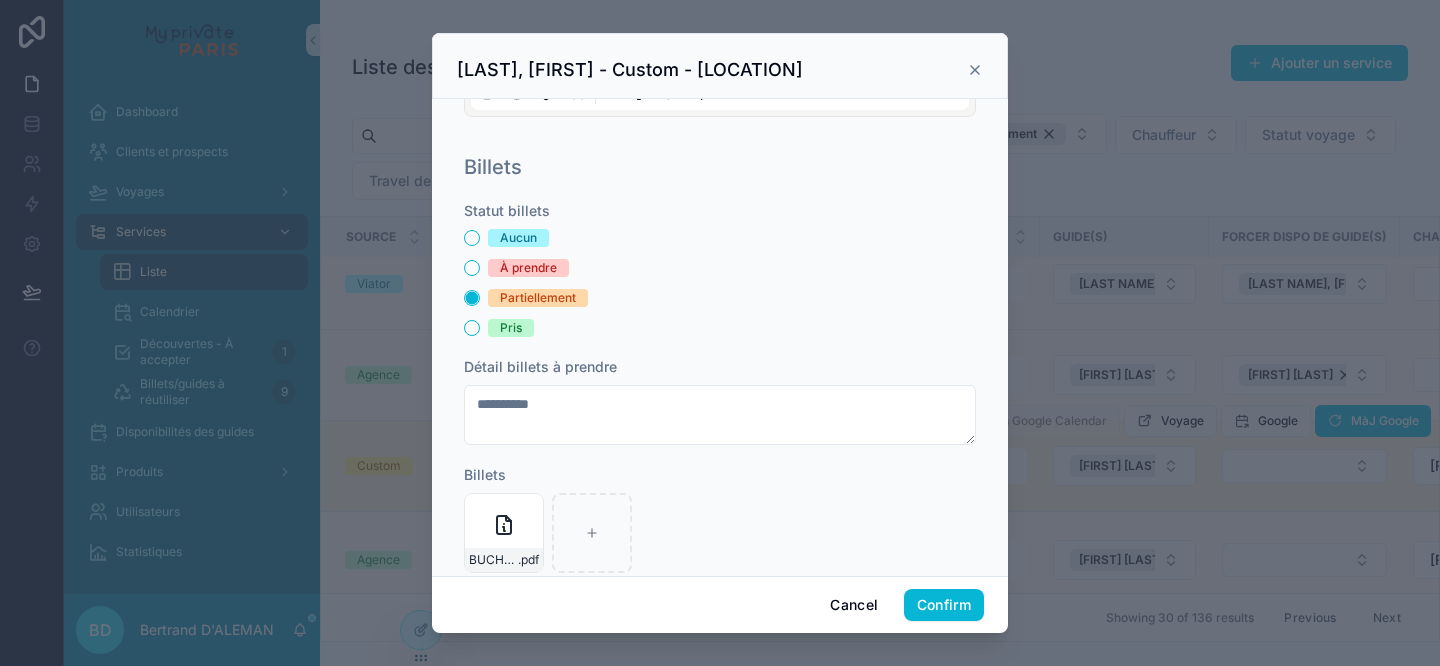 scroll, scrollTop: 420, scrollLeft: 0, axis: vertical 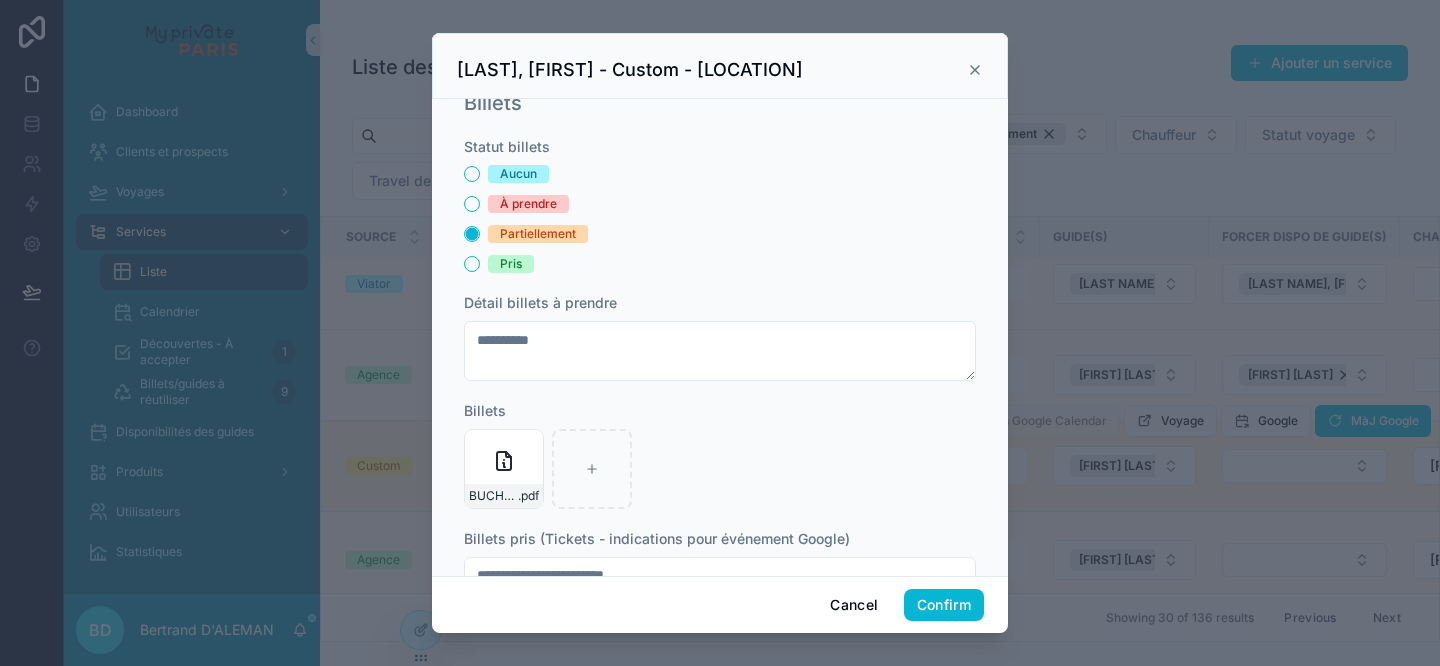 click 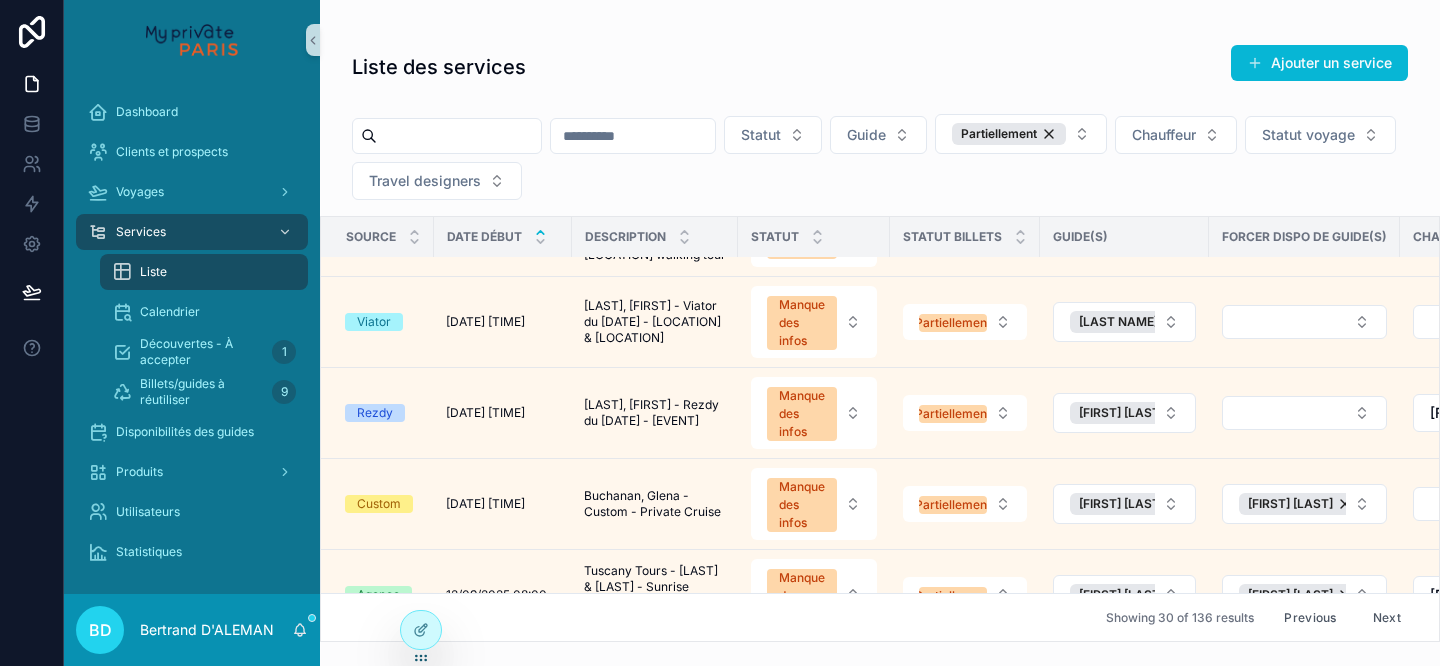 scroll, scrollTop: 2066, scrollLeft: 0, axis: vertical 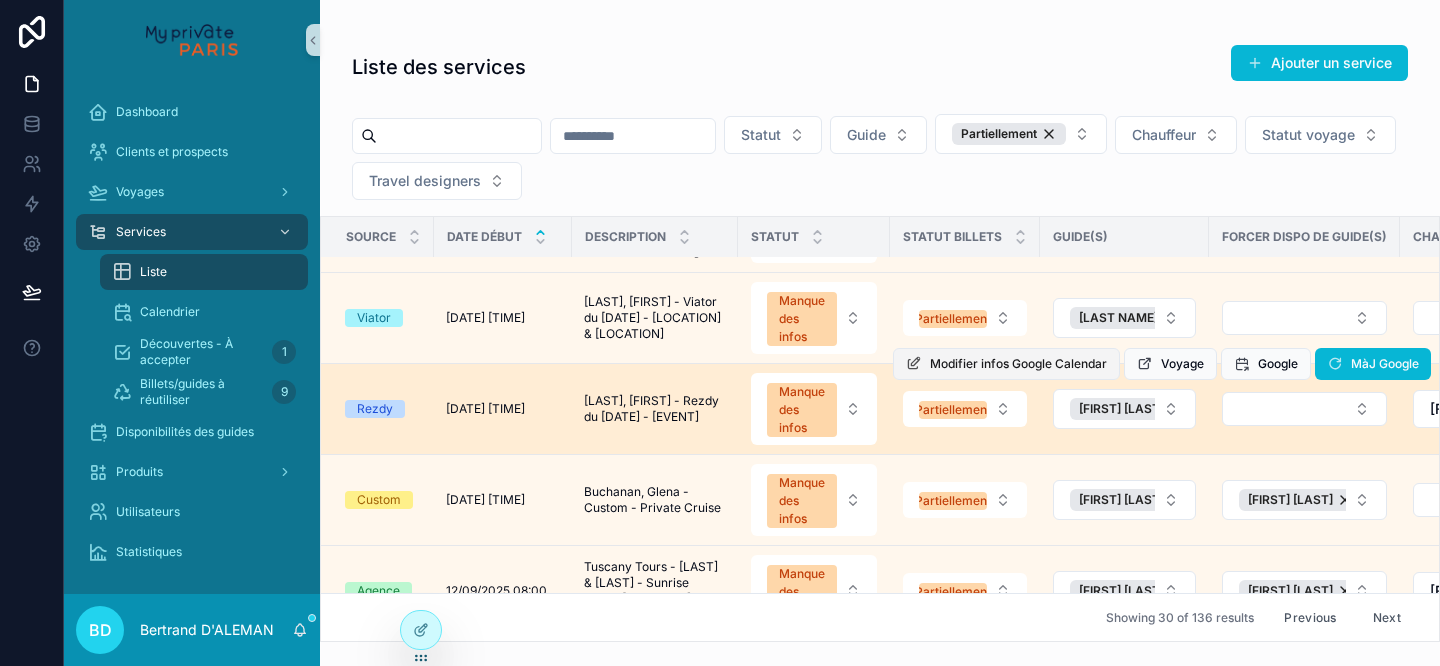 click on "Modifier infos Google Calendar" at bounding box center (1006, 364) 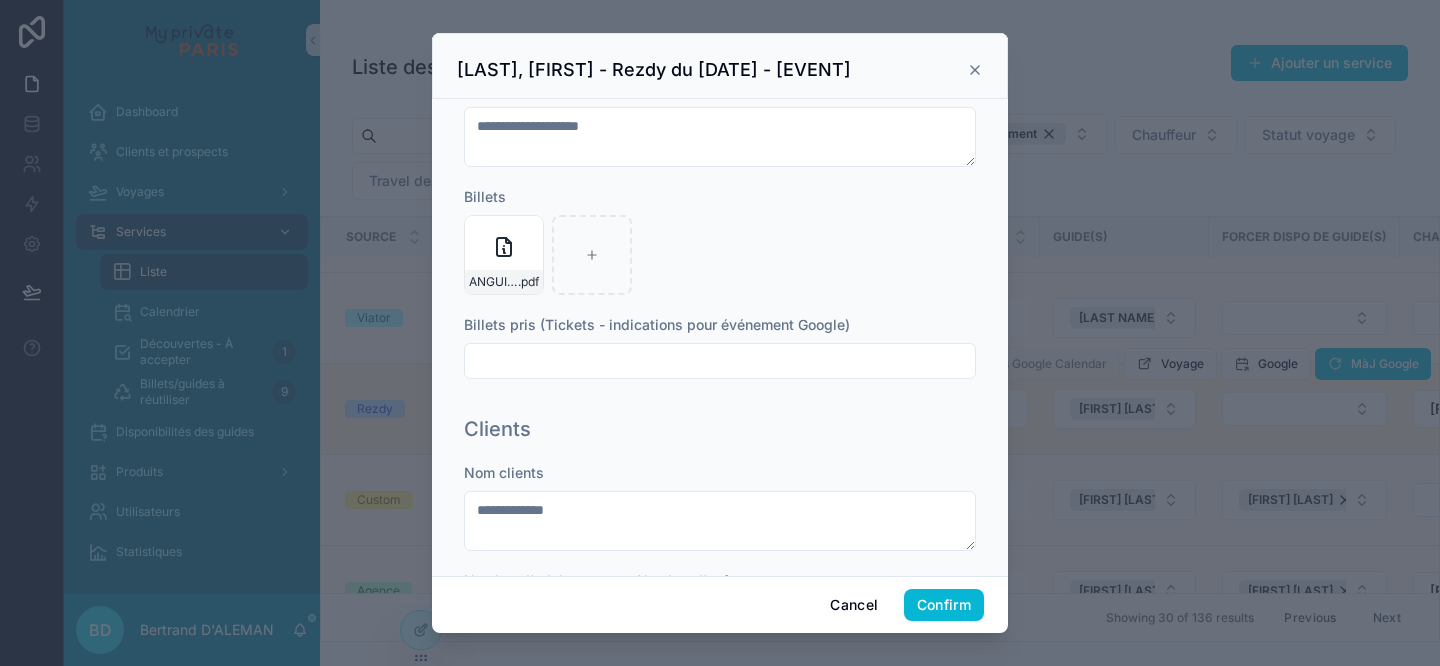 scroll, scrollTop: 632, scrollLeft: 0, axis: vertical 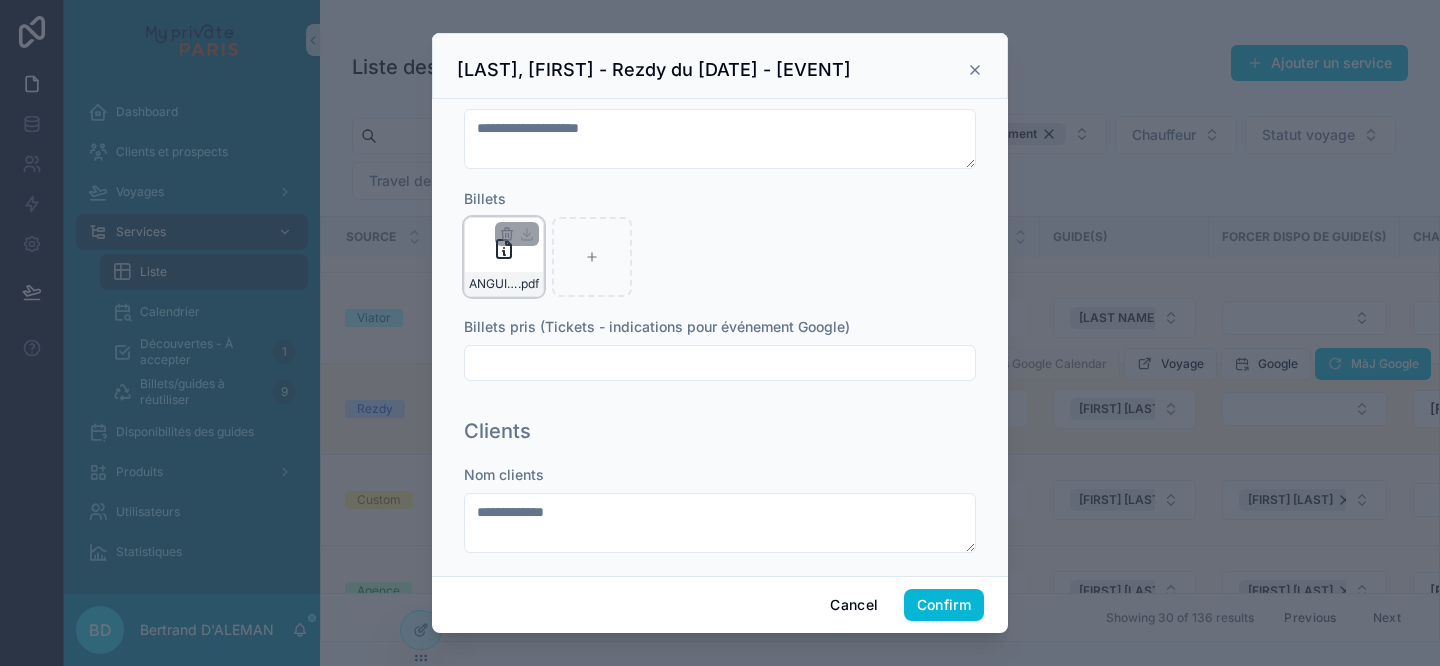 click on "[DOCUMENT_ID].pdf" at bounding box center (504, 257) 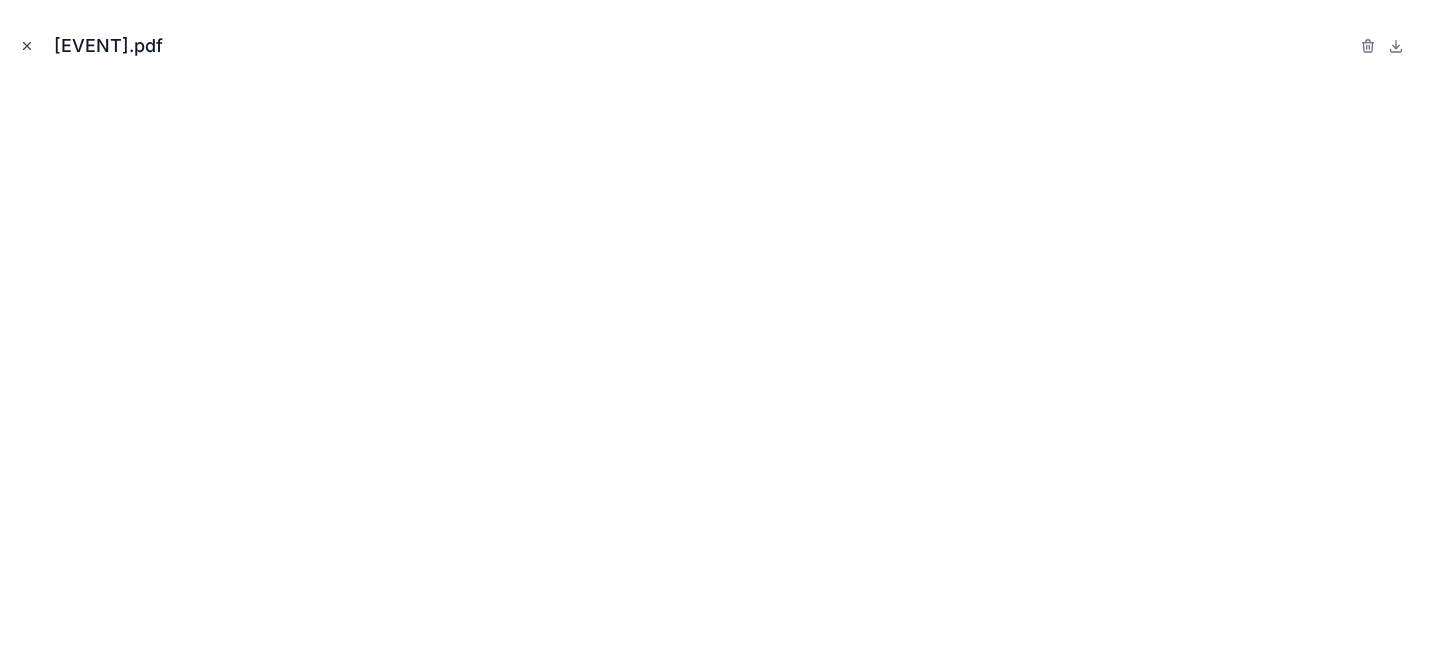 click 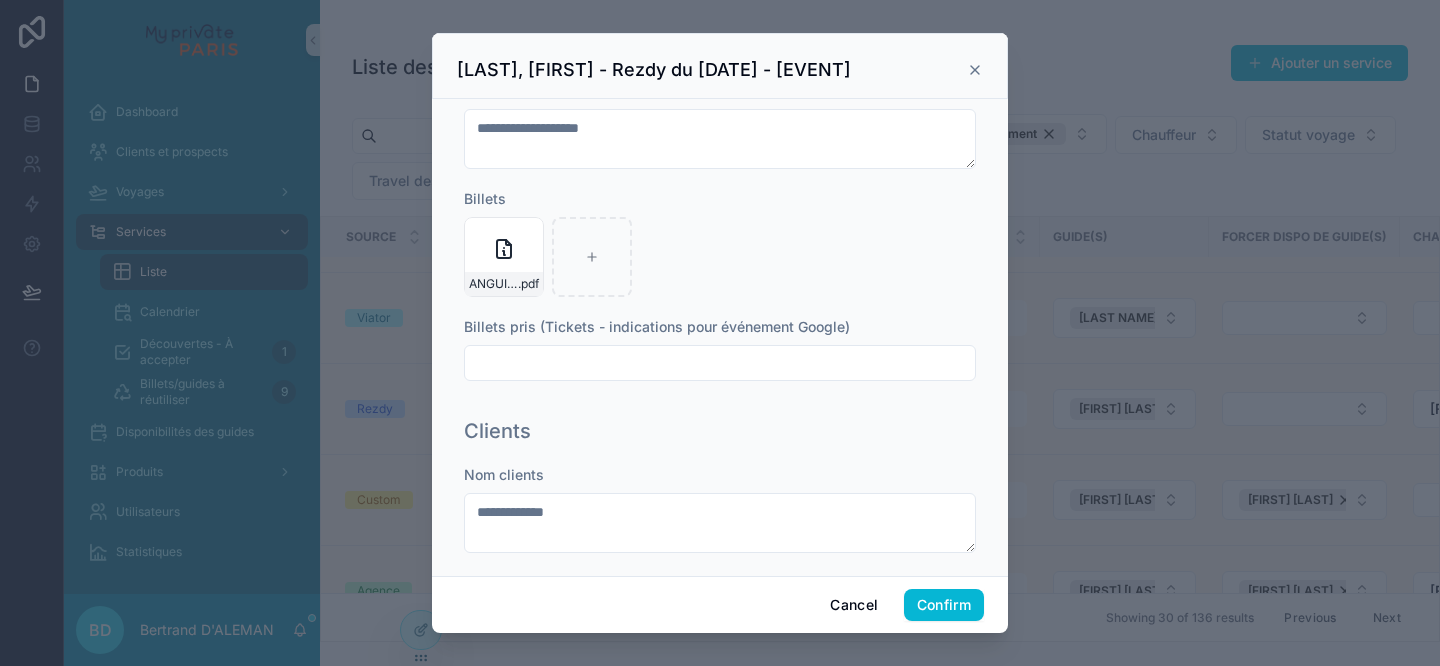 click 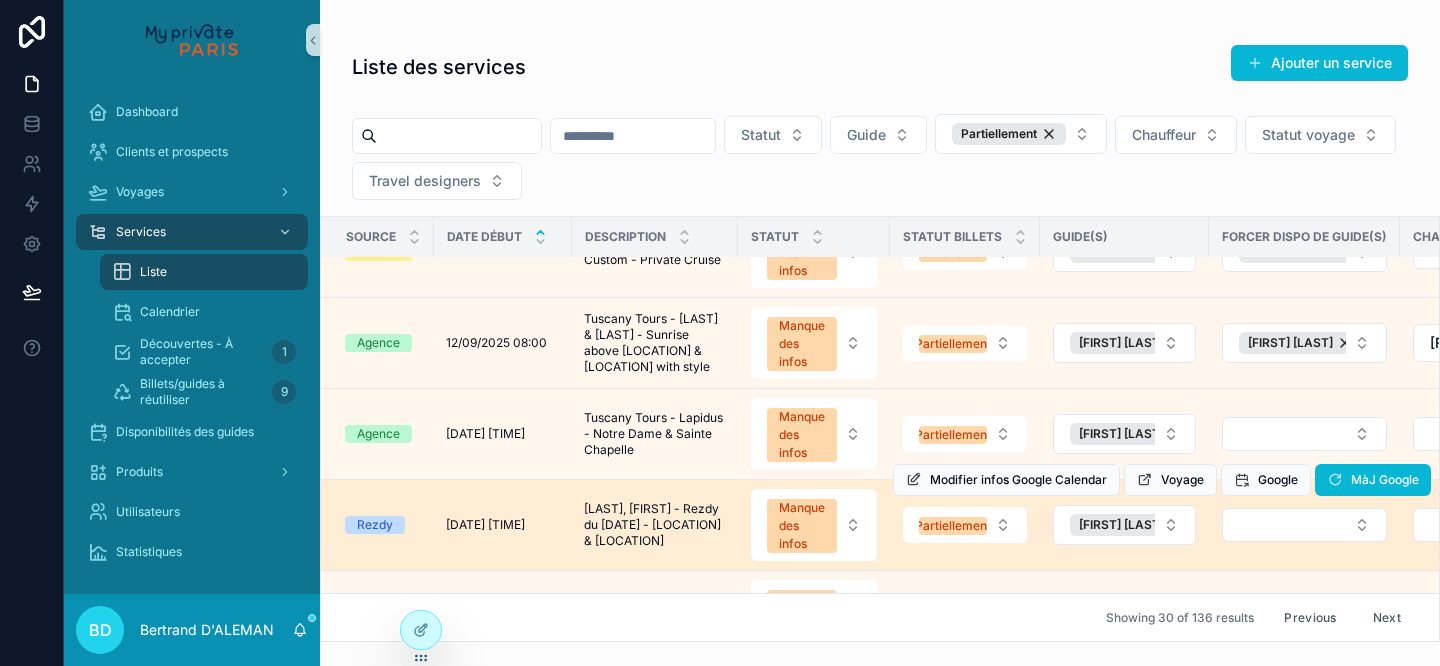 scroll, scrollTop: 2372, scrollLeft: 0, axis: vertical 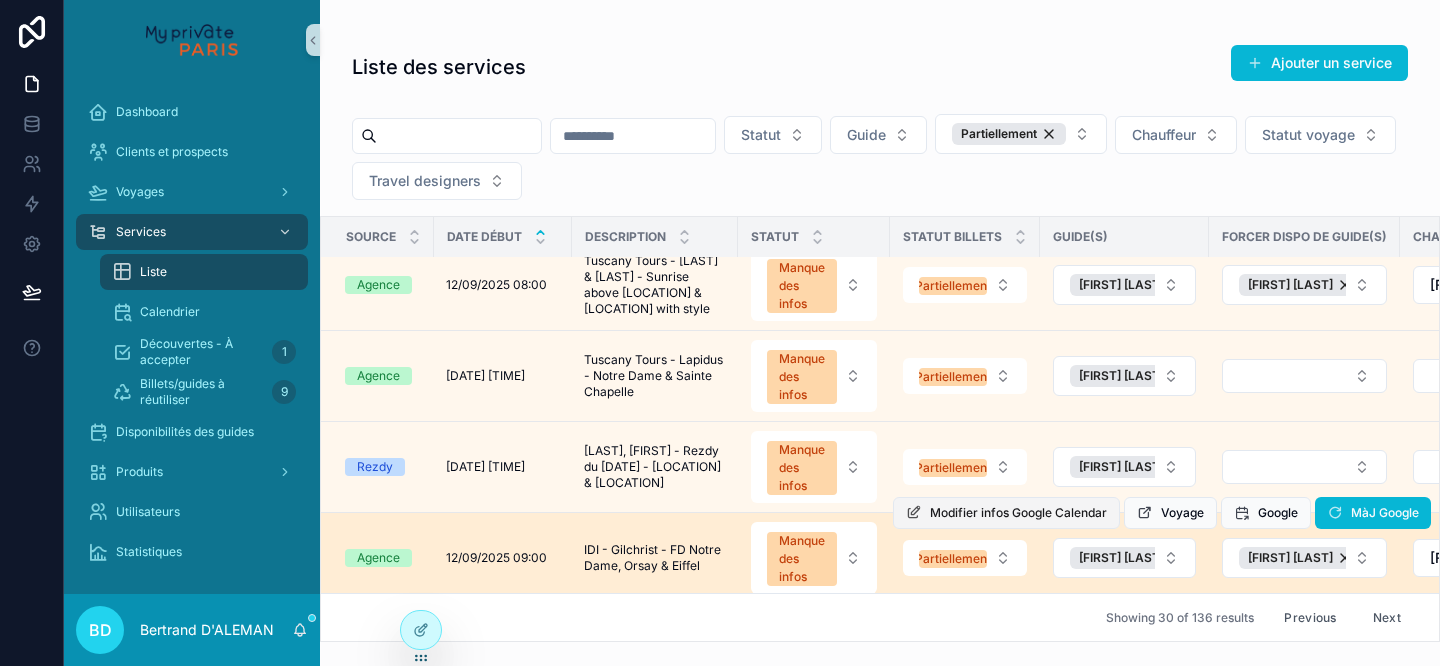 click on "Modifier infos Google Calendar" at bounding box center [1018, 513] 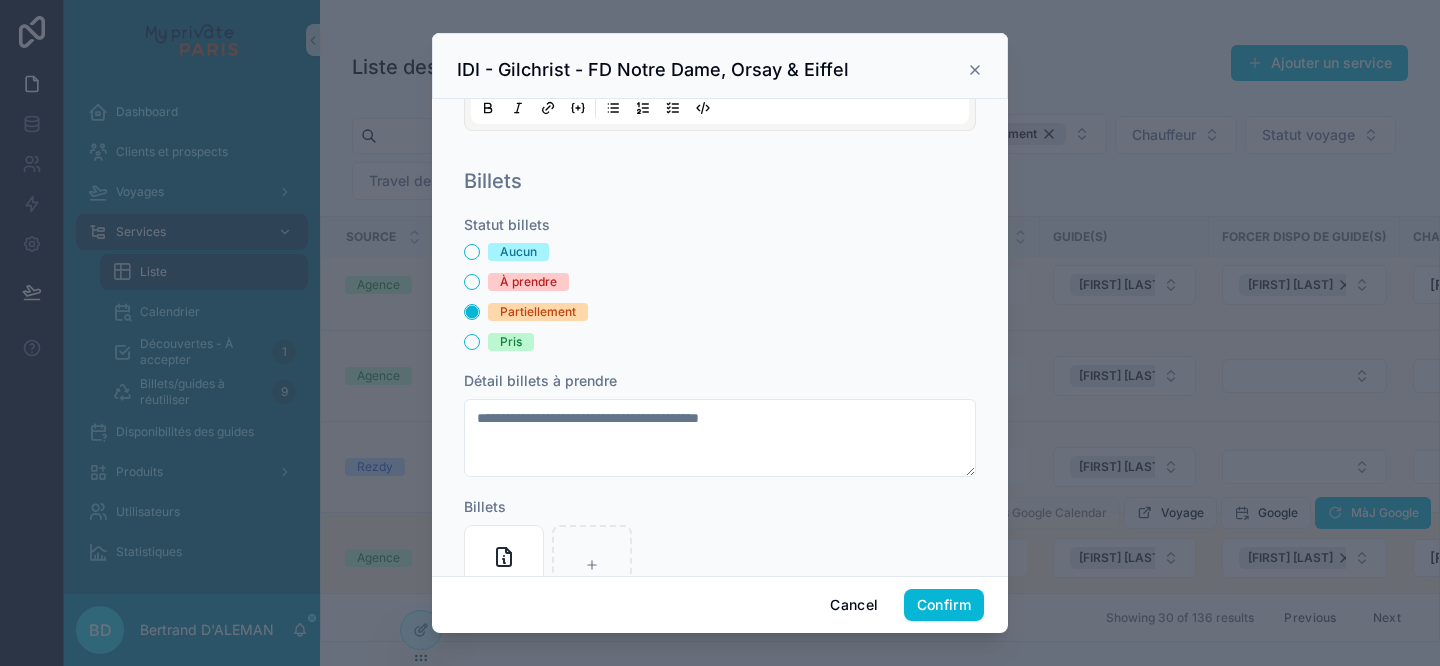 scroll, scrollTop: 363, scrollLeft: 0, axis: vertical 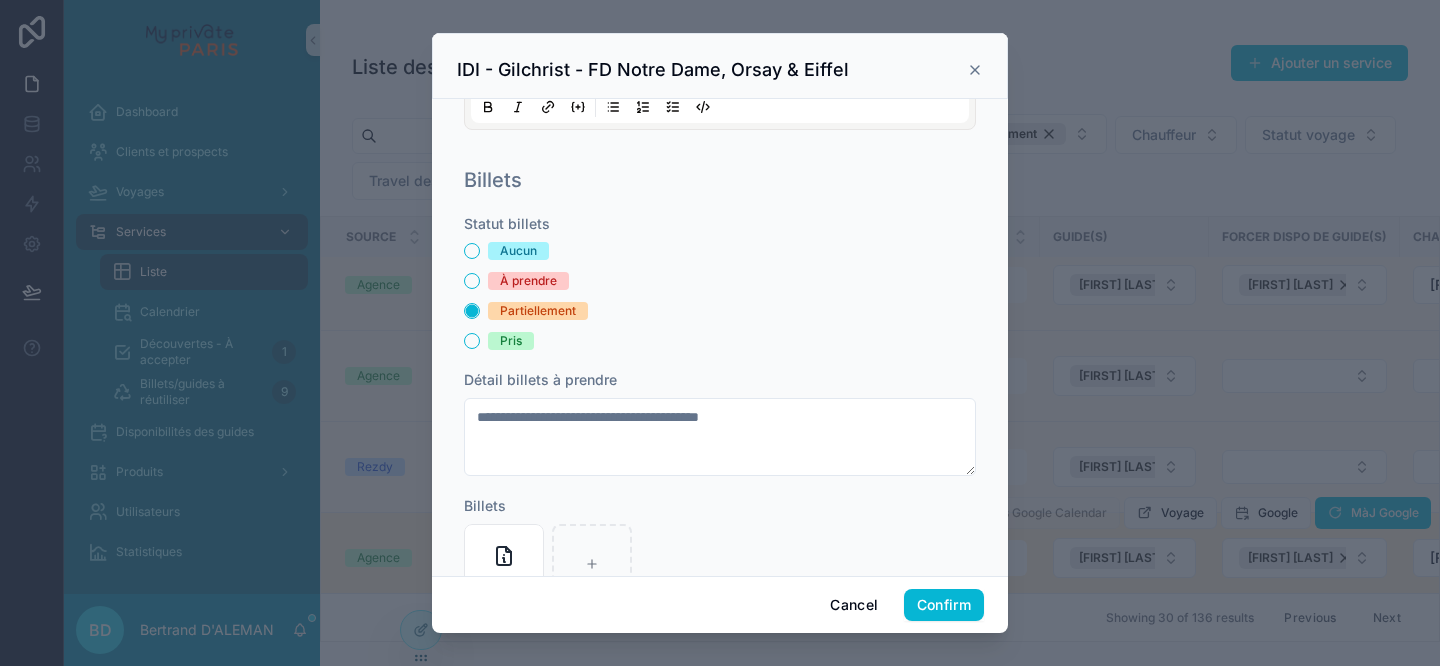 click 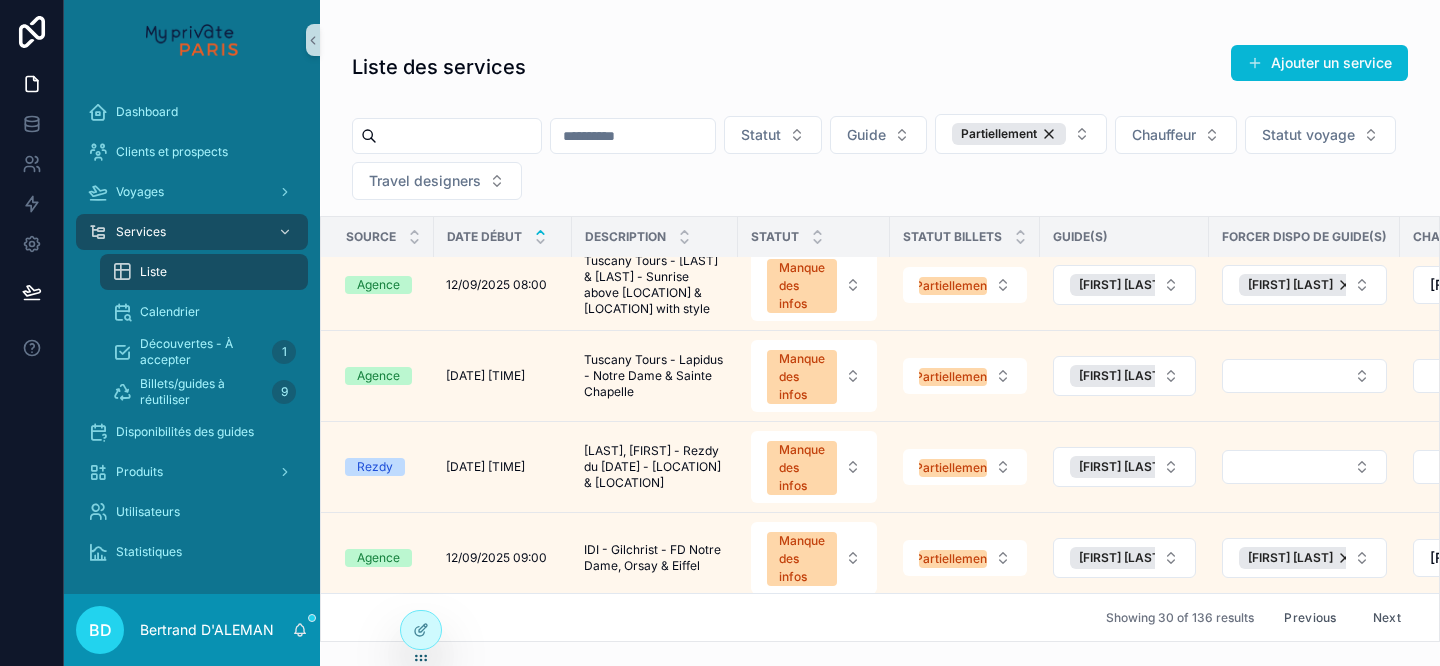 click at bounding box center [459, 136] 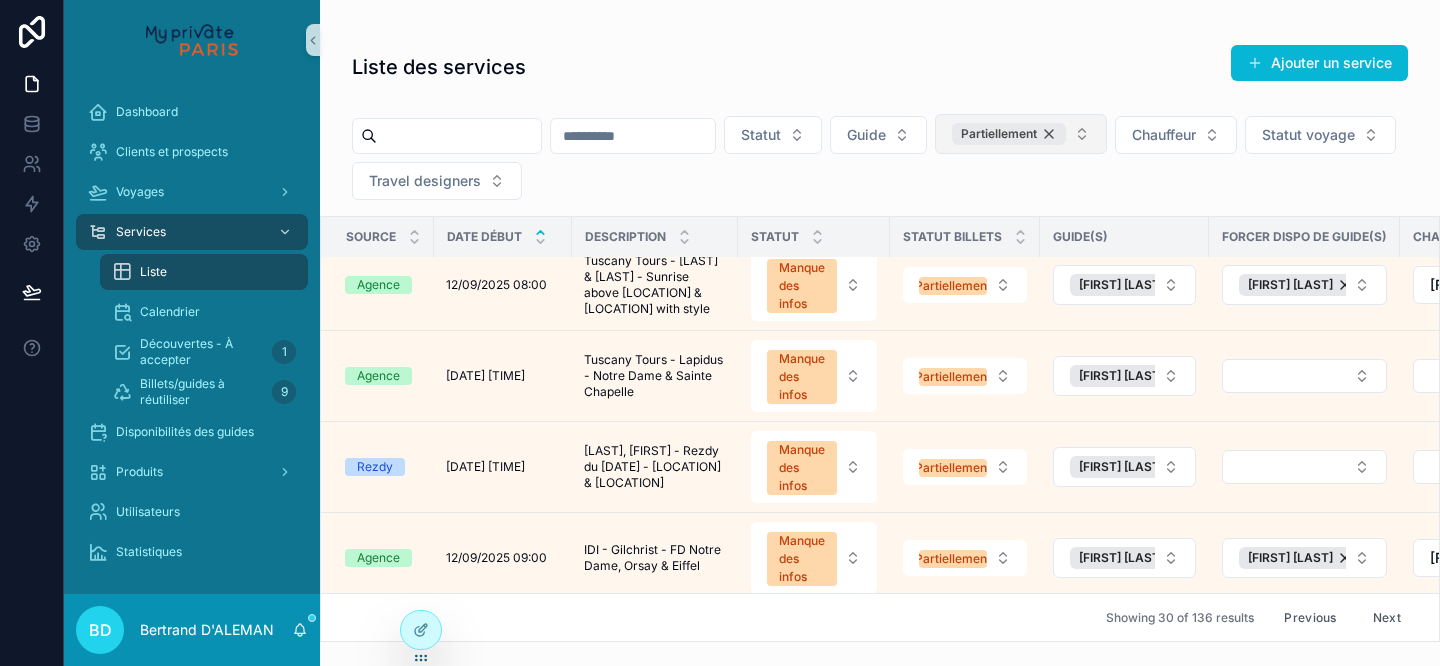 click on "Partiellement" at bounding box center (1009, 134) 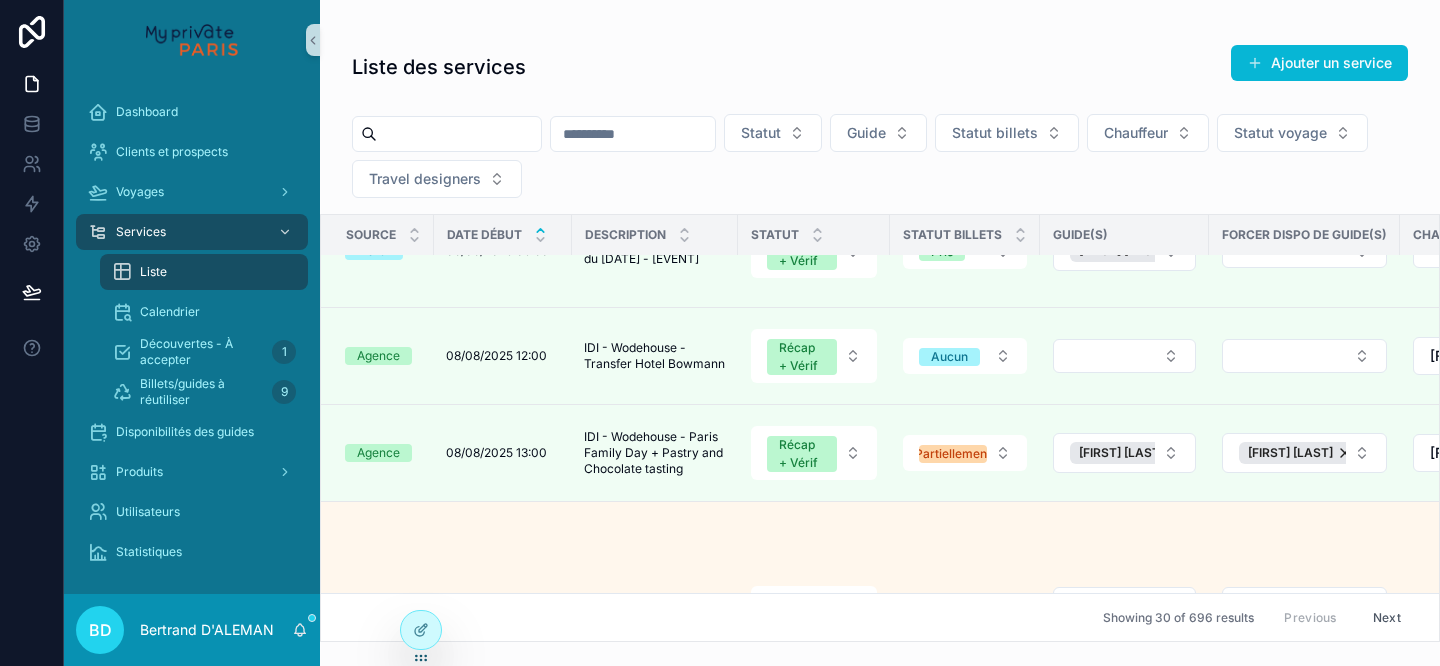 click at bounding box center [459, 134] 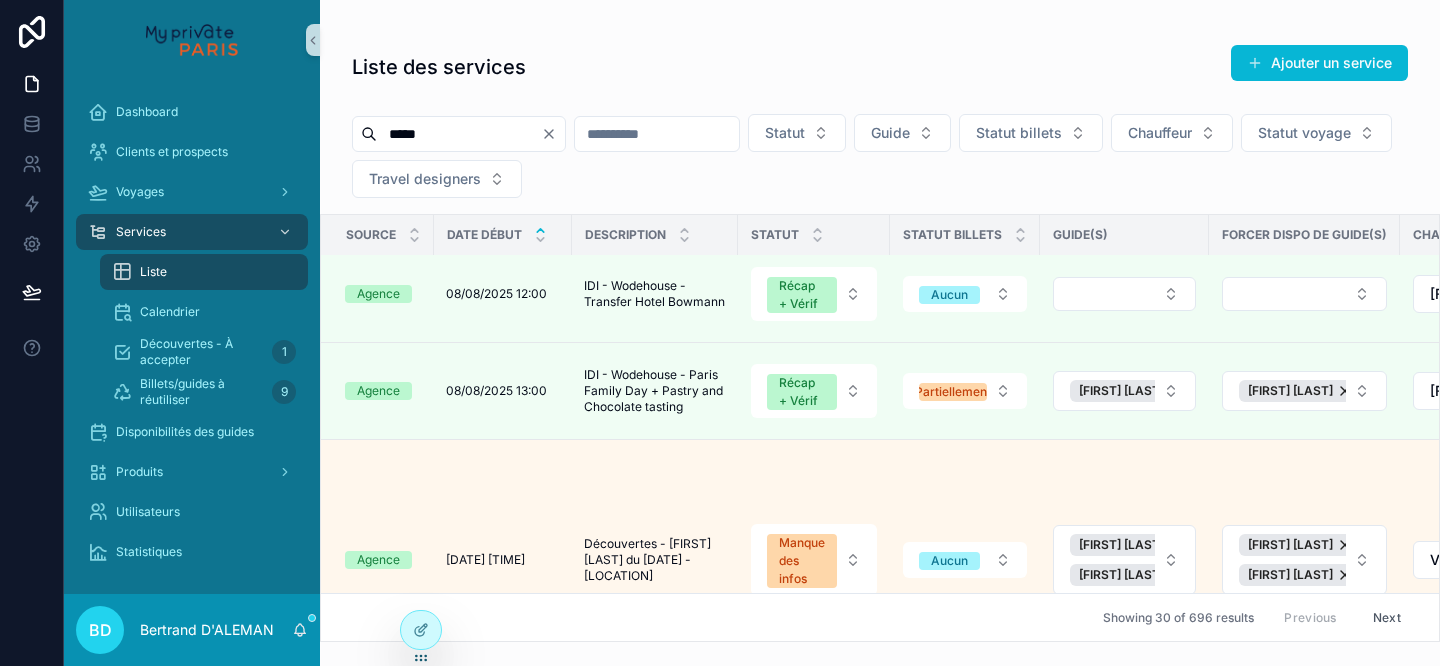 type on "*****" 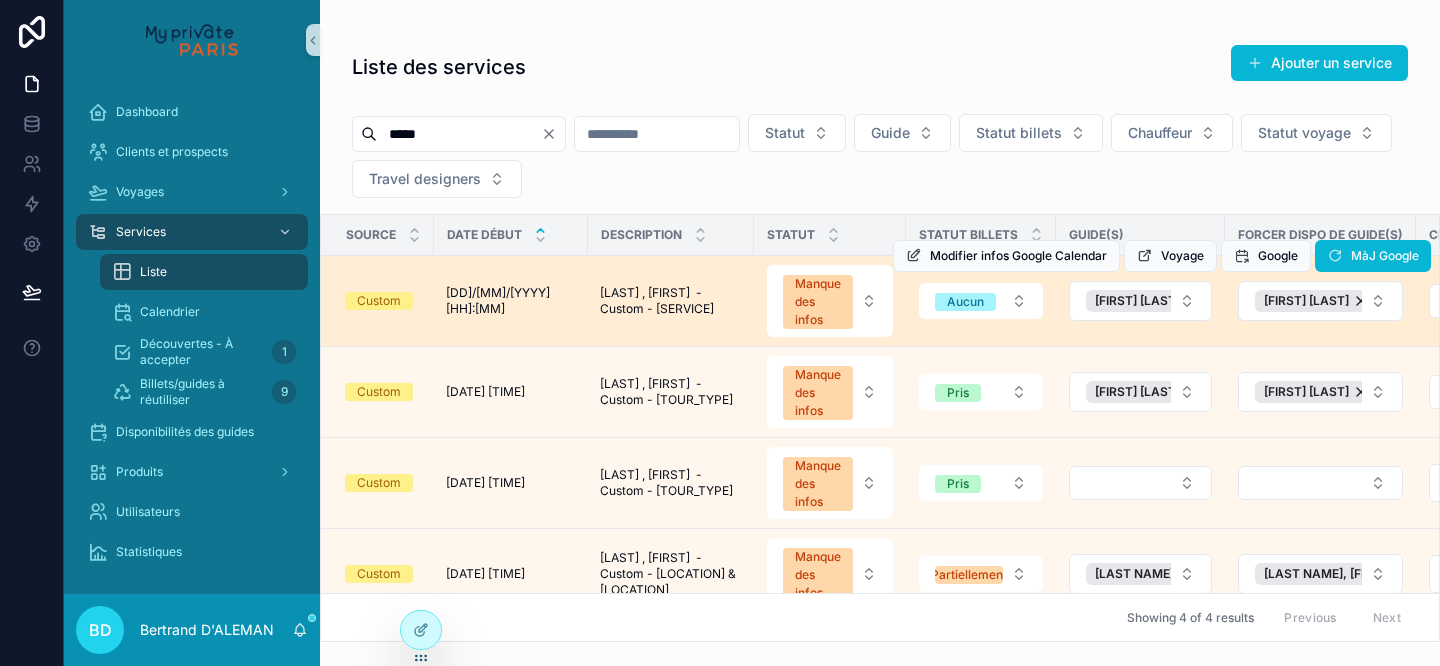 scroll, scrollTop: 26, scrollLeft: 0, axis: vertical 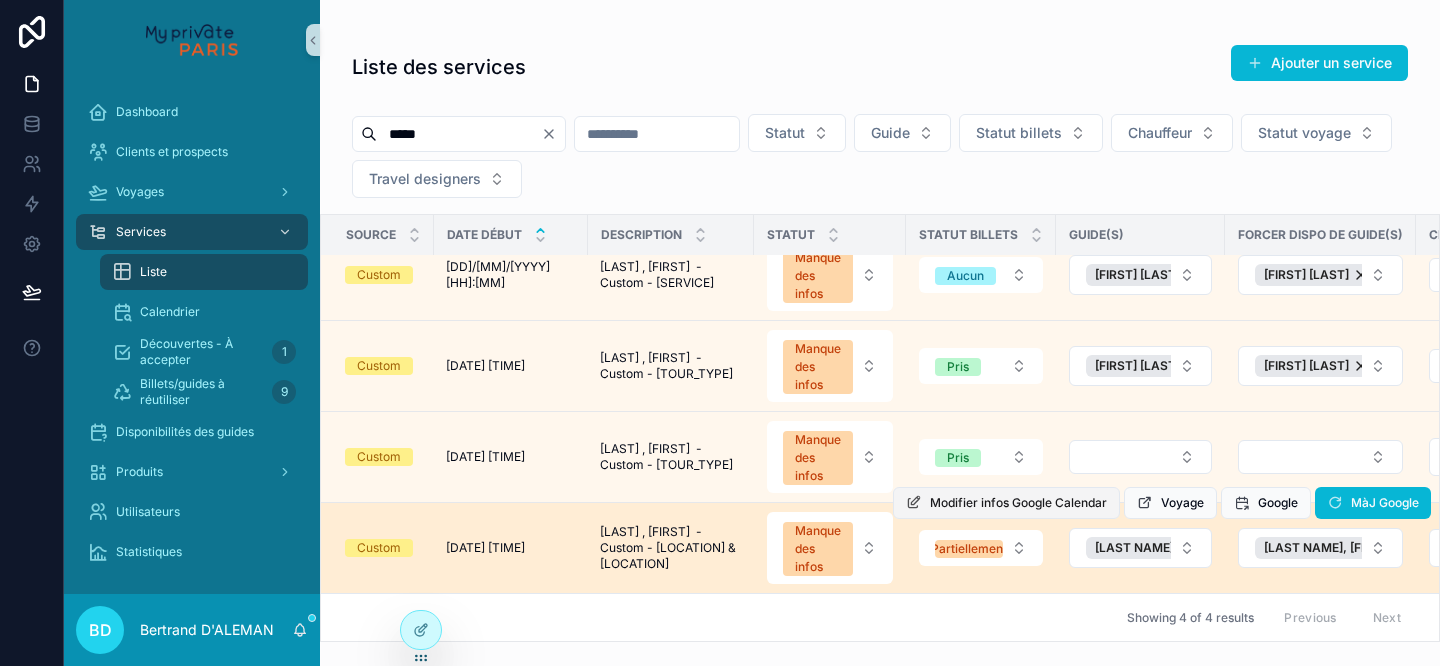 click on "Modifier infos Google Calendar" at bounding box center (1018, 503) 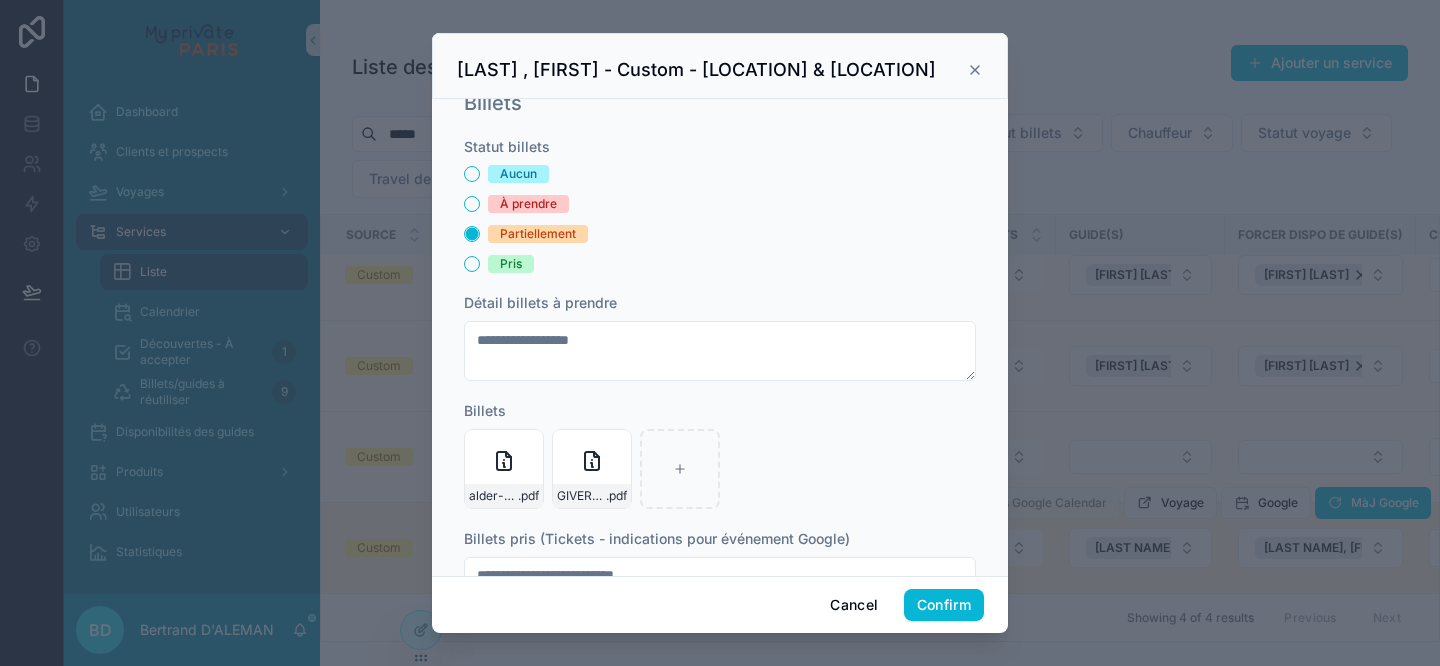 scroll, scrollTop: 564, scrollLeft: 0, axis: vertical 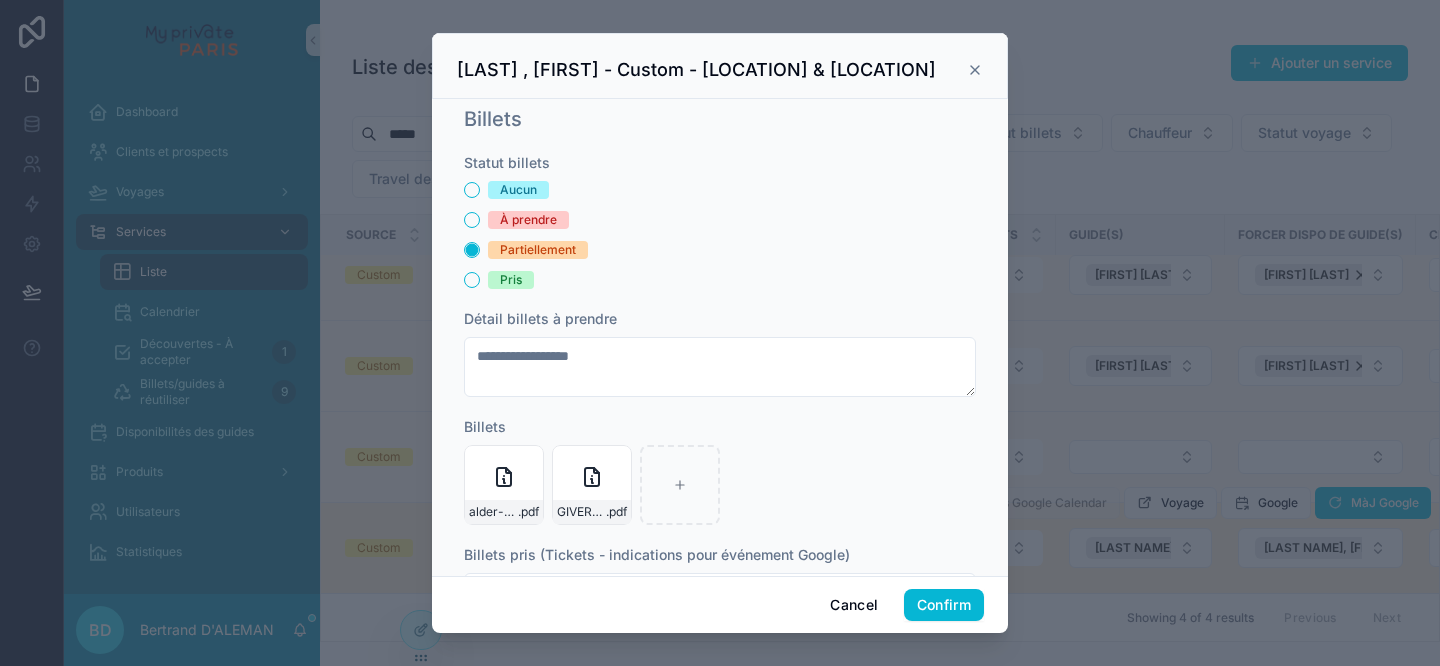 click 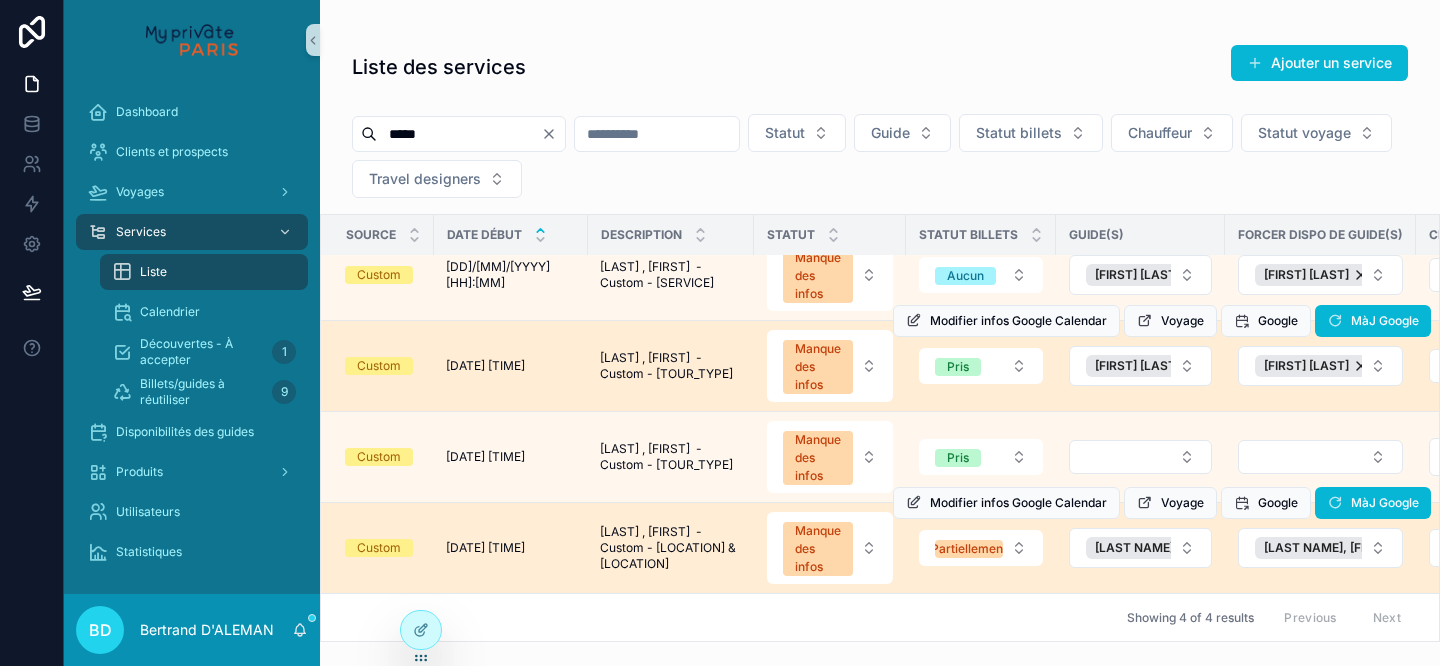 scroll, scrollTop: 0, scrollLeft: 0, axis: both 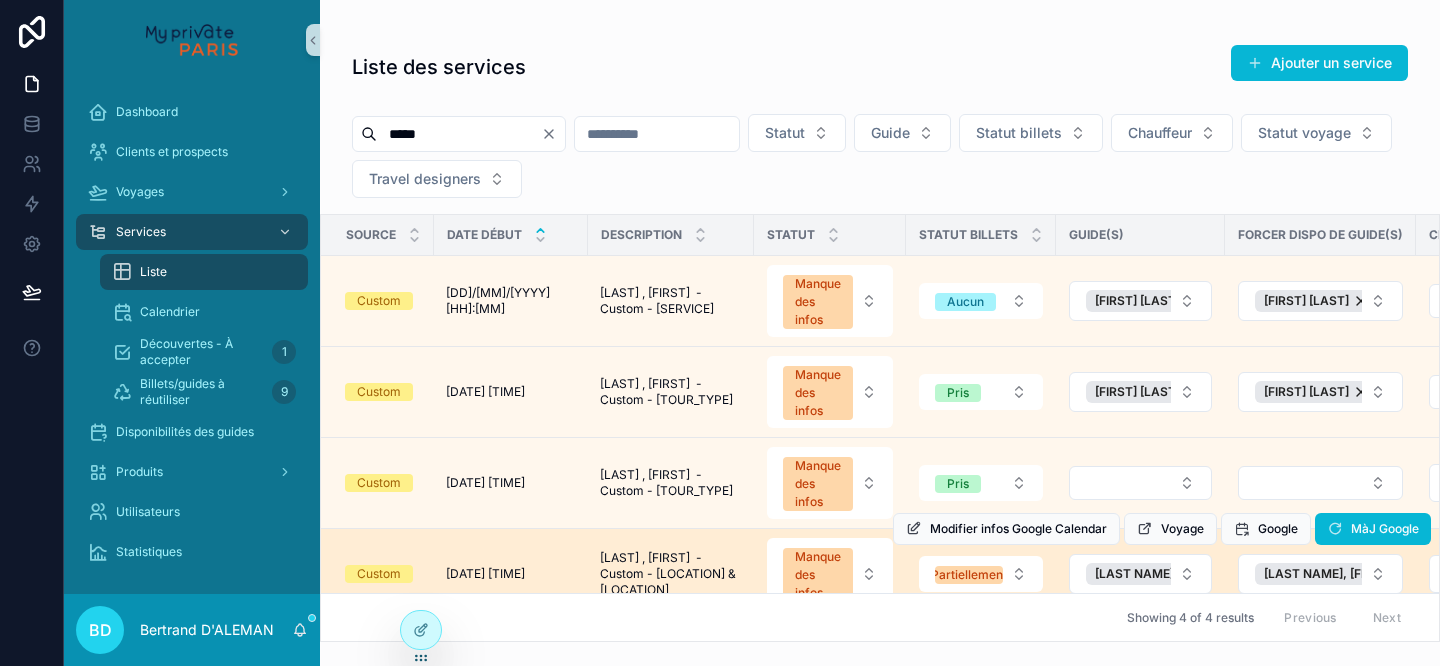 click 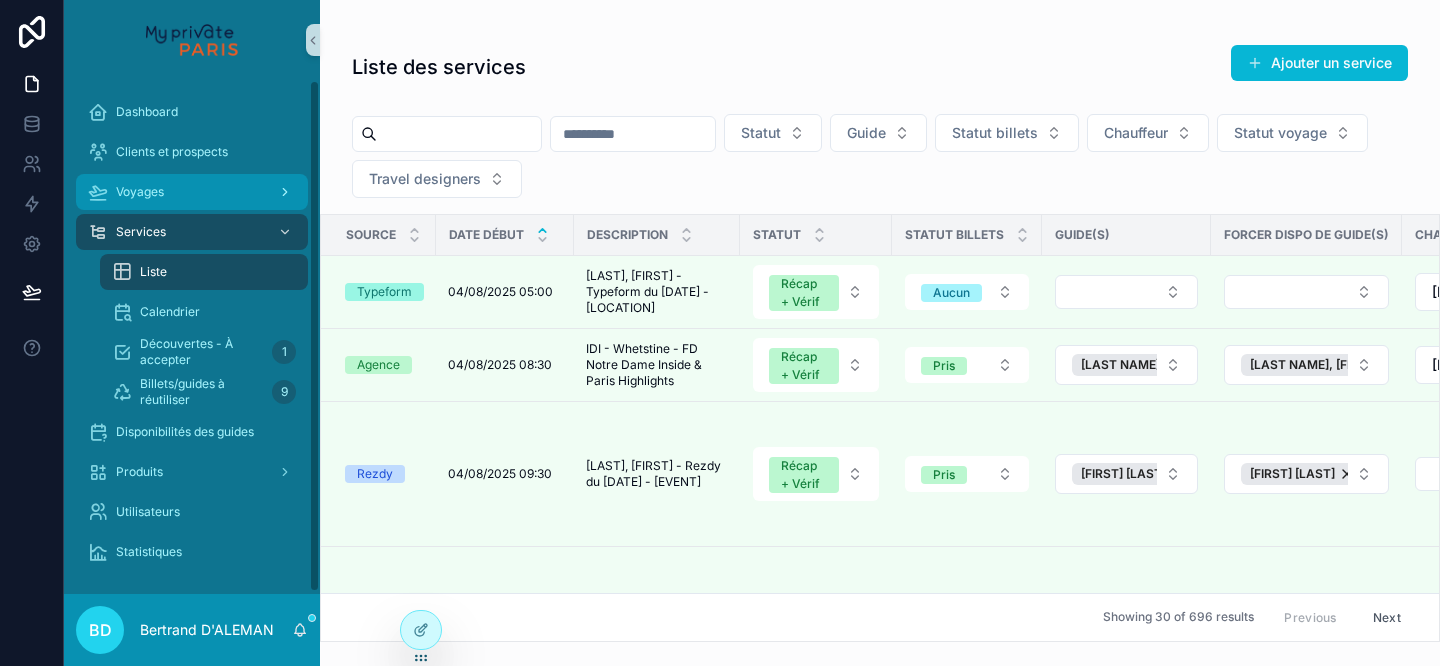 click on "Voyages" at bounding box center [192, 192] 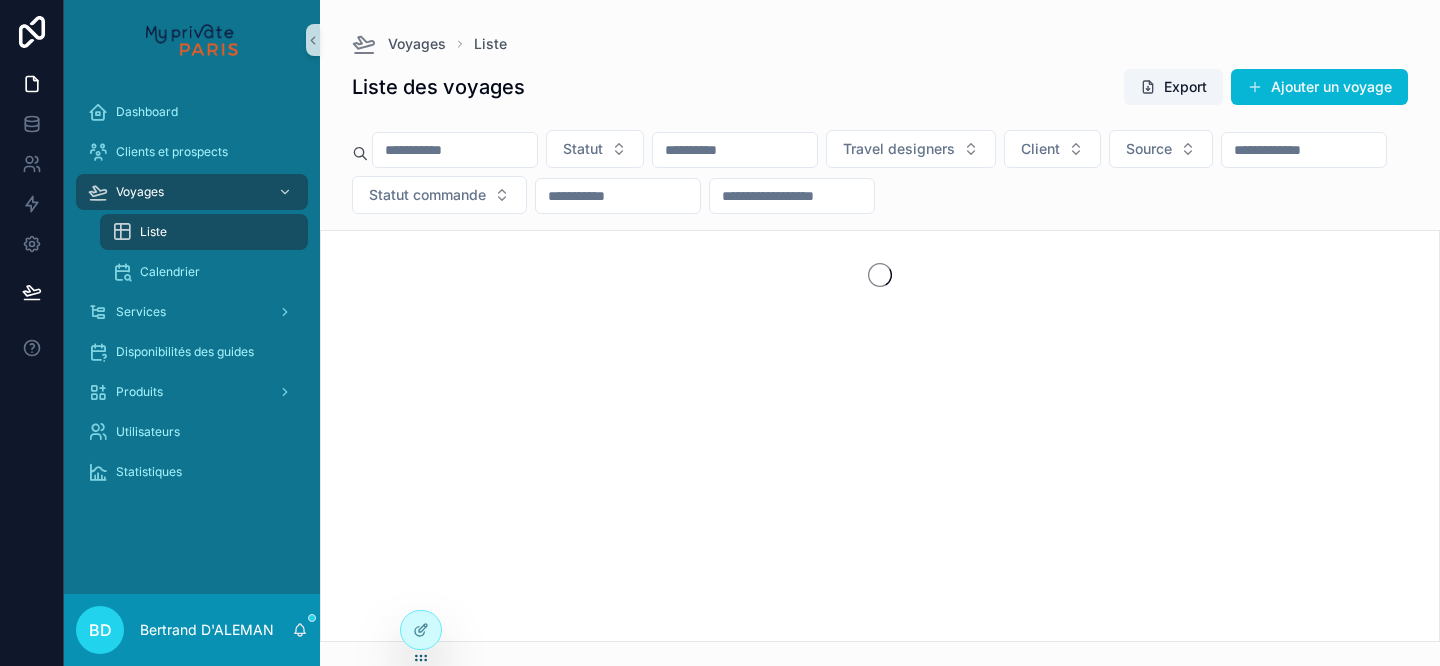 click at bounding box center (792, 196) 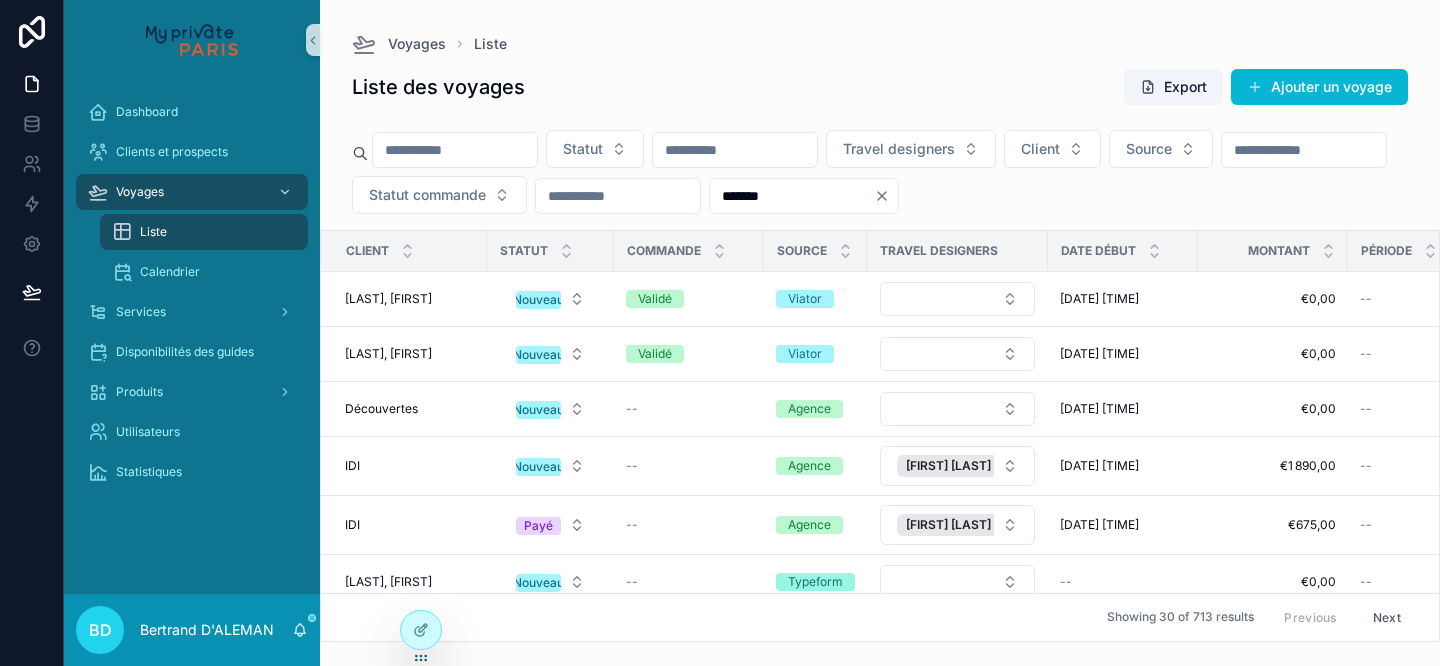 type on "*******" 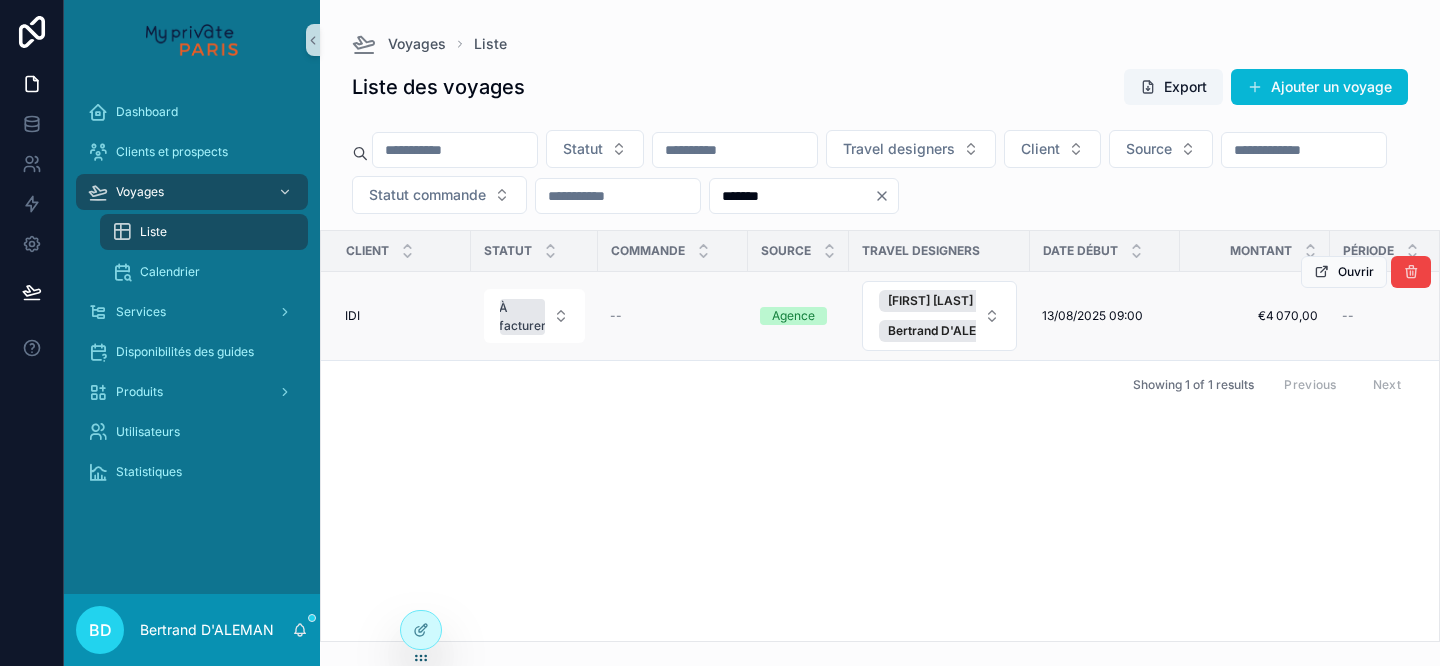 click on "IDI IDI" at bounding box center [402, 316] 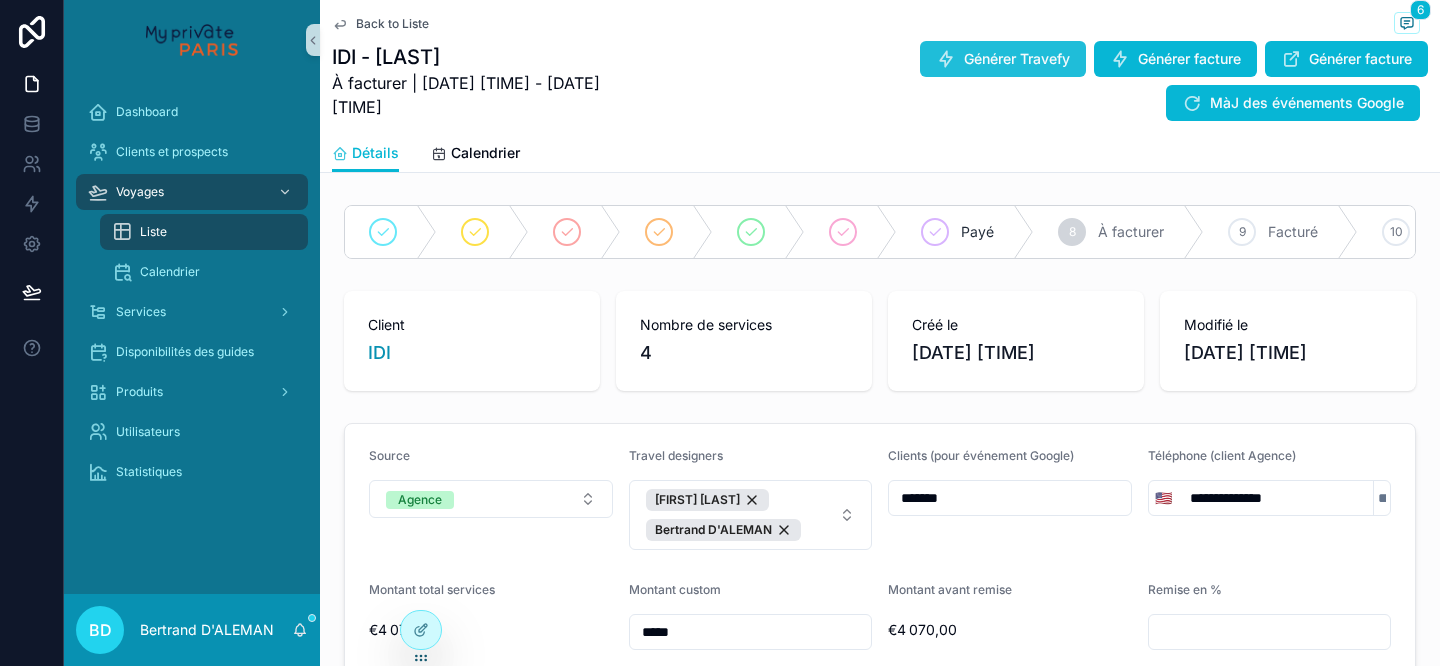 click on "Générer Travefy" at bounding box center [1003, 59] 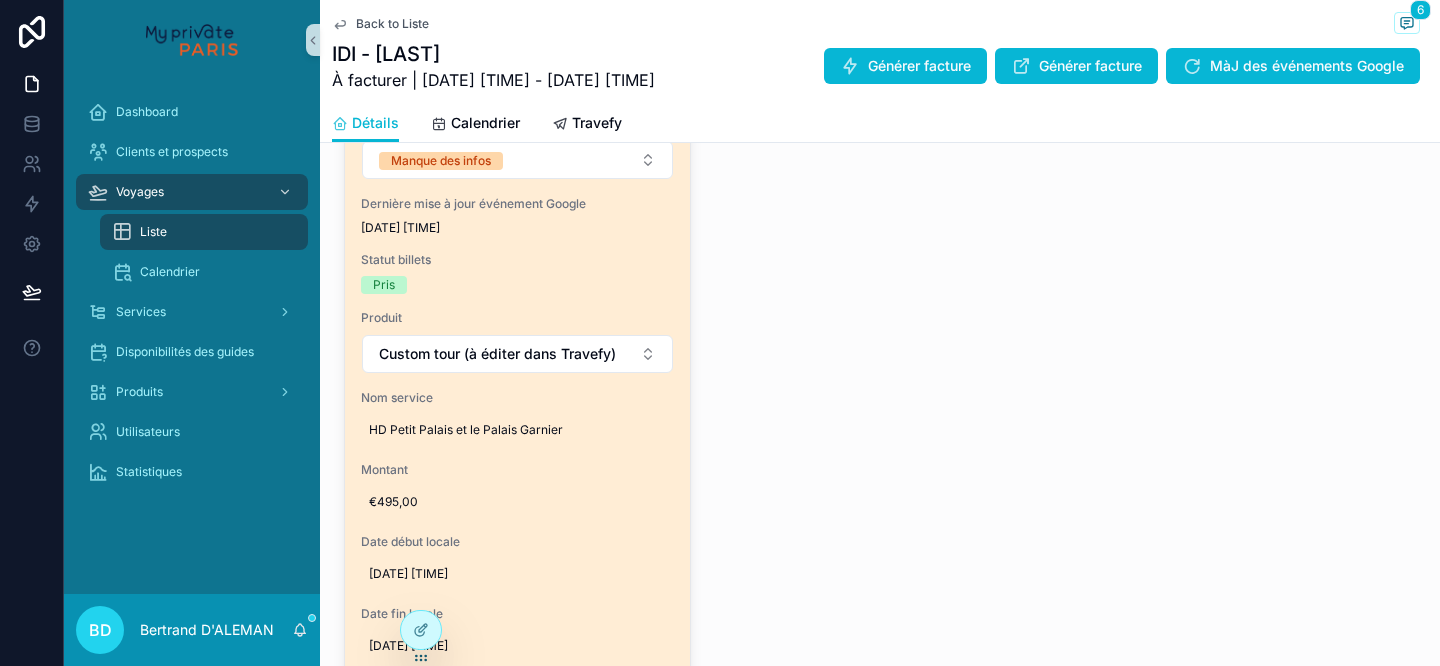 scroll, scrollTop: 2166, scrollLeft: 0, axis: vertical 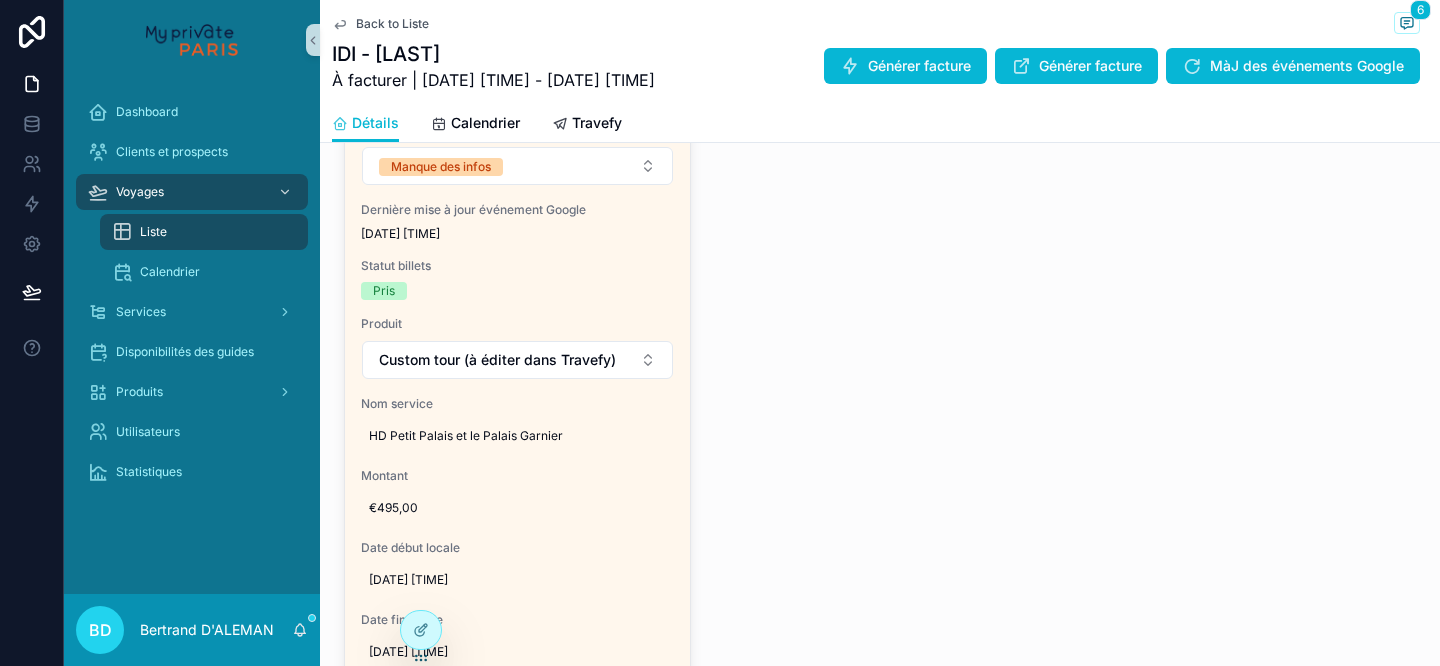 click on "Type Classique Statut Manque des infos Dernière mise à jour événement Google [DATE] [TIME] Statut billets Pris Produit Custom tour (à éditer dans Travefy) Nom service [LOCATION] and [LOCATION]. Montant €1 685,00 Date début locale [DATE] [TIME] Date fin locale [DATE] [TIME] Notes pour les guides private guide, private transportation and tickets. Lunch not included. Guide(s) [FIRST] [LAST] Forcer la disponibilité de guide(s) [FIRST] [LAST] Guide(s) disponible(s) [FIRST] [LAST] Guides déjà bookés [FIRST] [LAST] [FIRST] [LAST] Modifier infos Google Calendar Google MàJ Google Type Classique Statut Manque des infos Dernière mise à jour événement Google [DATE] [TIME] Statut billets Pris Produit Custom tour (à éditer dans Travefy) Nom service [LOCATION], [LOCATION], [LOCATION]. Montant €1 485,00 Date début locale [DATE] [TIME] Date fin locale [DATE] [TIME] Notes pour les guides Left bank .  8th arrondissement Guide(s) Type" at bounding box center [880, -104] 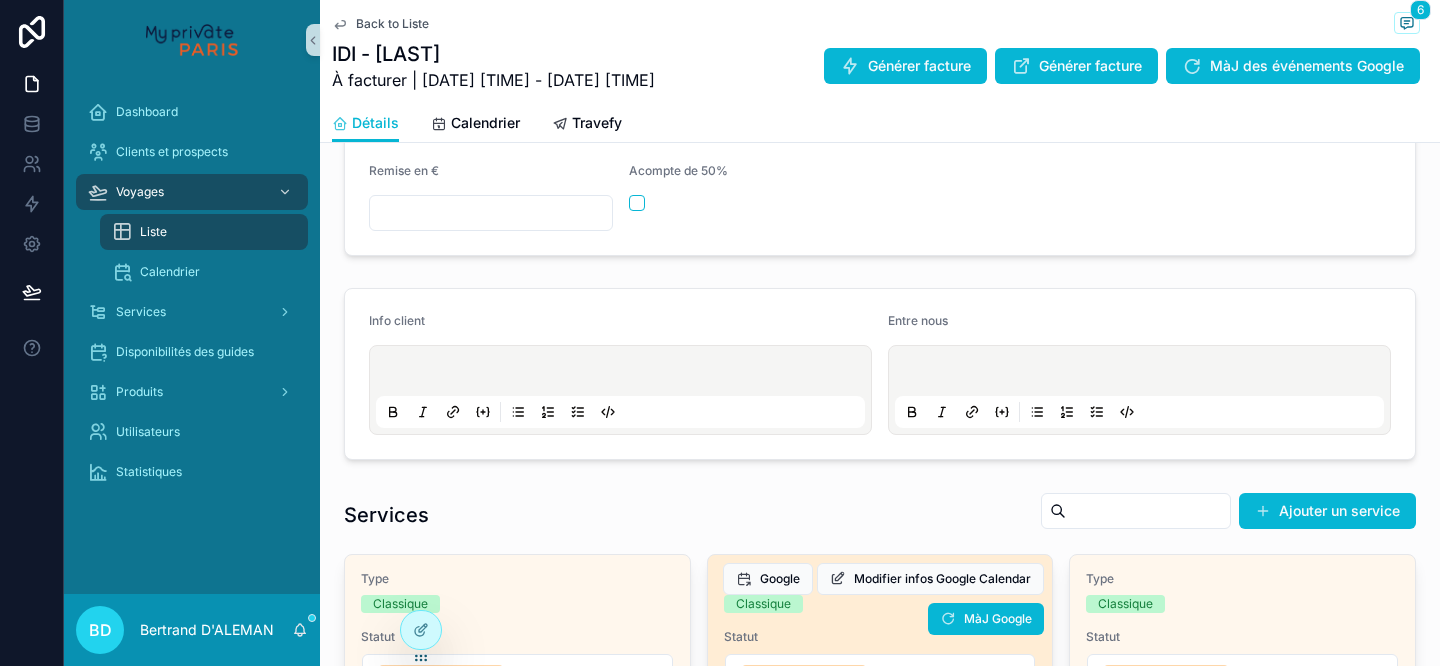 scroll, scrollTop: 0, scrollLeft: 0, axis: both 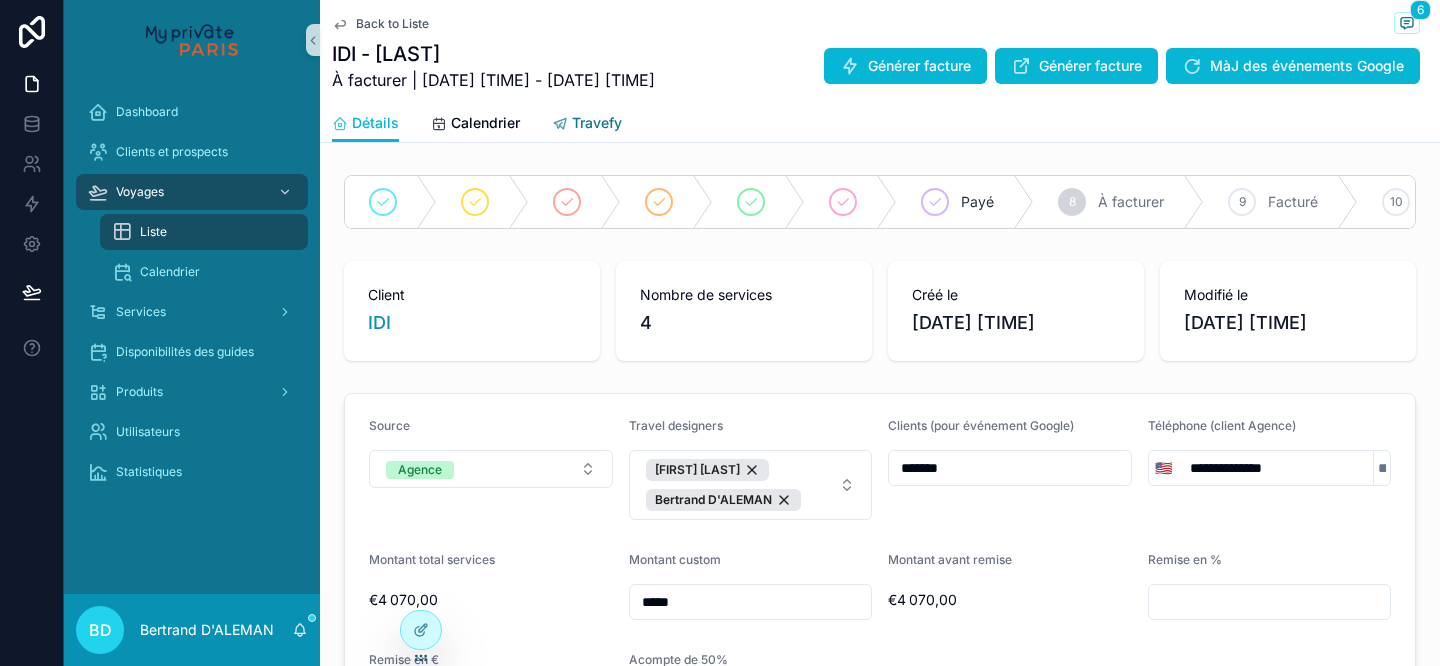 click on "Travefy" at bounding box center [597, 123] 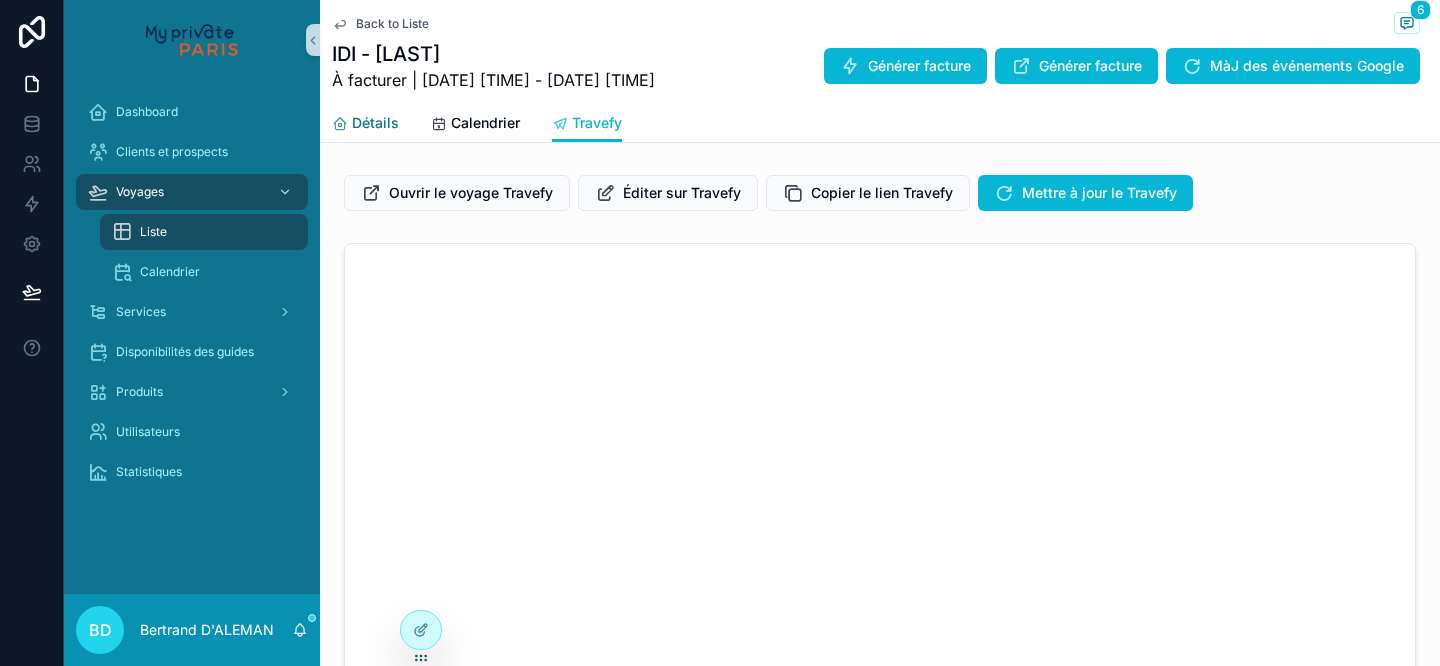 click on "Détails" at bounding box center (375, 123) 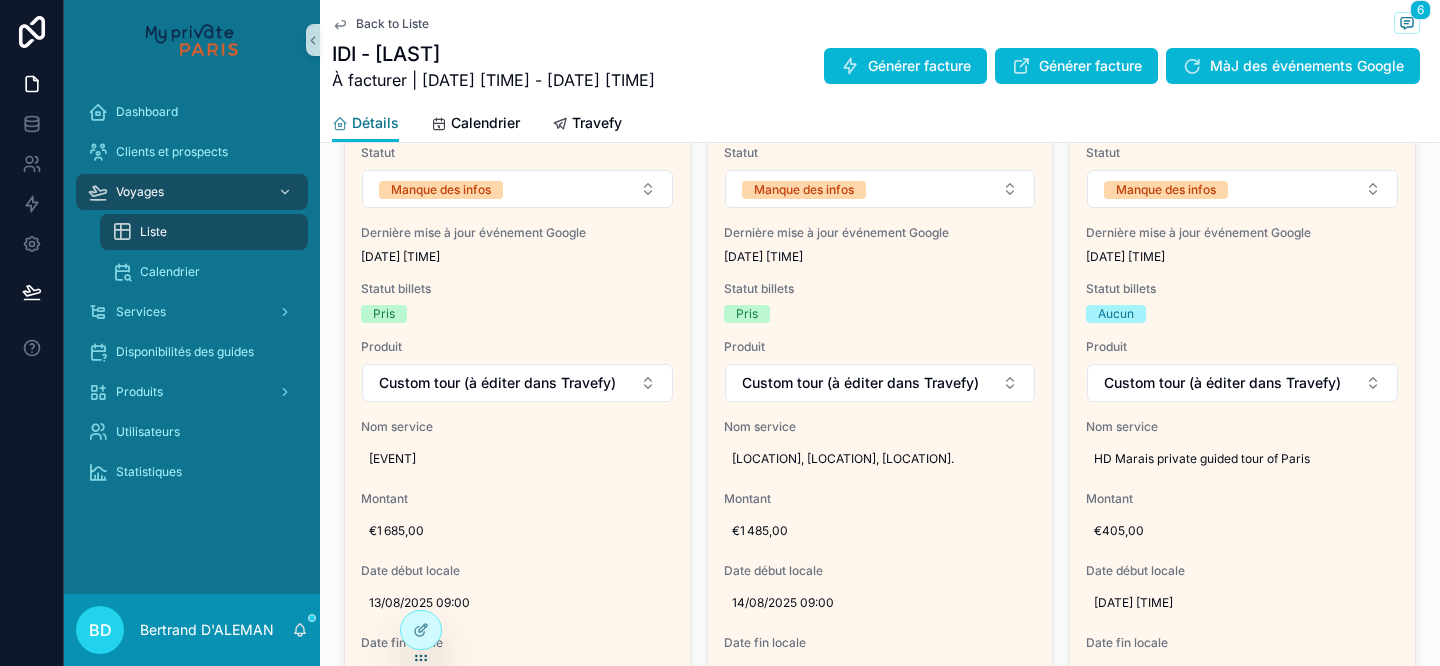 scroll, scrollTop: 782, scrollLeft: 0, axis: vertical 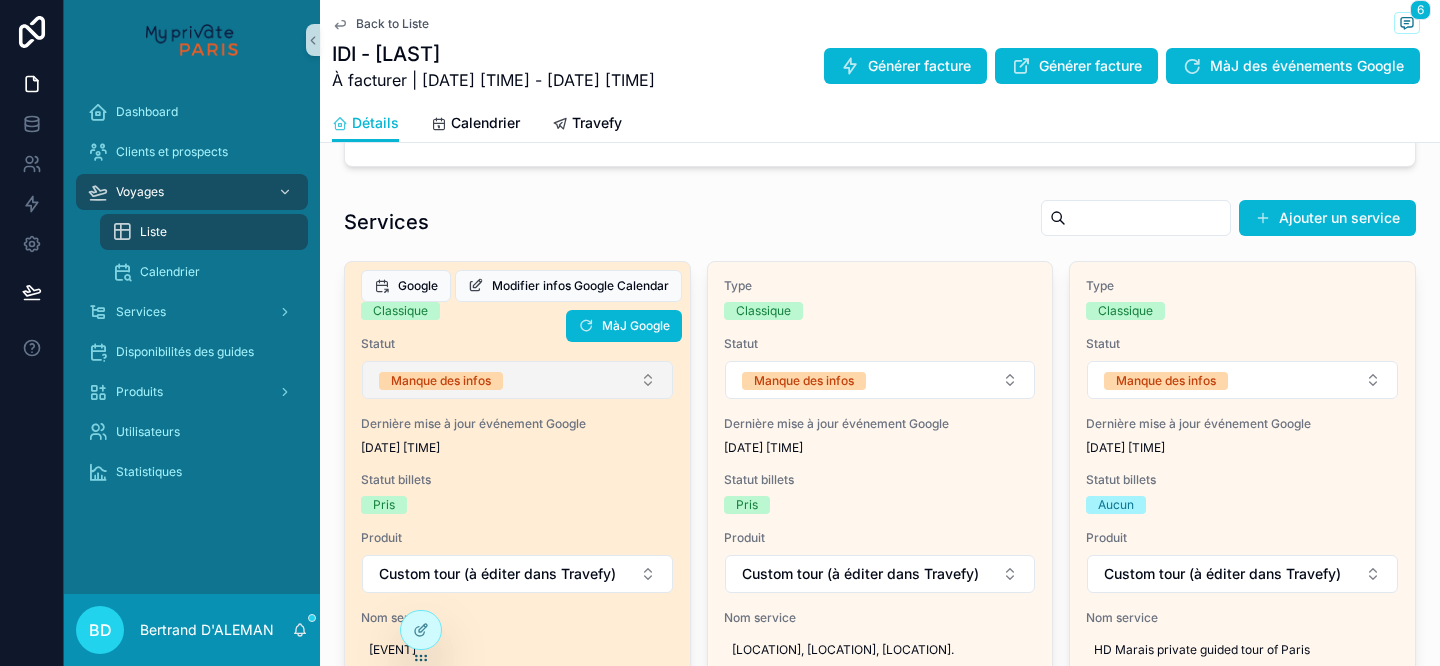 click on "Manque des infos" at bounding box center [517, 380] 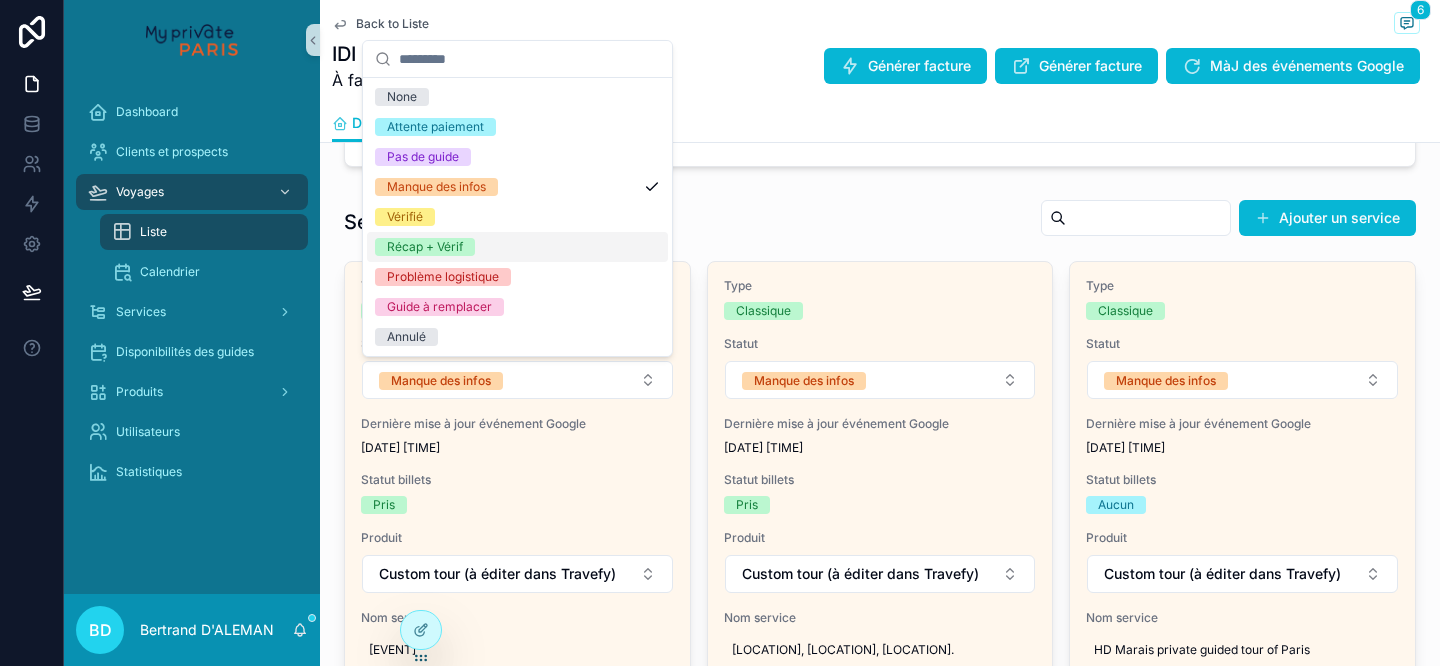 click on "Récap + Vérif" at bounding box center [517, 247] 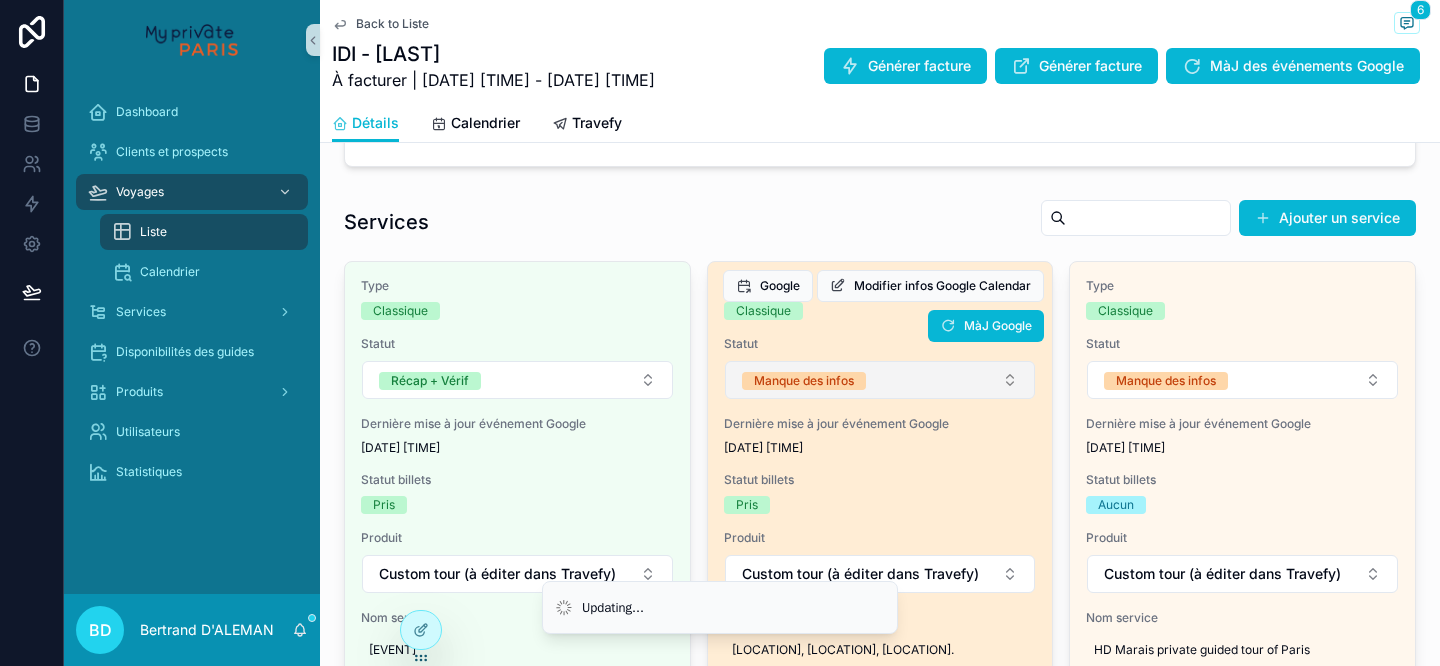 click on "Manque des infos" at bounding box center [880, 380] 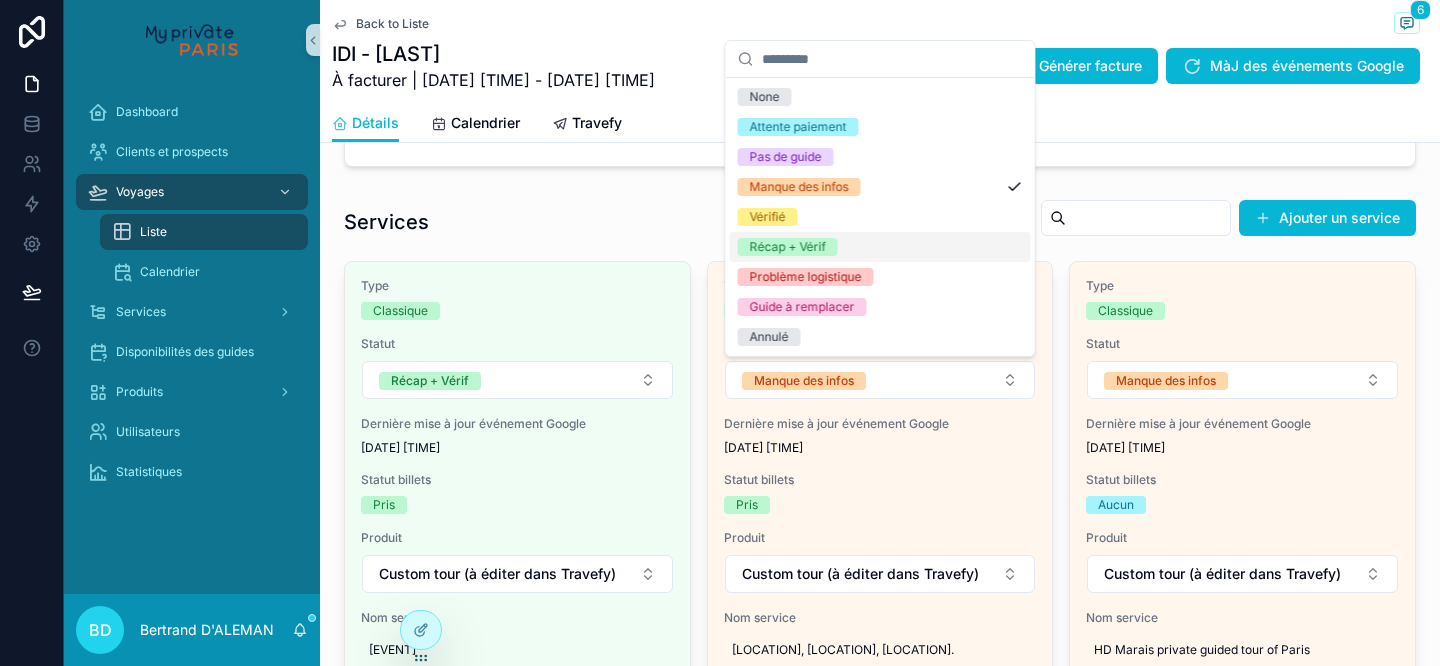 click on "Services Ajouter un service" at bounding box center [880, 222] 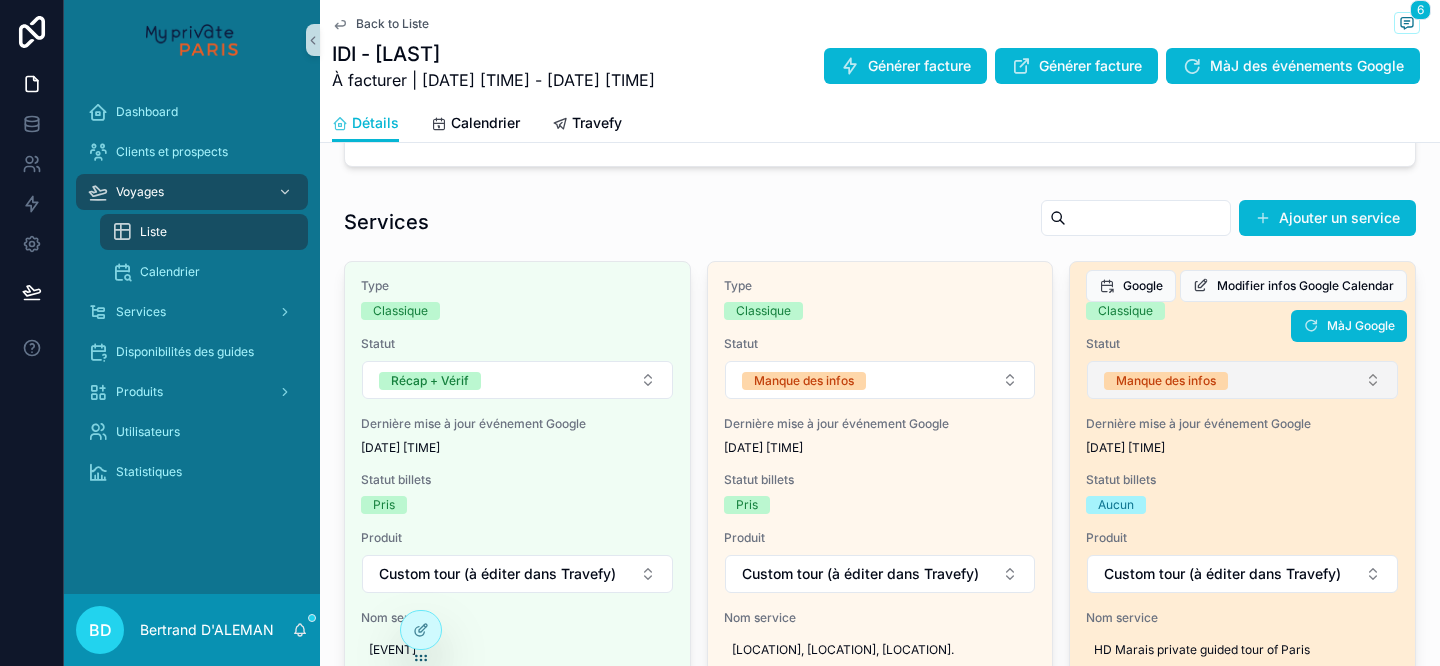 click on "Manque des infos" at bounding box center [1242, 380] 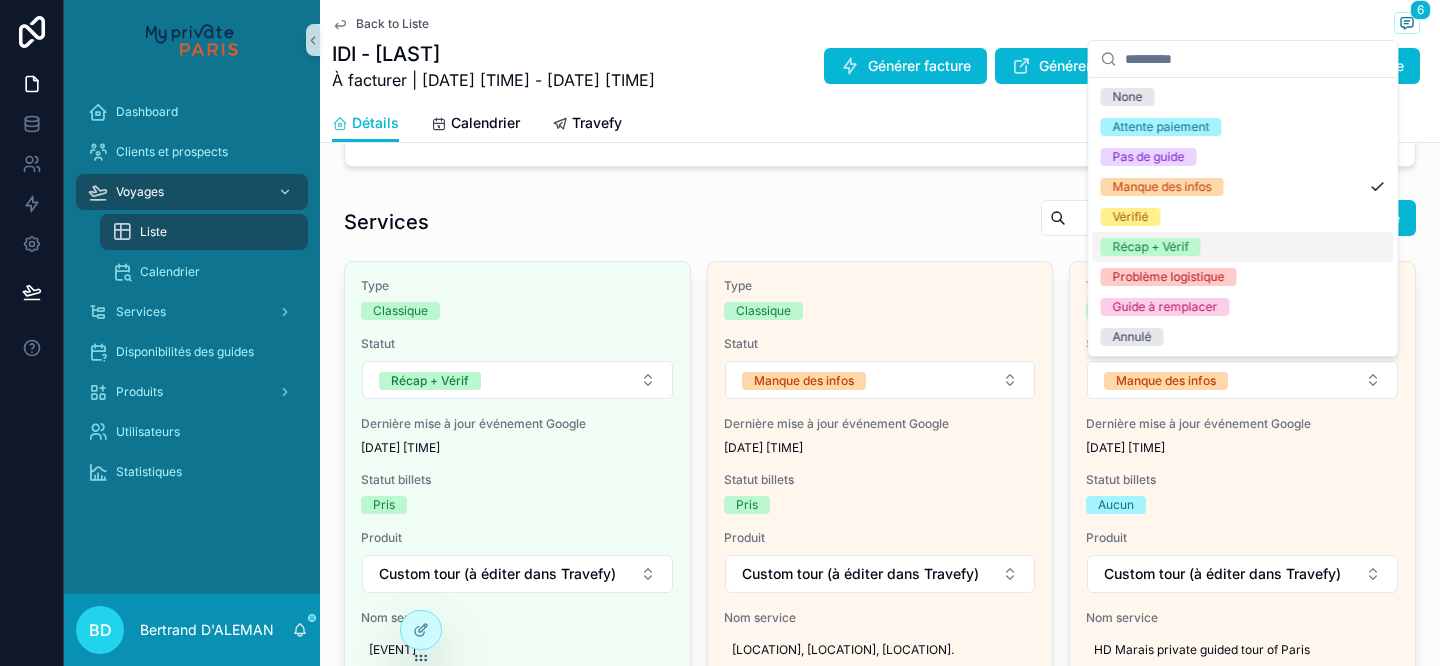 click on "Récap + Vérif" at bounding box center (1243, 247) 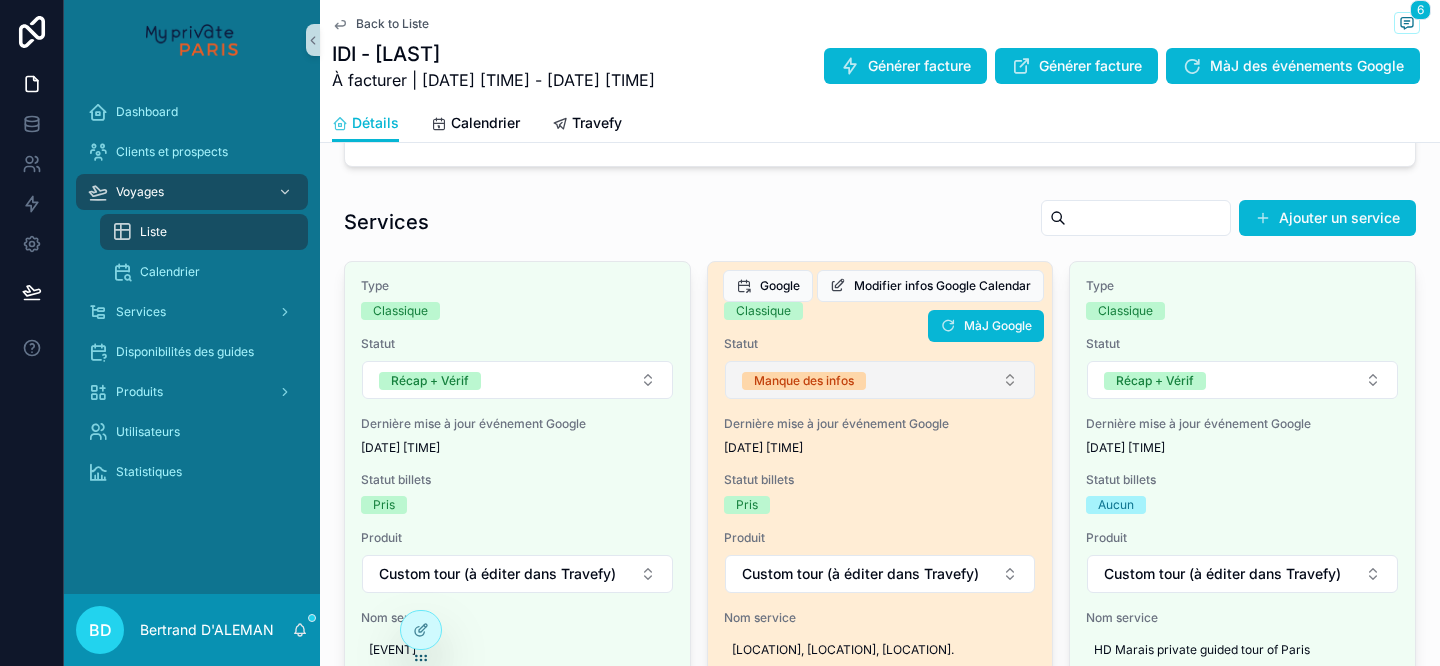 click on "Manque des infos" at bounding box center [880, 380] 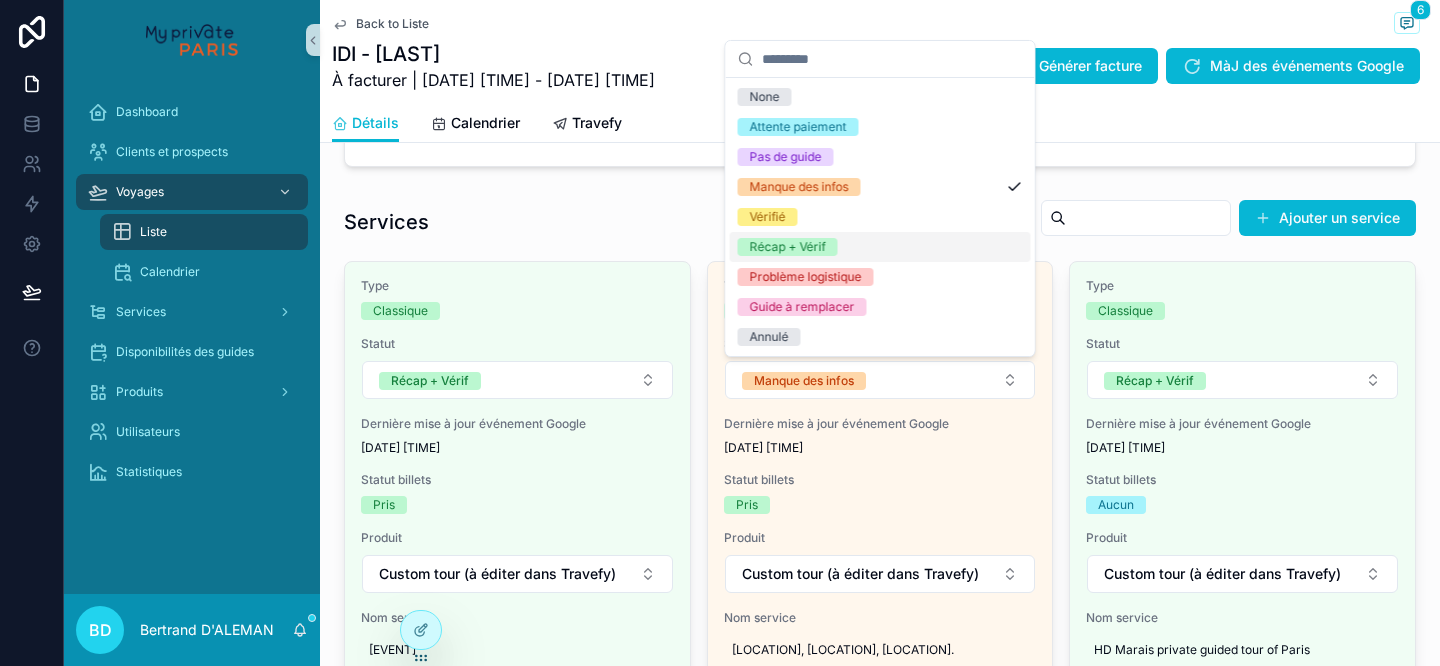 click on "Récap + Vérif" at bounding box center (880, 247) 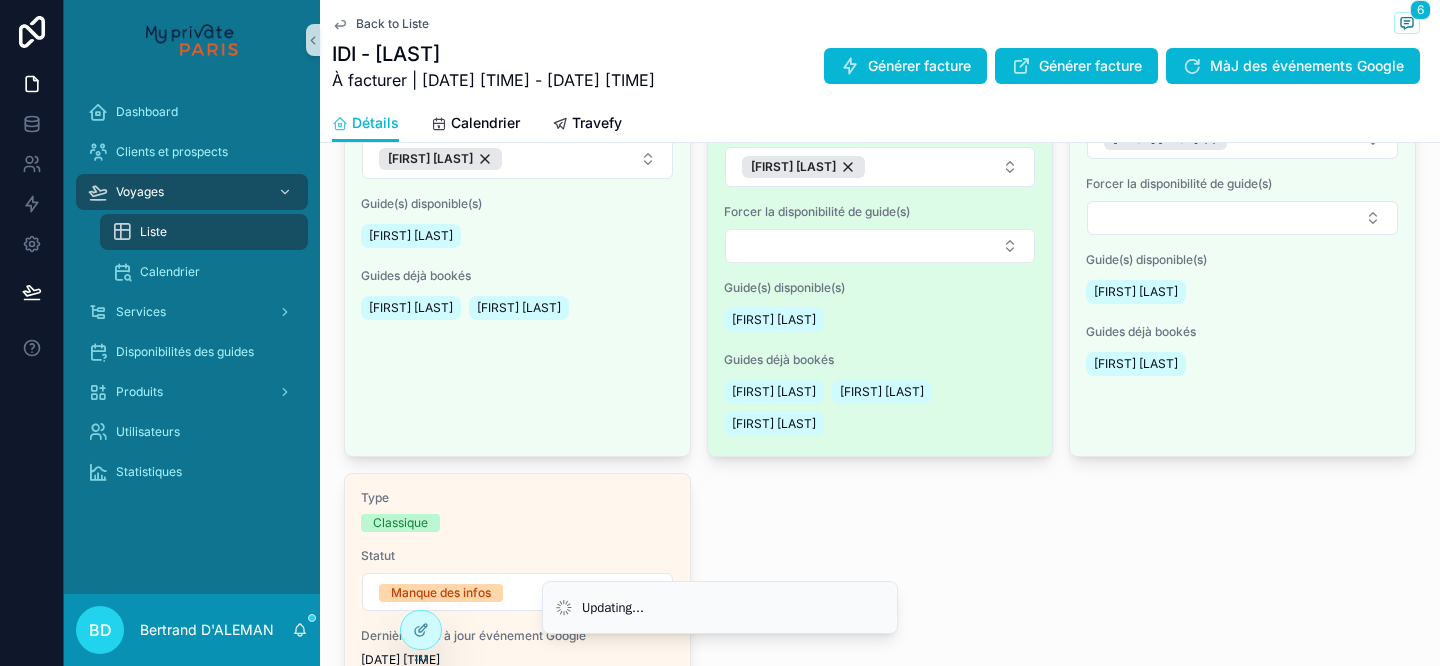 scroll, scrollTop: 1861, scrollLeft: 0, axis: vertical 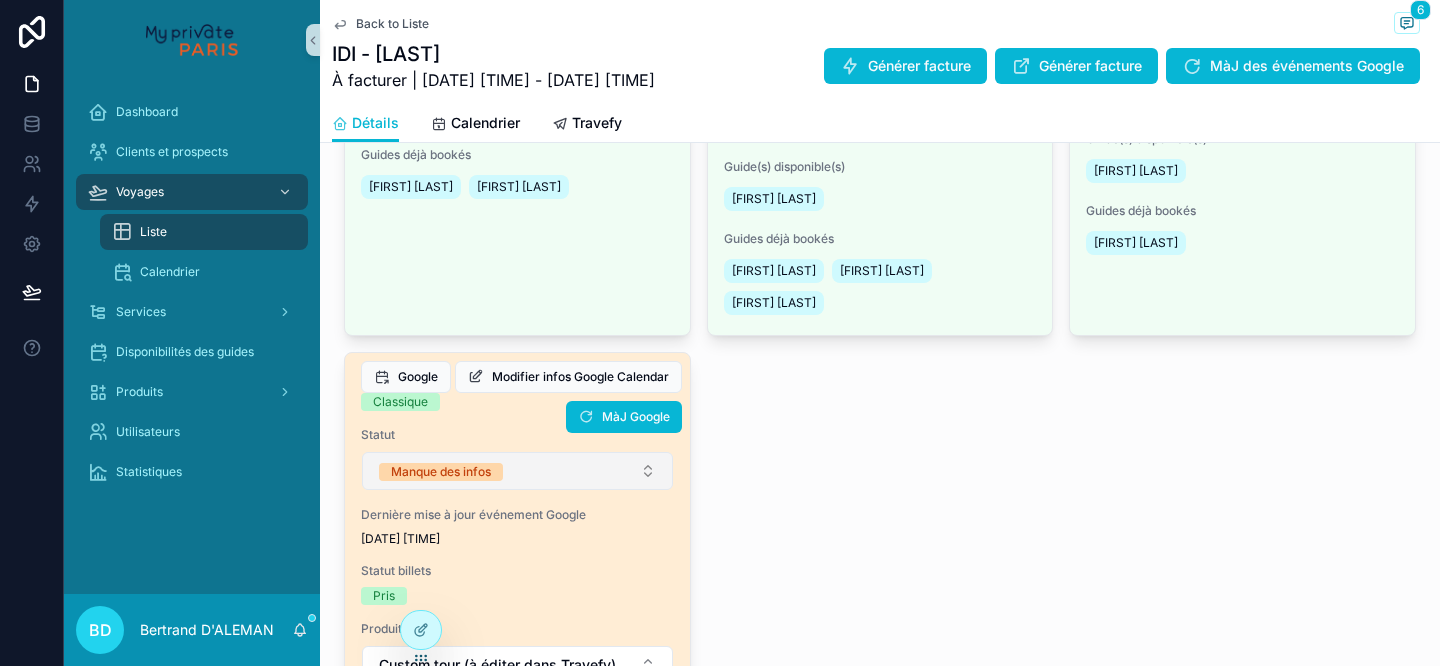 click on "Manque des infos" at bounding box center [517, 471] 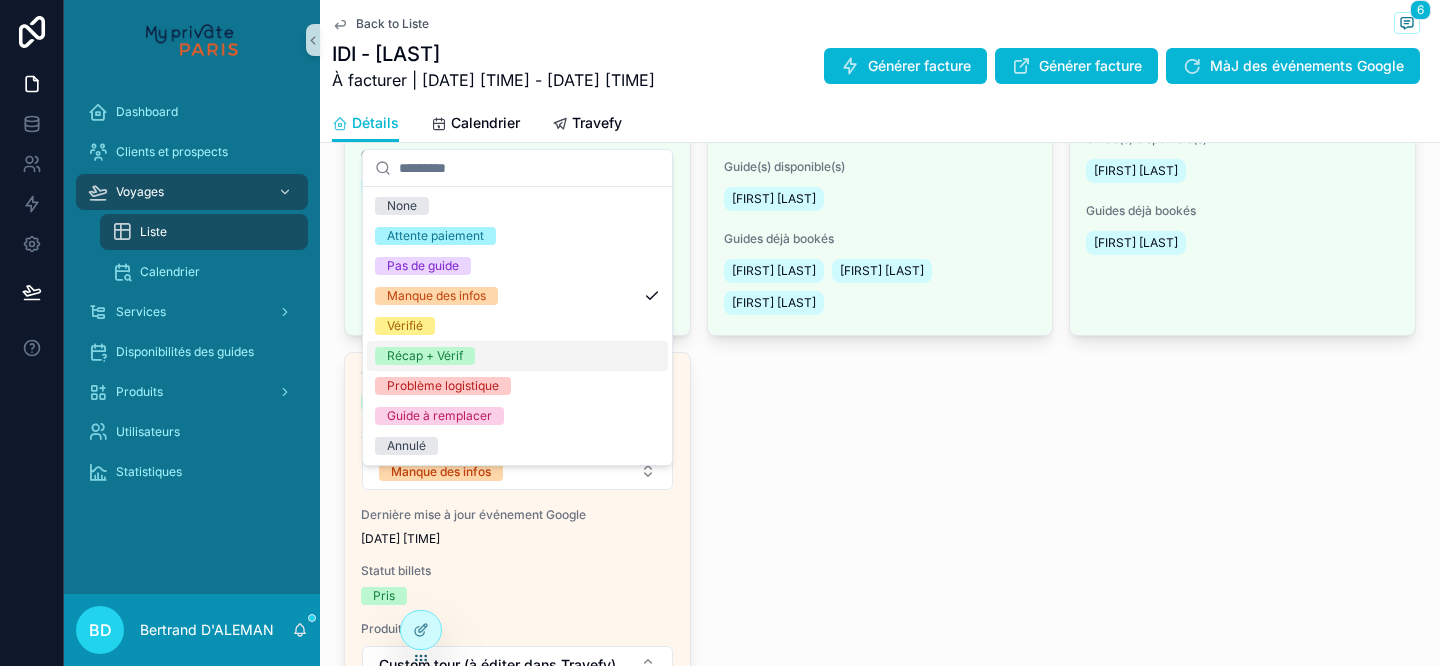click on "Récap + Vérif" at bounding box center [517, 356] 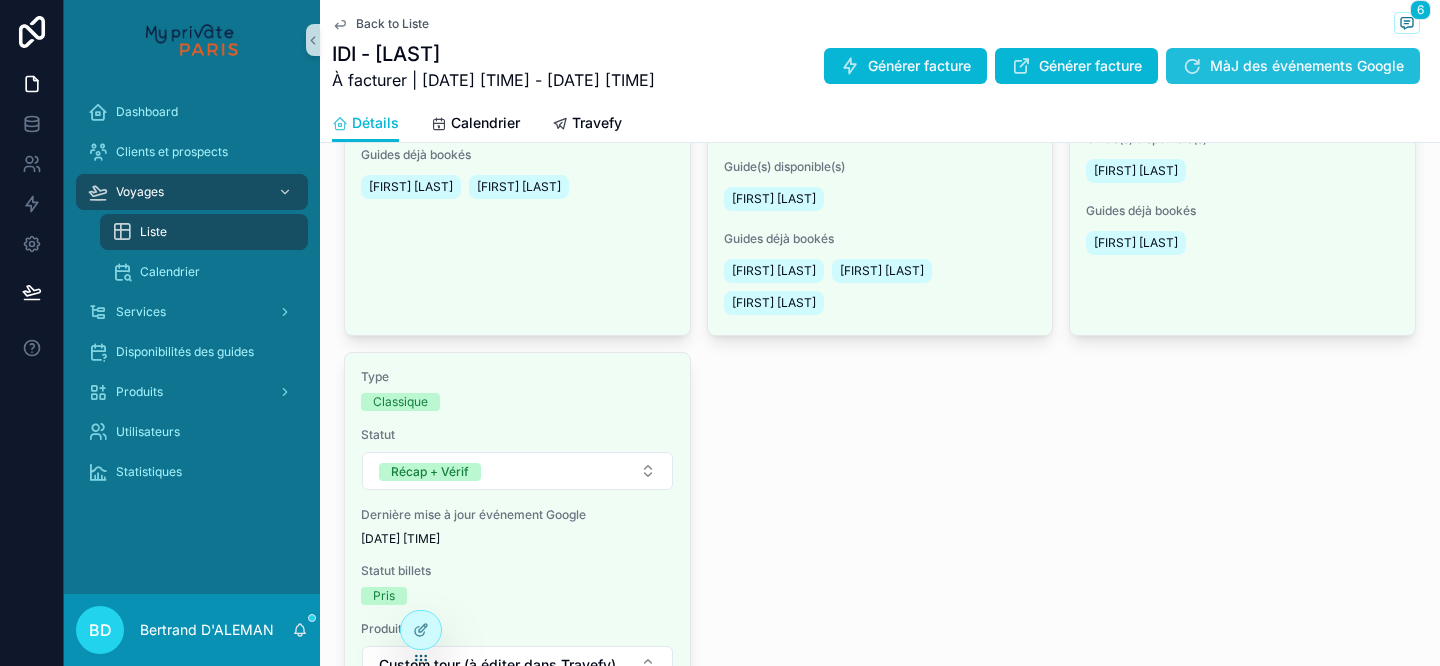 click on "MàJ des événements Google" at bounding box center (1307, 66) 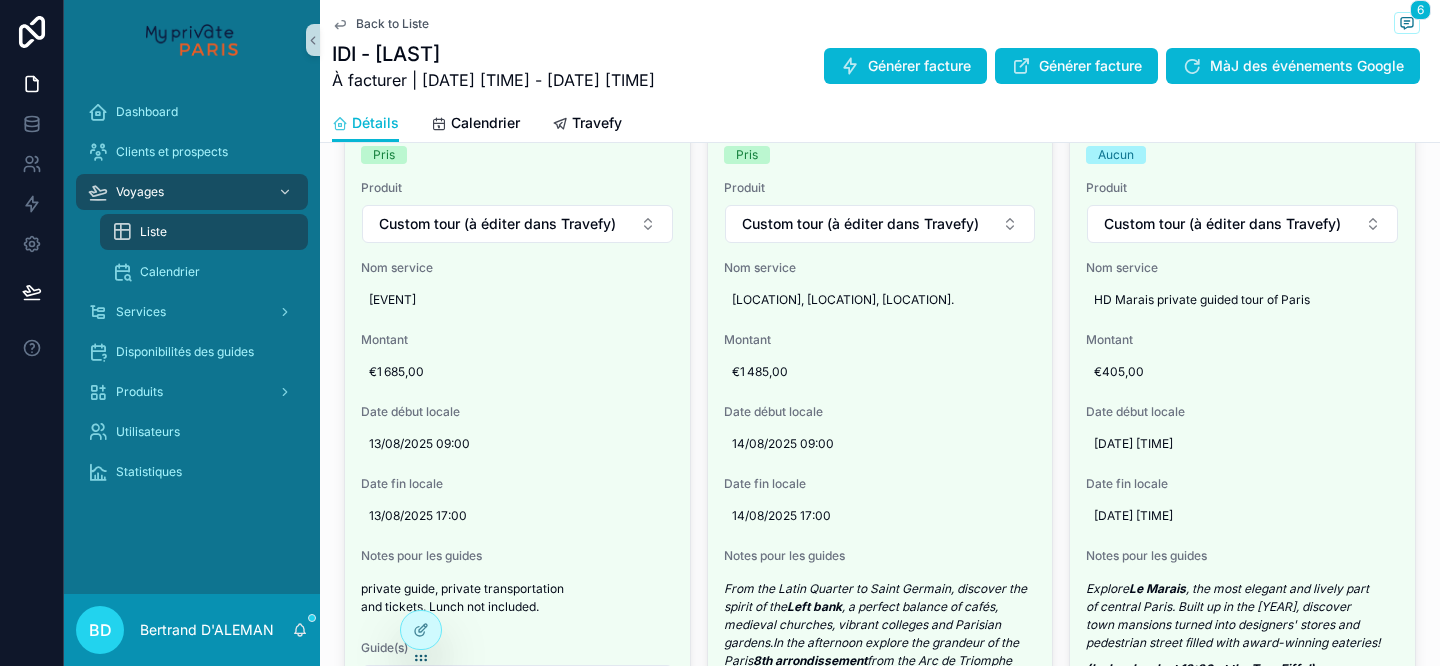 scroll, scrollTop: 0, scrollLeft: 0, axis: both 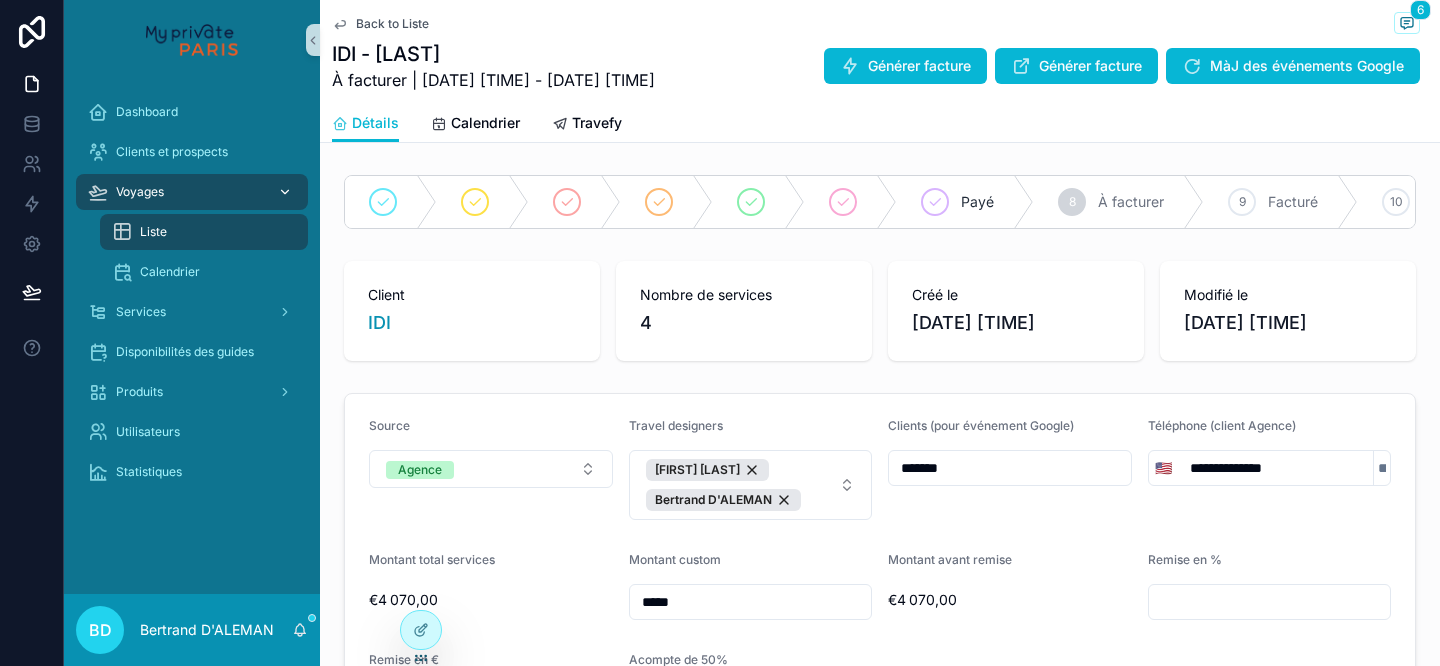 click on "Voyages" at bounding box center [192, 192] 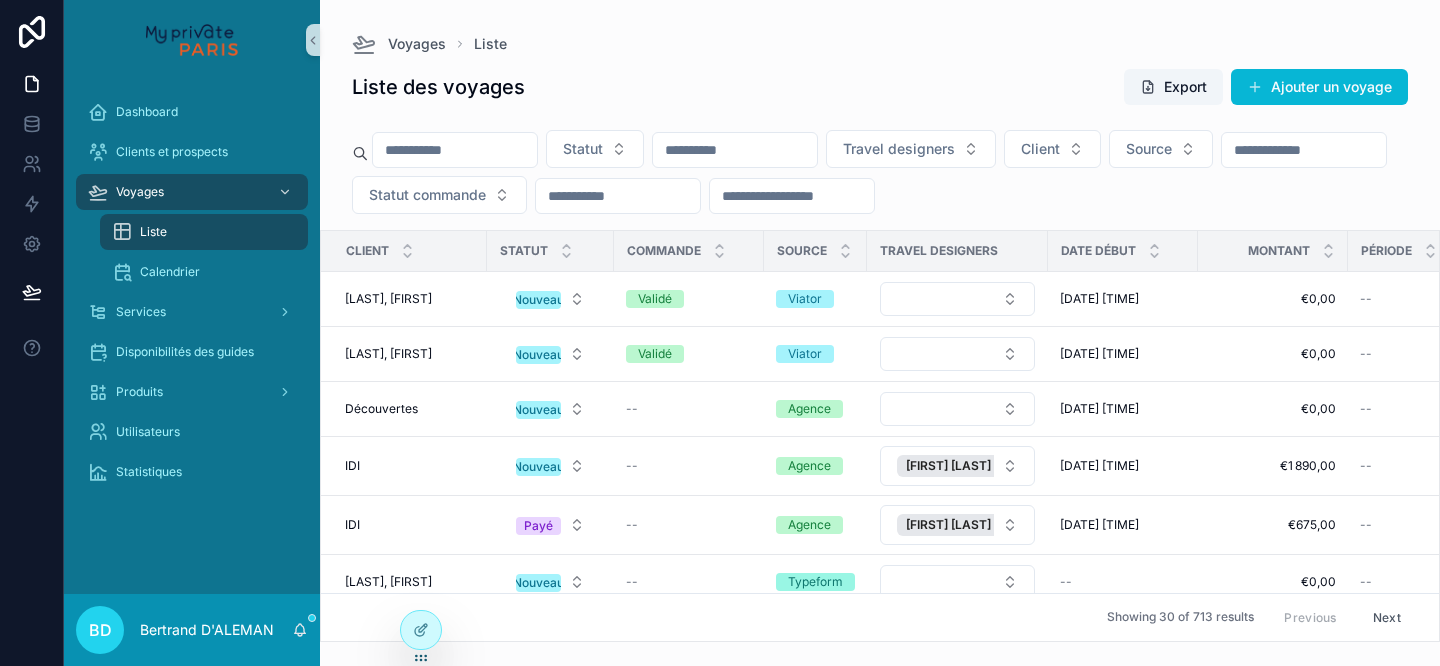click on "Statut Travel designers Client Source Statut commande" at bounding box center (880, 176) 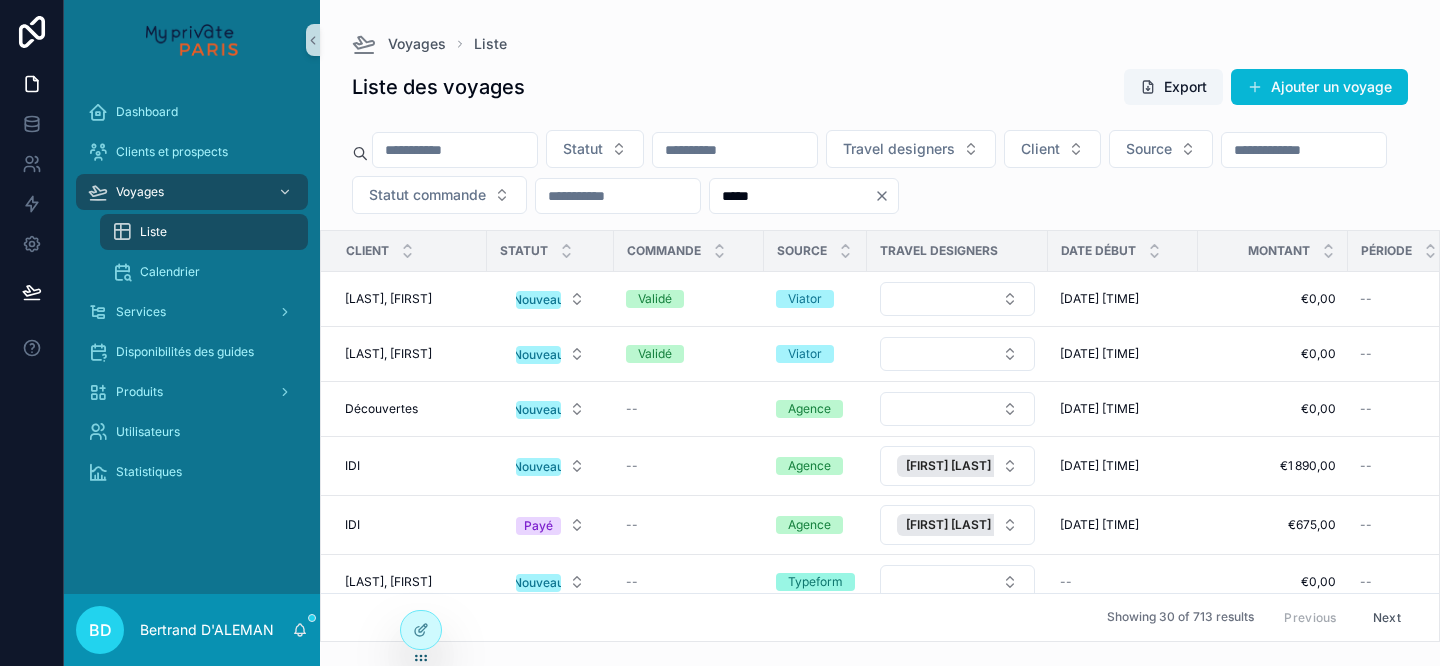 type on "*****" 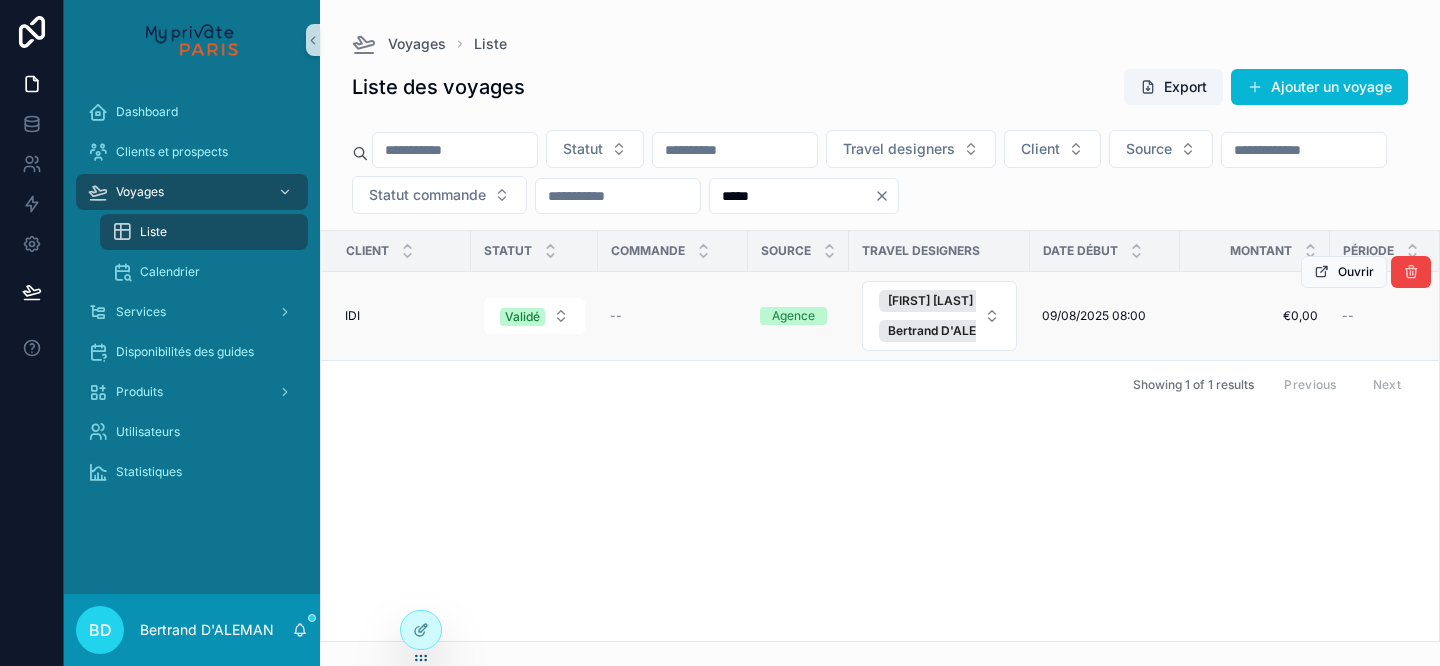 click on "IDI IDI" at bounding box center [402, 316] 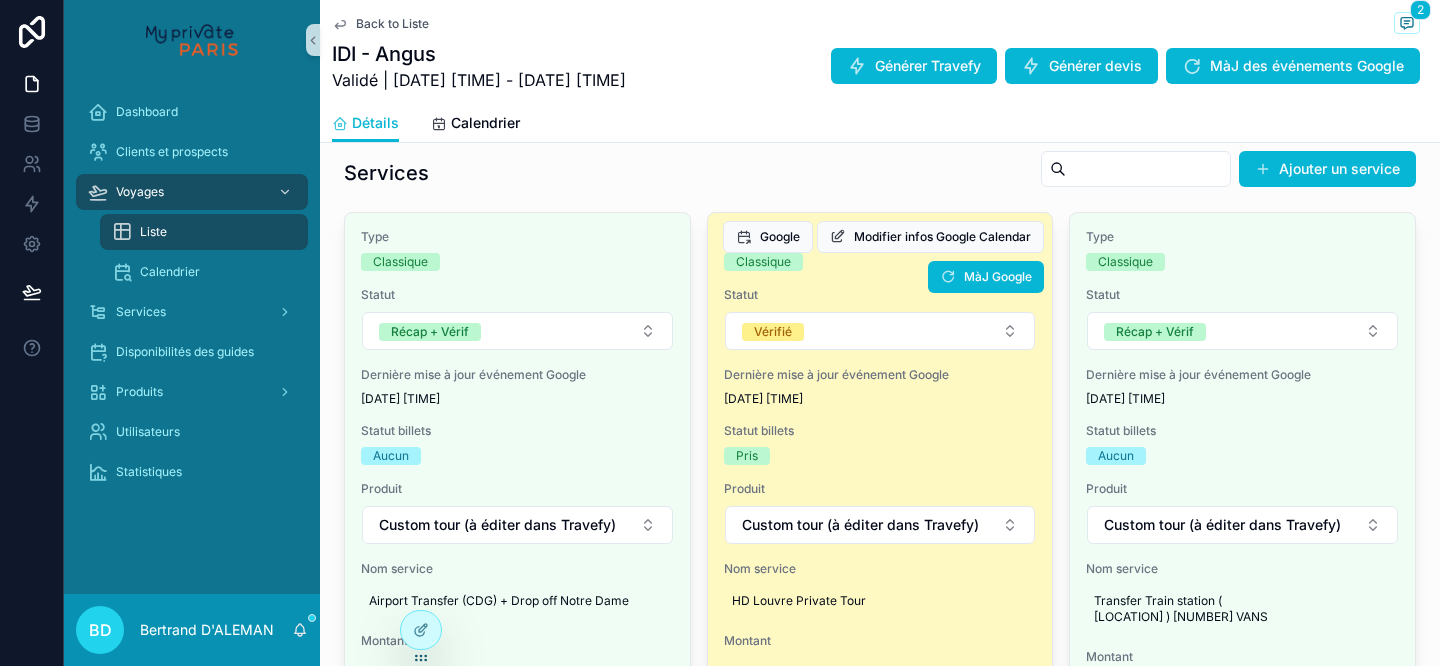 scroll, scrollTop: 985, scrollLeft: 0, axis: vertical 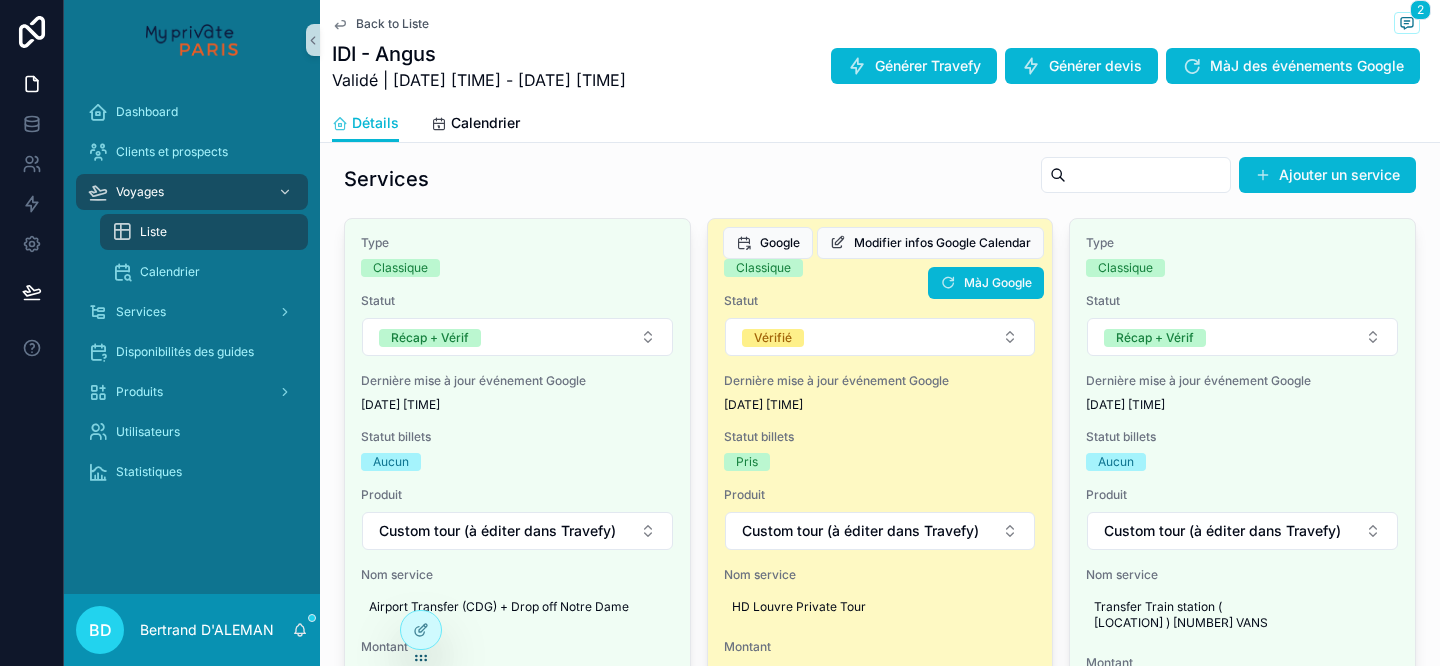 click on "Modifier infos Google Calendar Google MàJ Google" at bounding box center [876, 259] 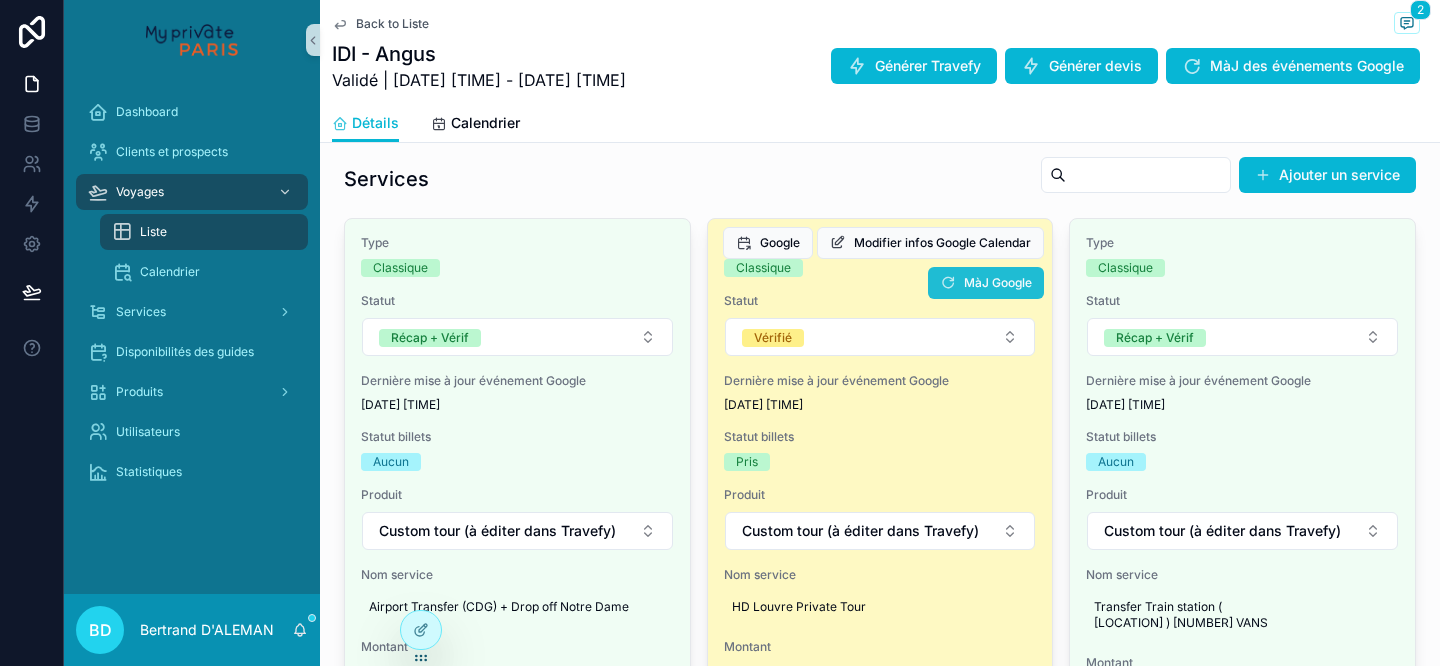 click on "MàJ Google" at bounding box center (998, 283) 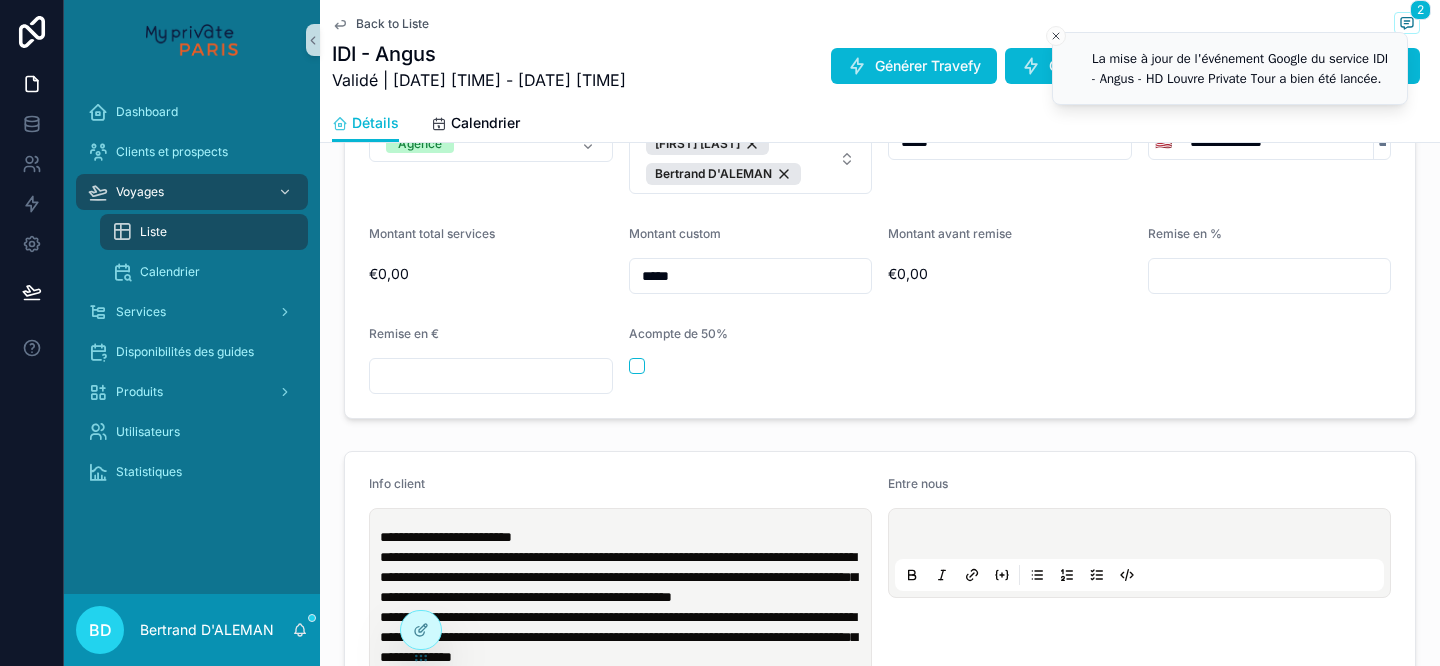 scroll, scrollTop: 0, scrollLeft: 0, axis: both 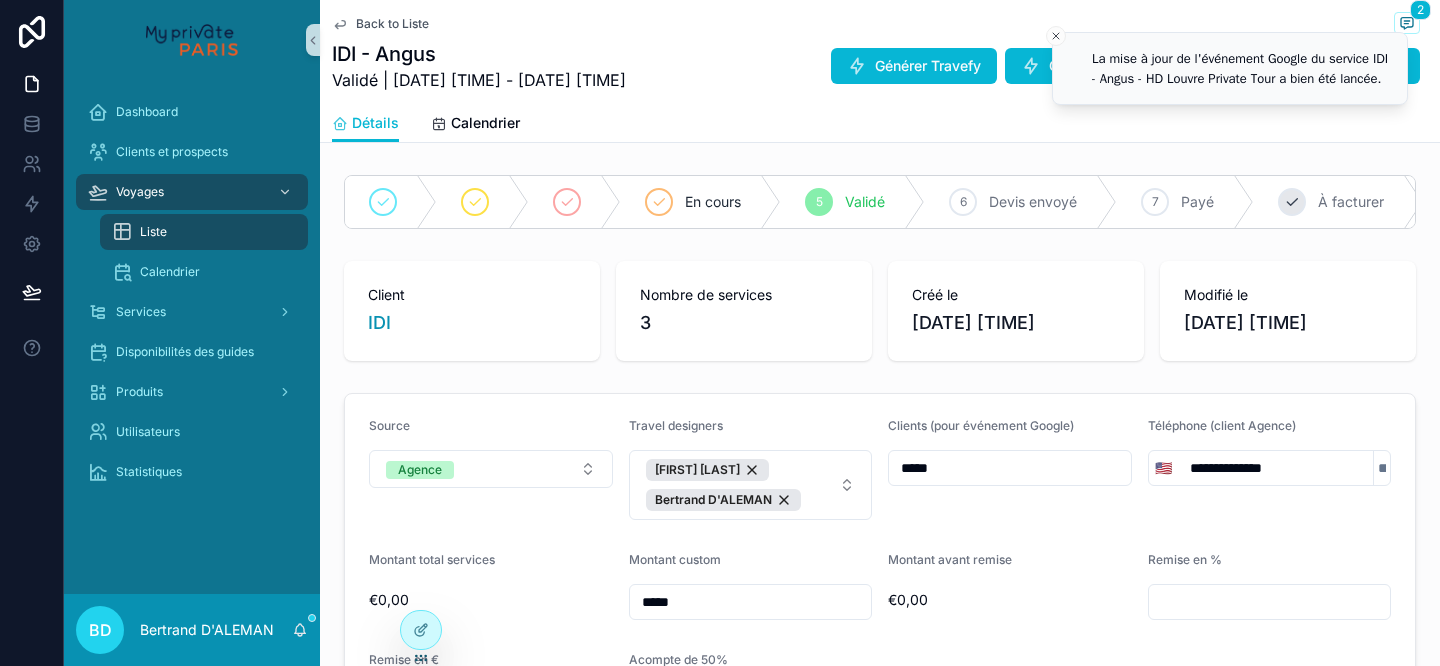 click 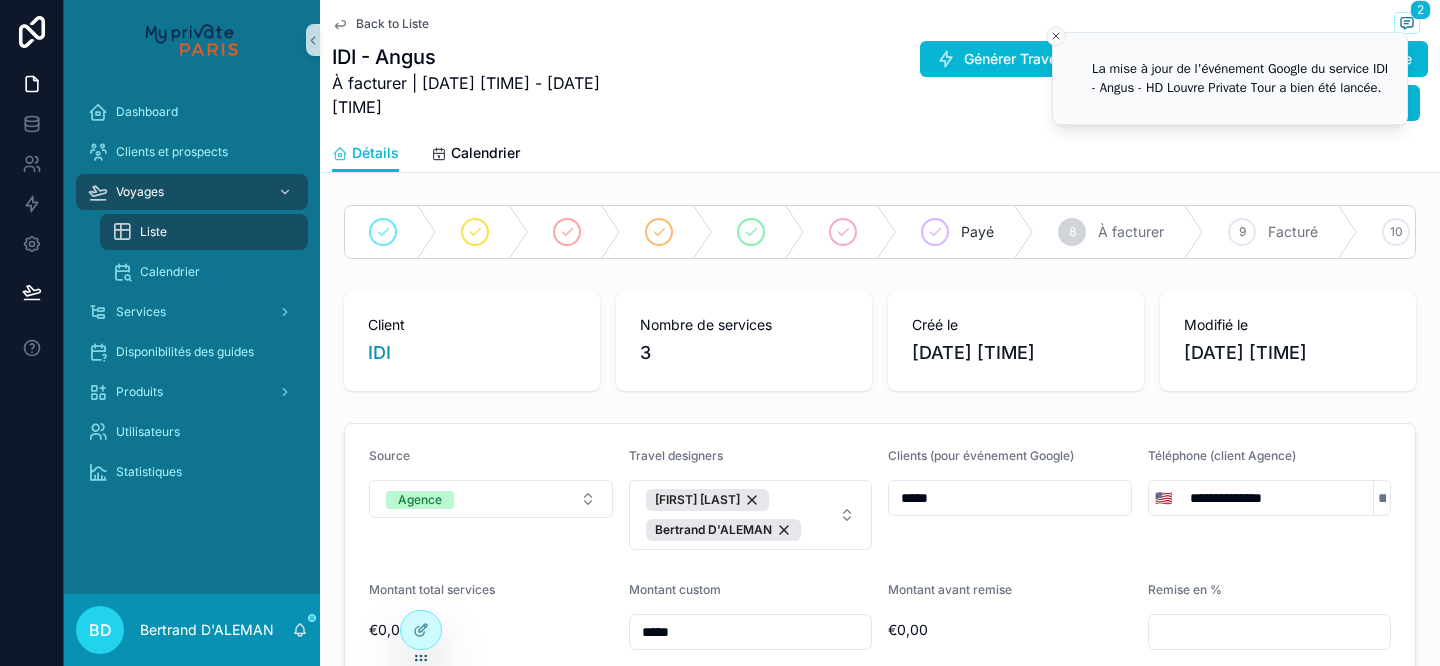 click 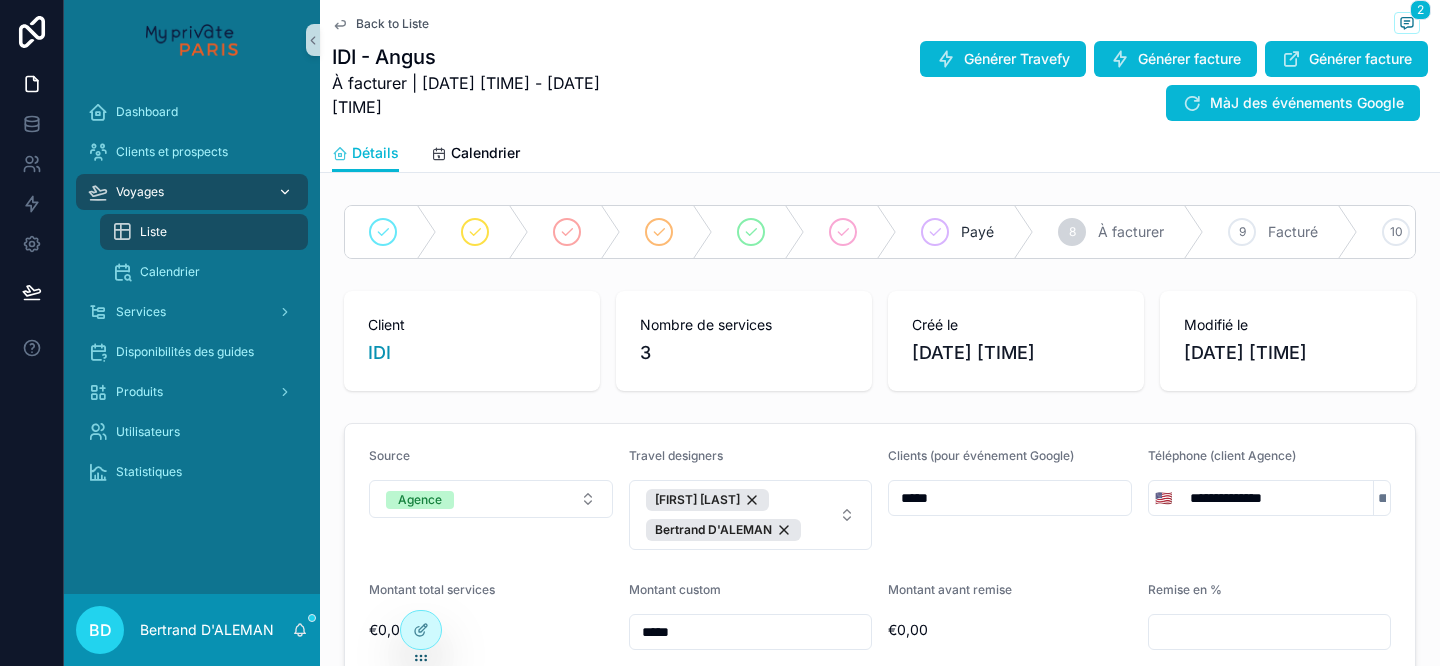 click on "Voyages" at bounding box center [192, 192] 